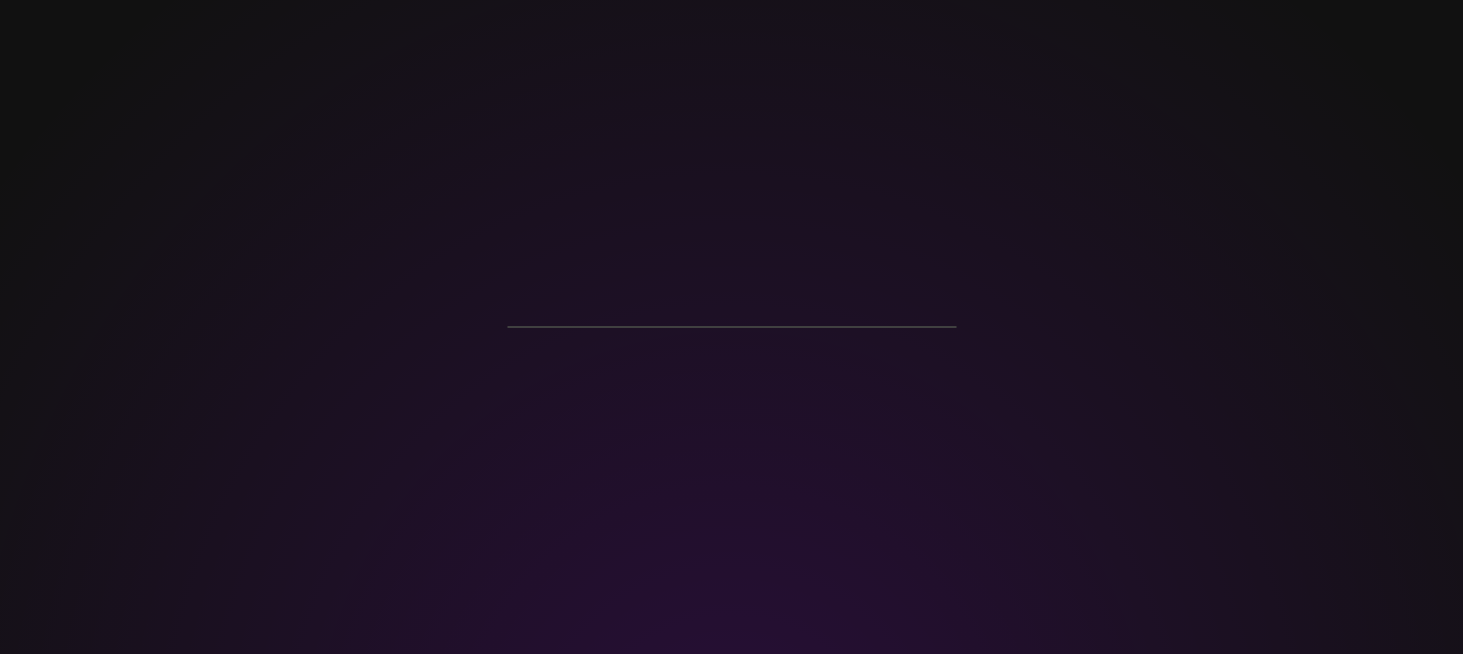 scroll, scrollTop: 0, scrollLeft: 0, axis: both 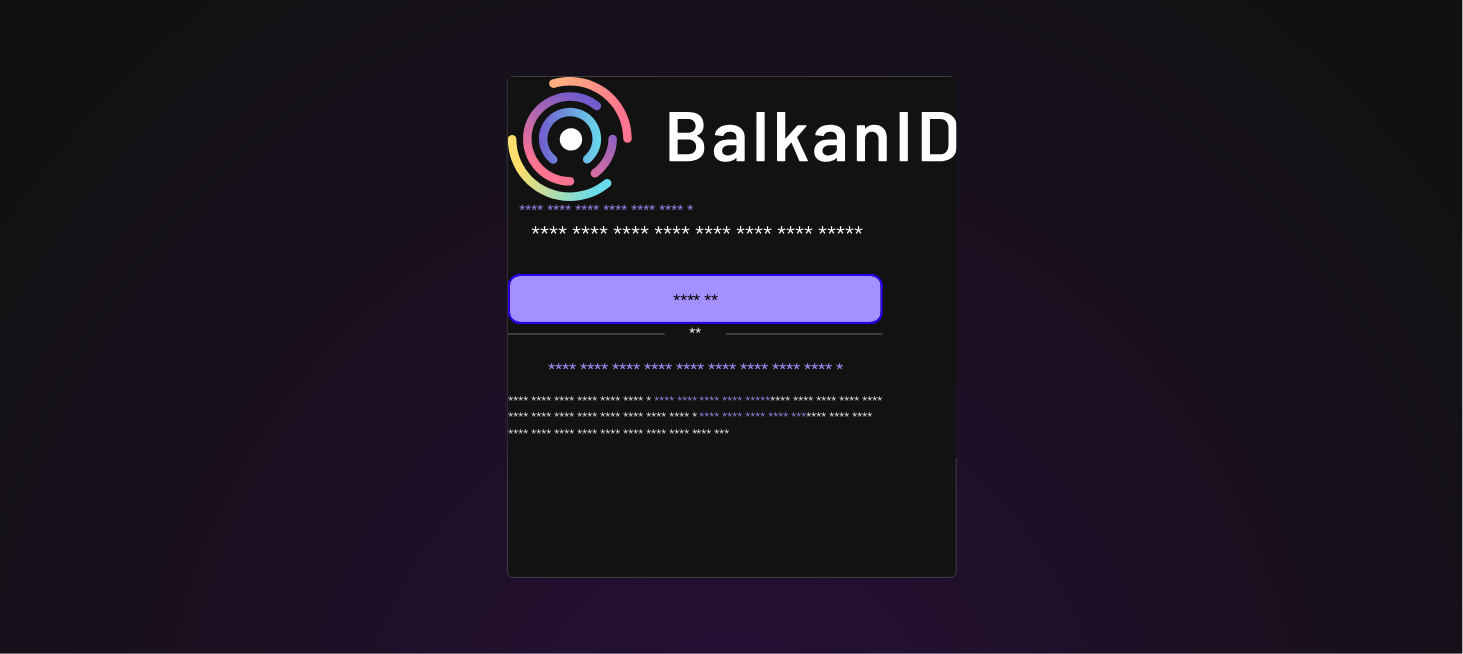 click at bounding box center (696, 299) 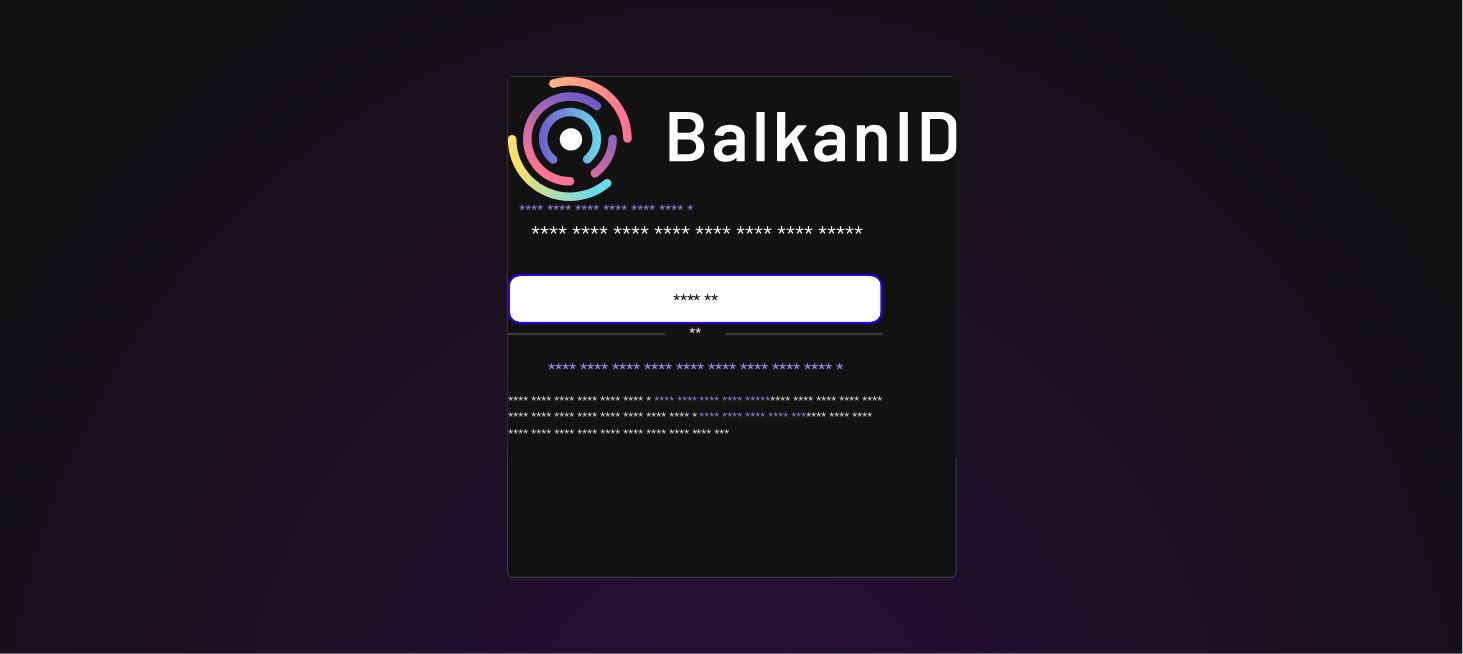 click on "*******" at bounding box center [695, 299] 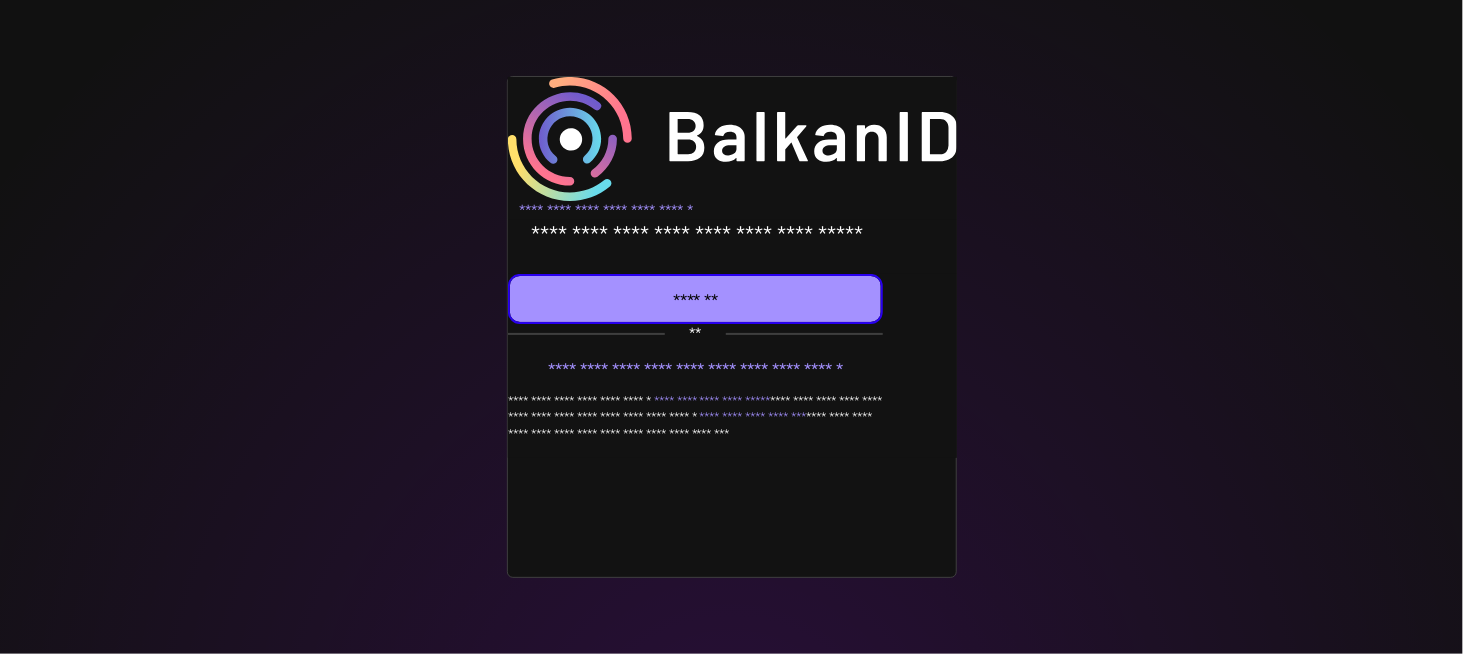 click at bounding box center [731, 327] 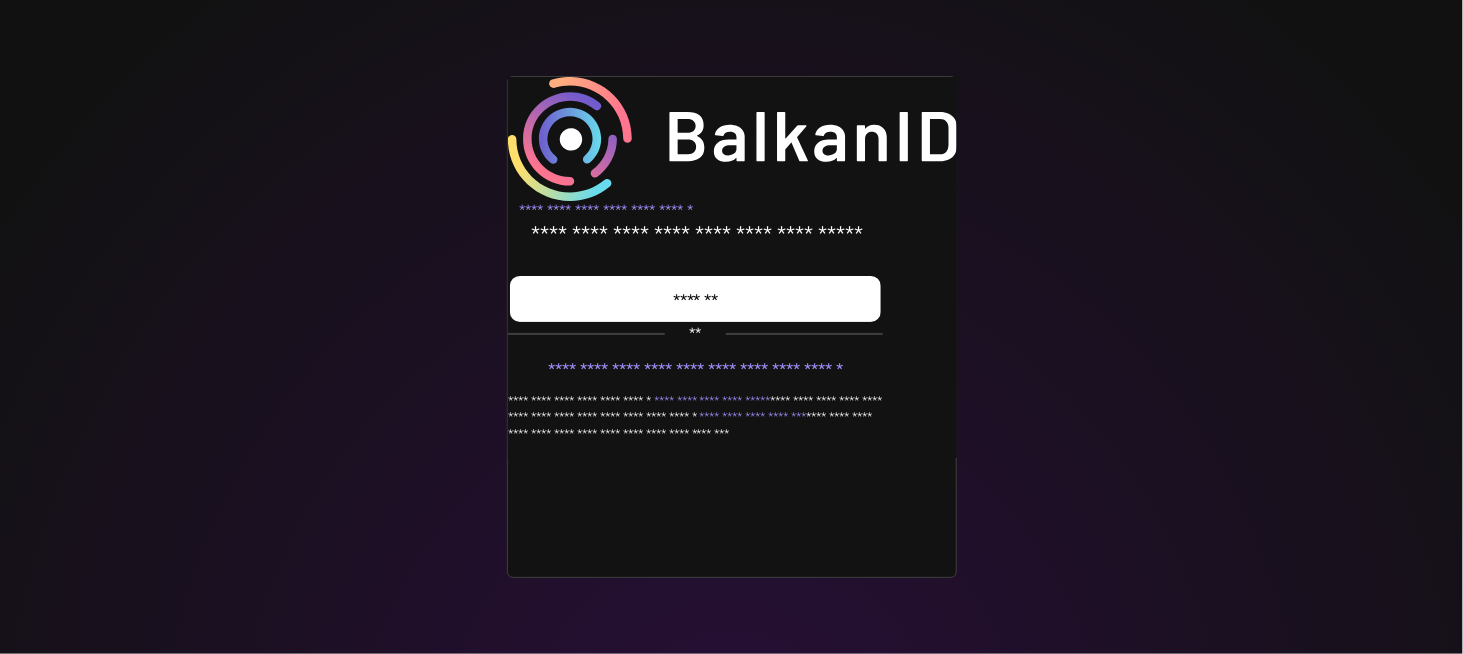 click at bounding box center (696, 299) 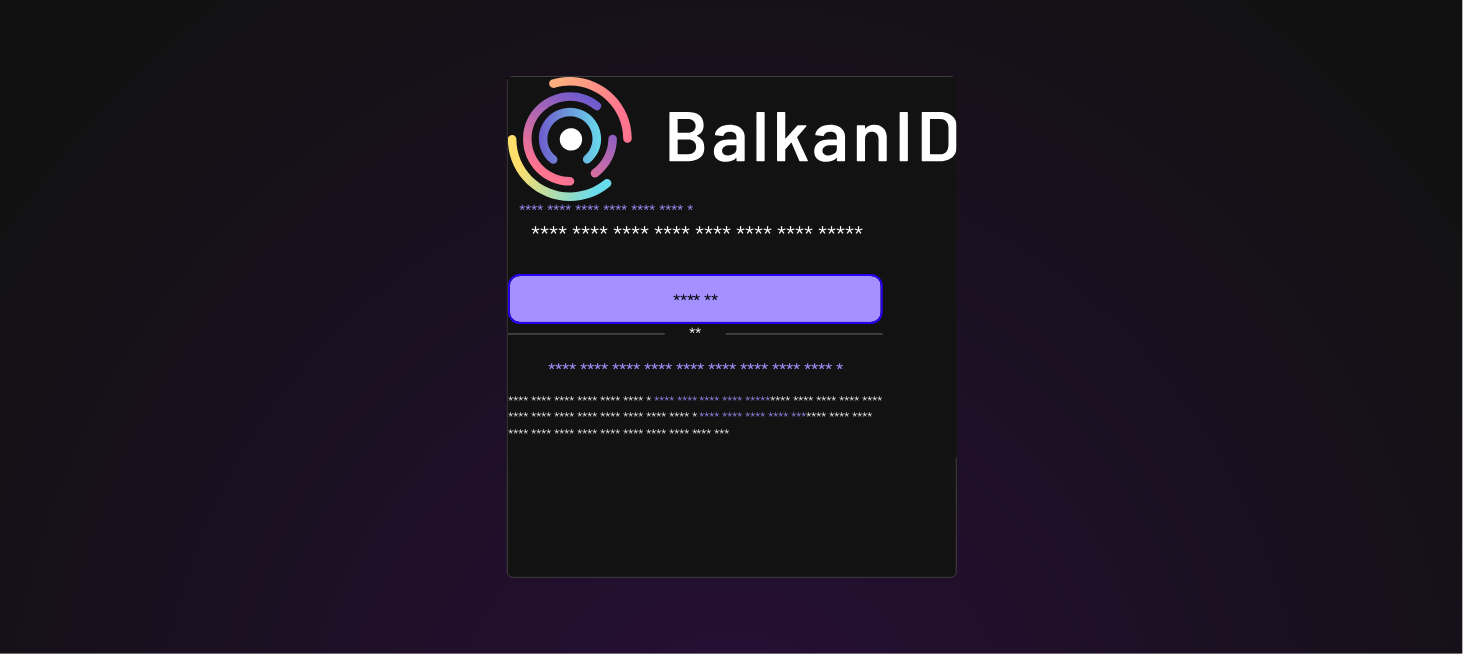 click on "*******" at bounding box center (695, 299) 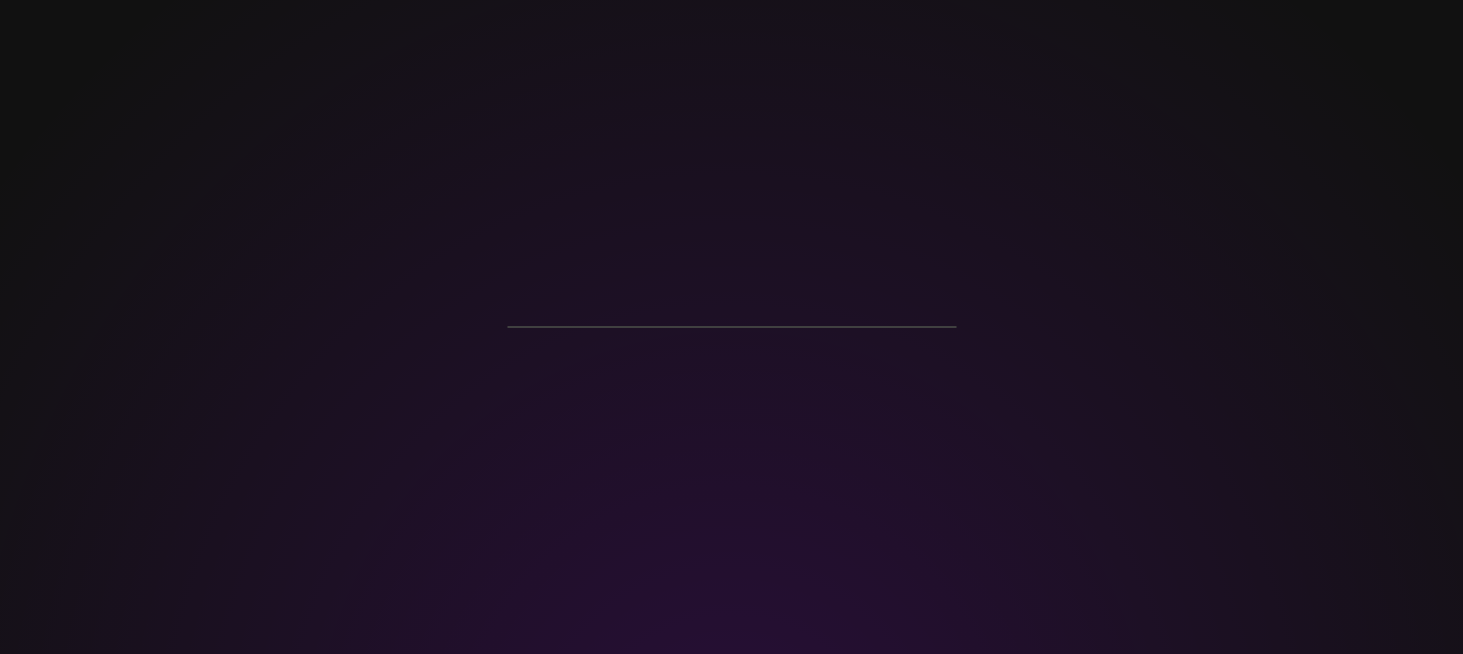 scroll, scrollTop: 0, scrollLeft: 0, axis: both 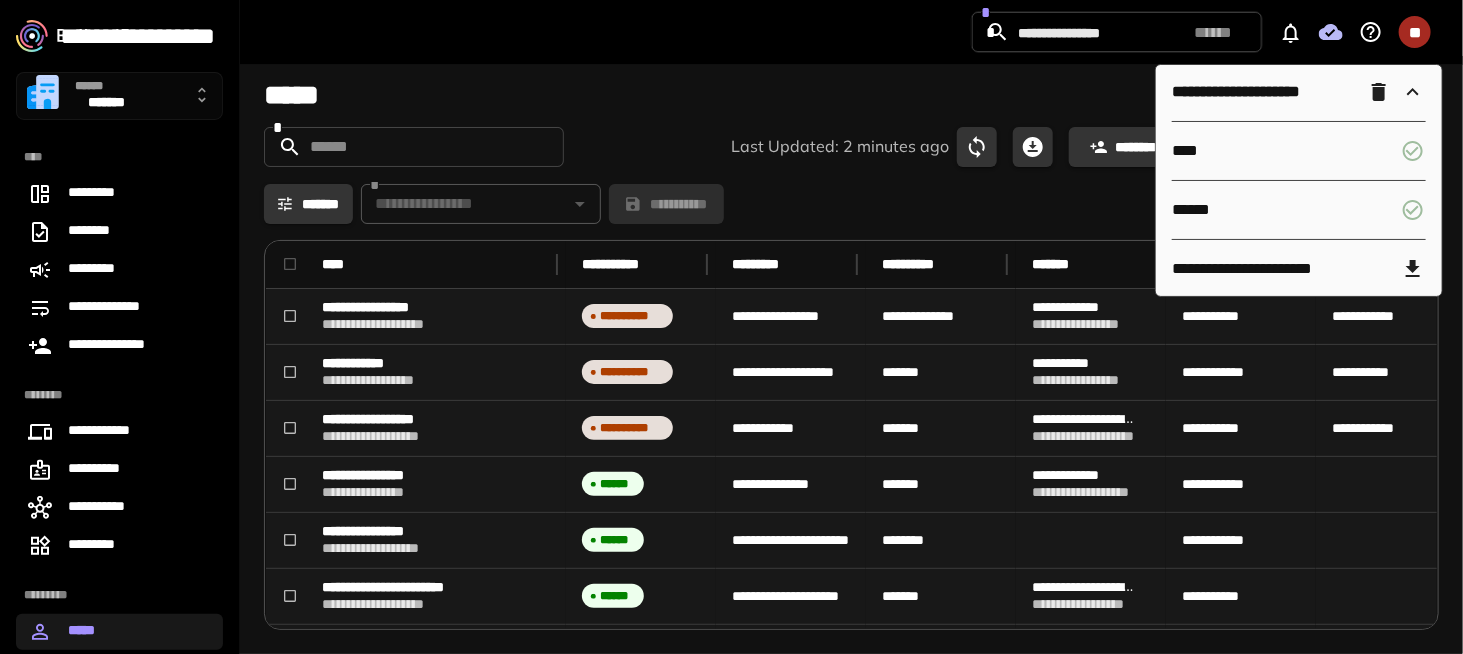 click on "*****" at bounding box center (851, 95) 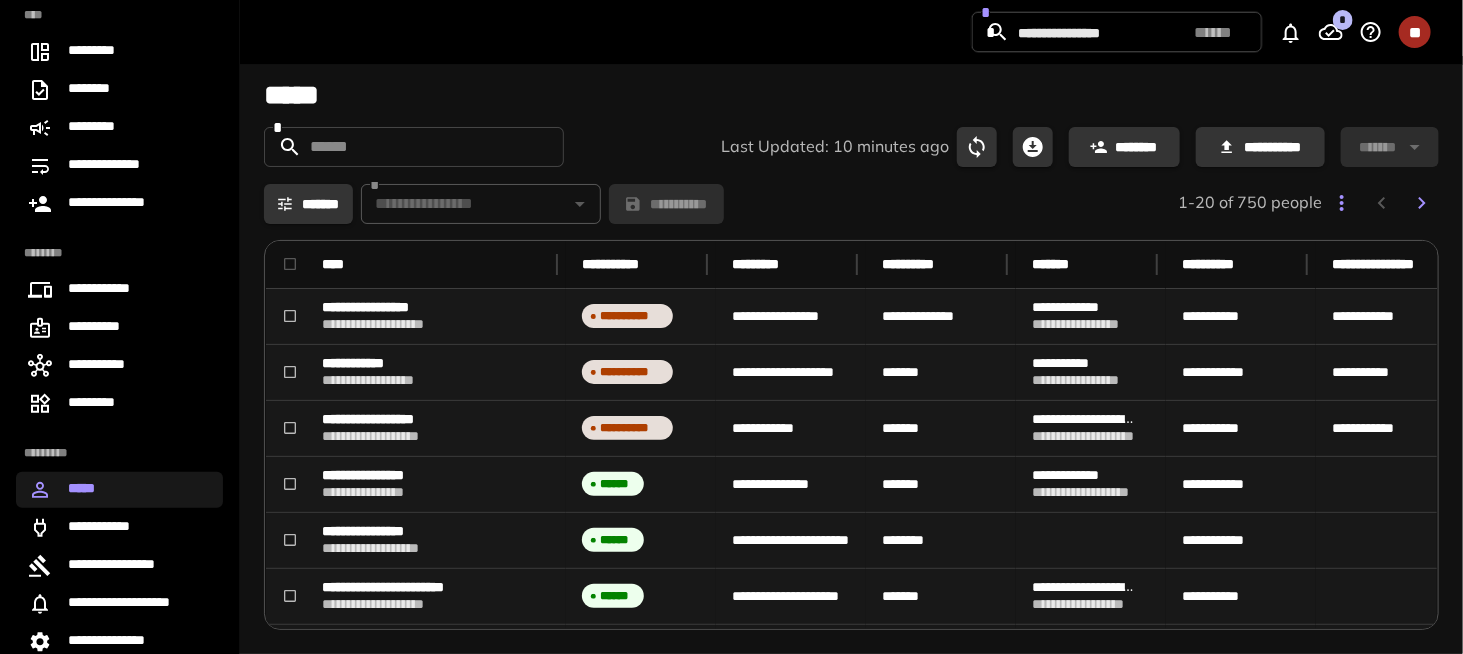 scroll, scrollTop: 148, scrollLeft: 0, axis: vertical 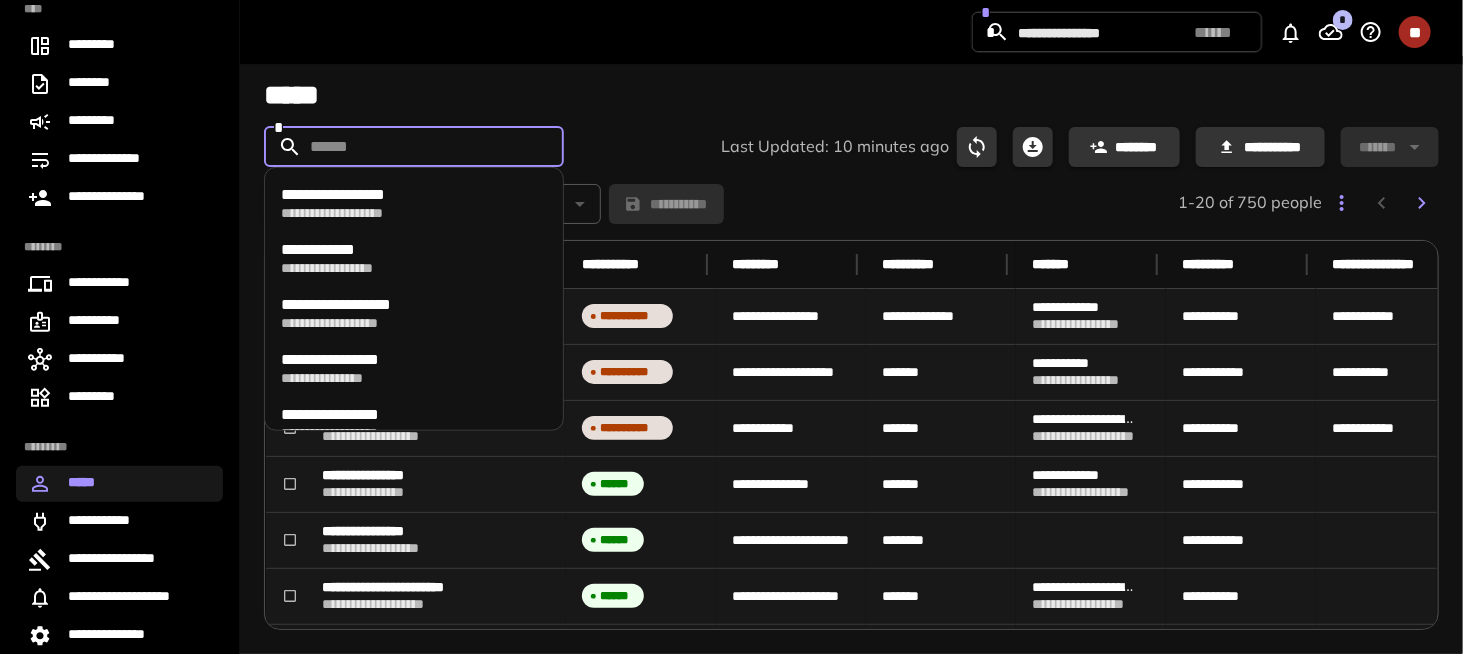 click at bounding box center [413, 147] 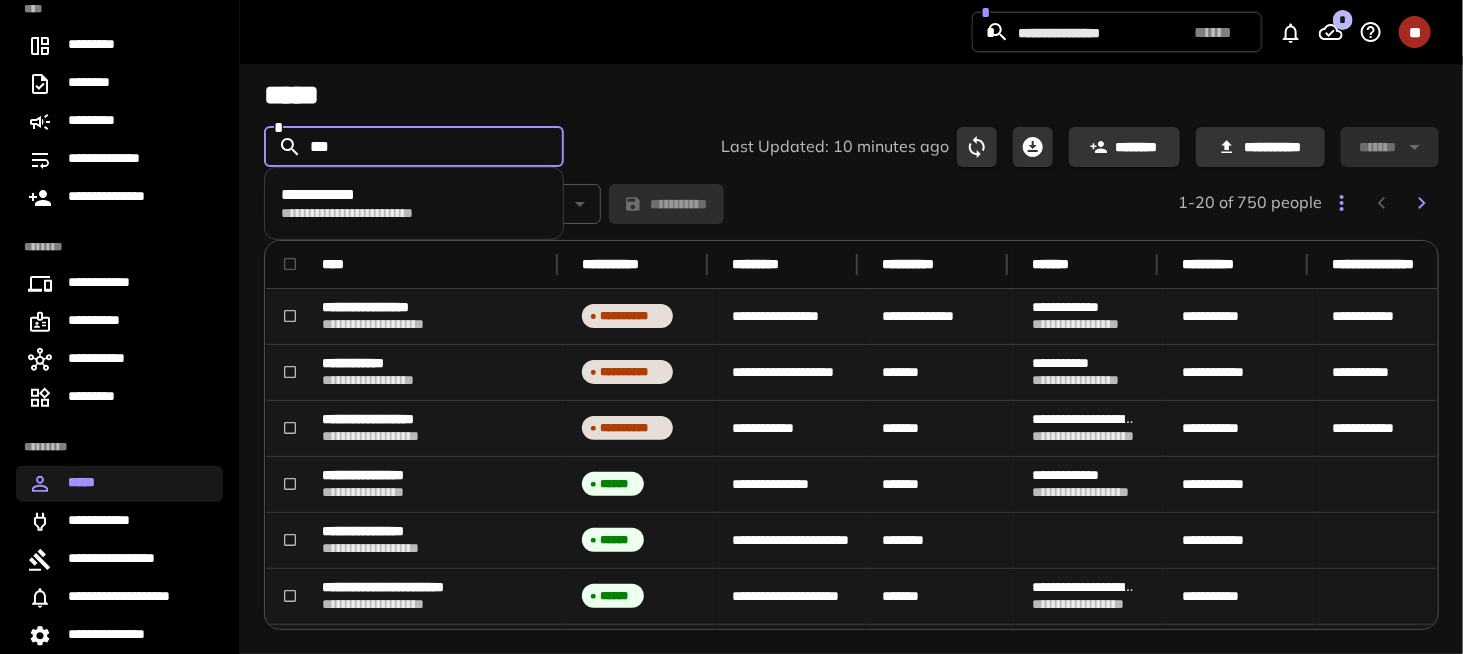 type on "***" 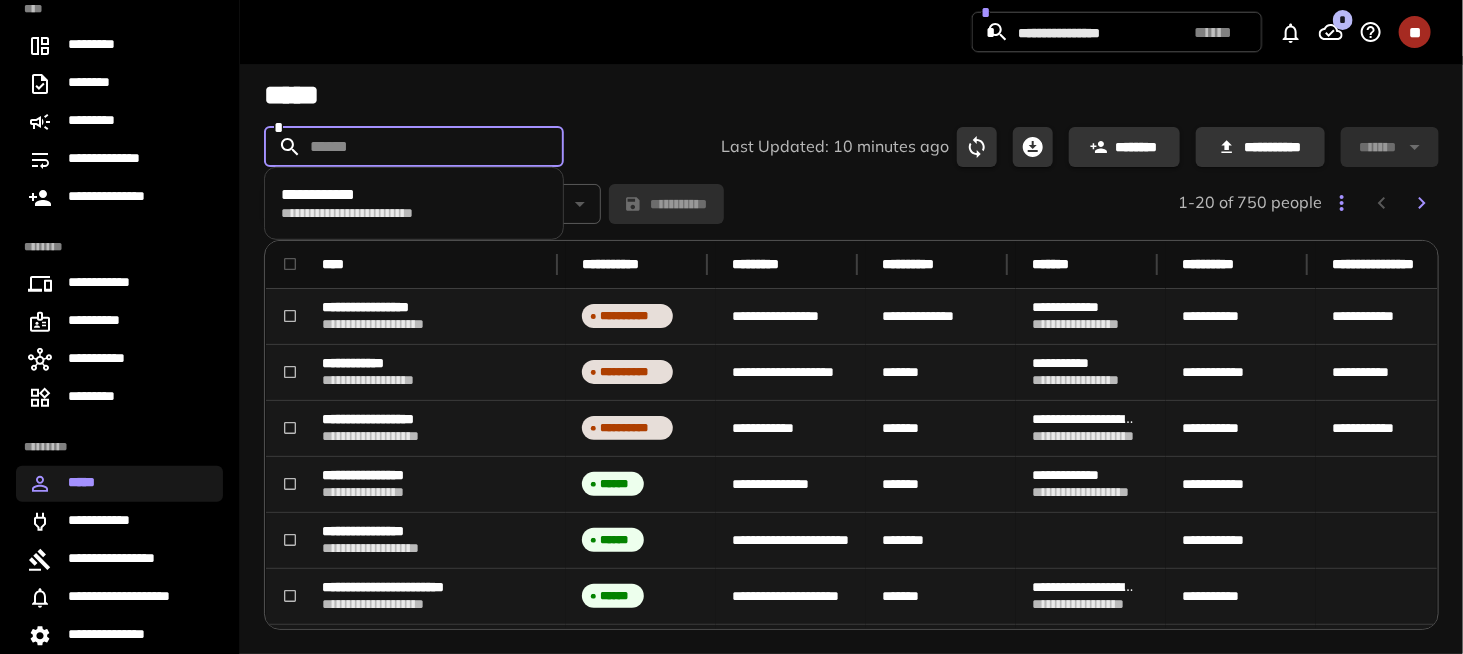 click on "*****" at bounding box center (851, 95) 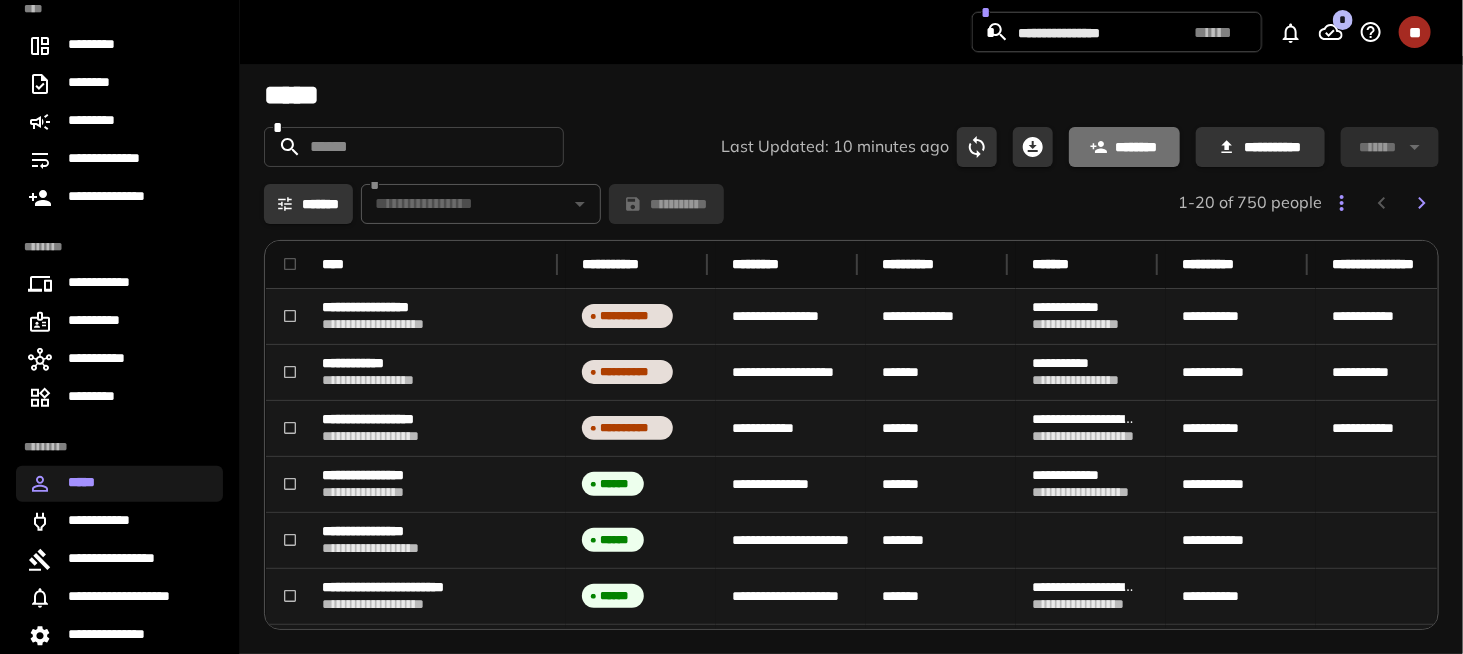 click on "********" at bounding box center (1124, 147) 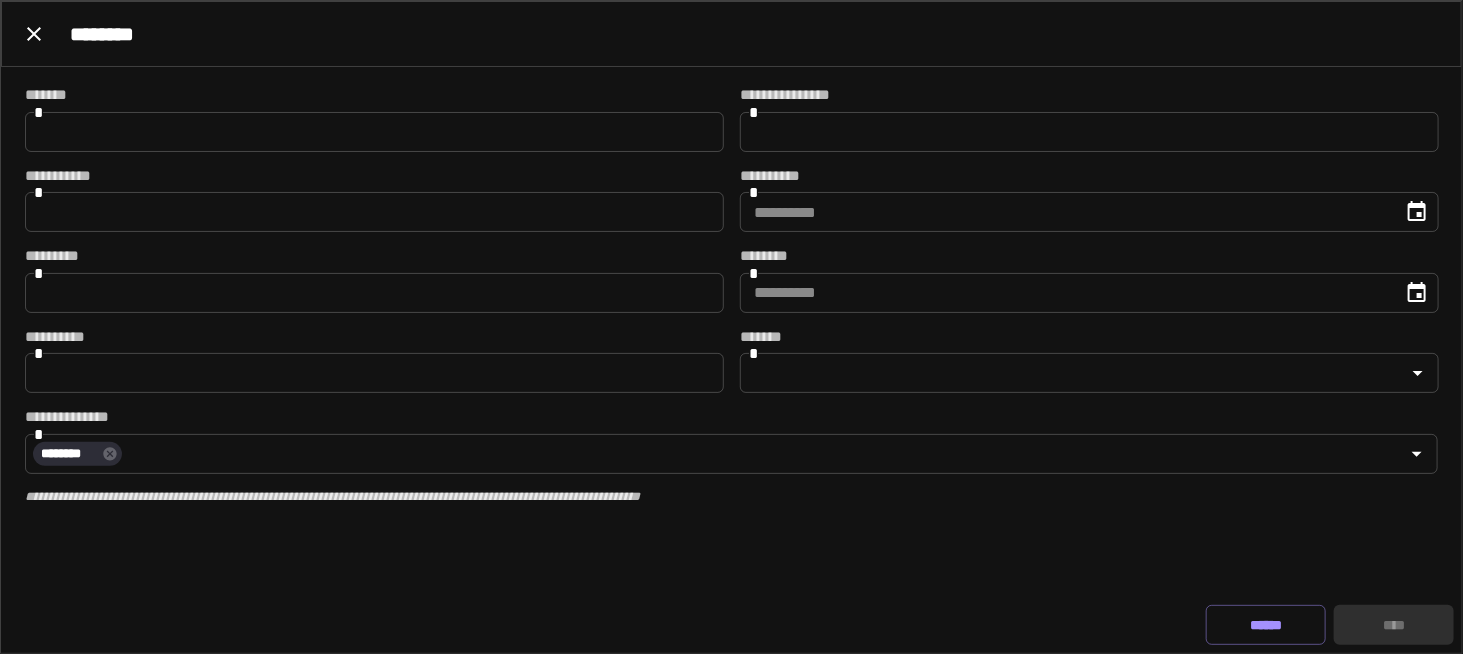 click at bounding box center [1073, 373] 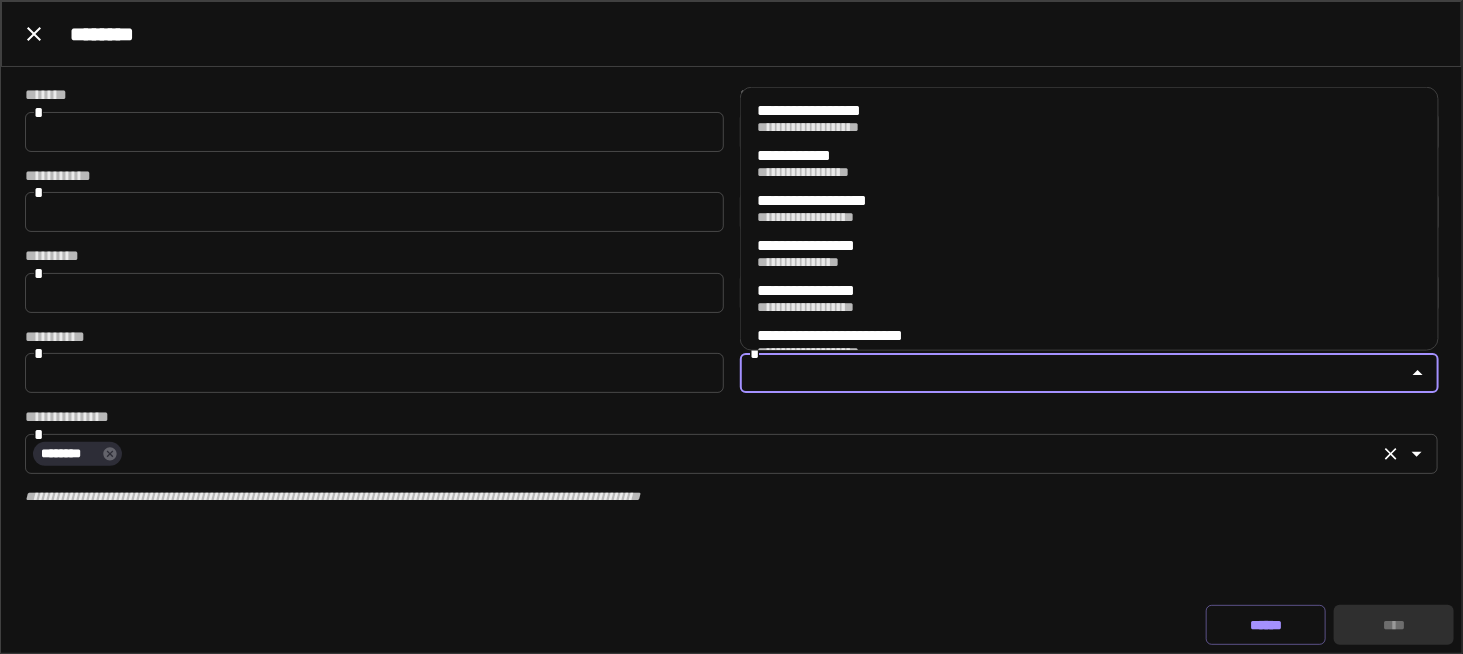 click on "******** *" at bounding box center (731, 454) 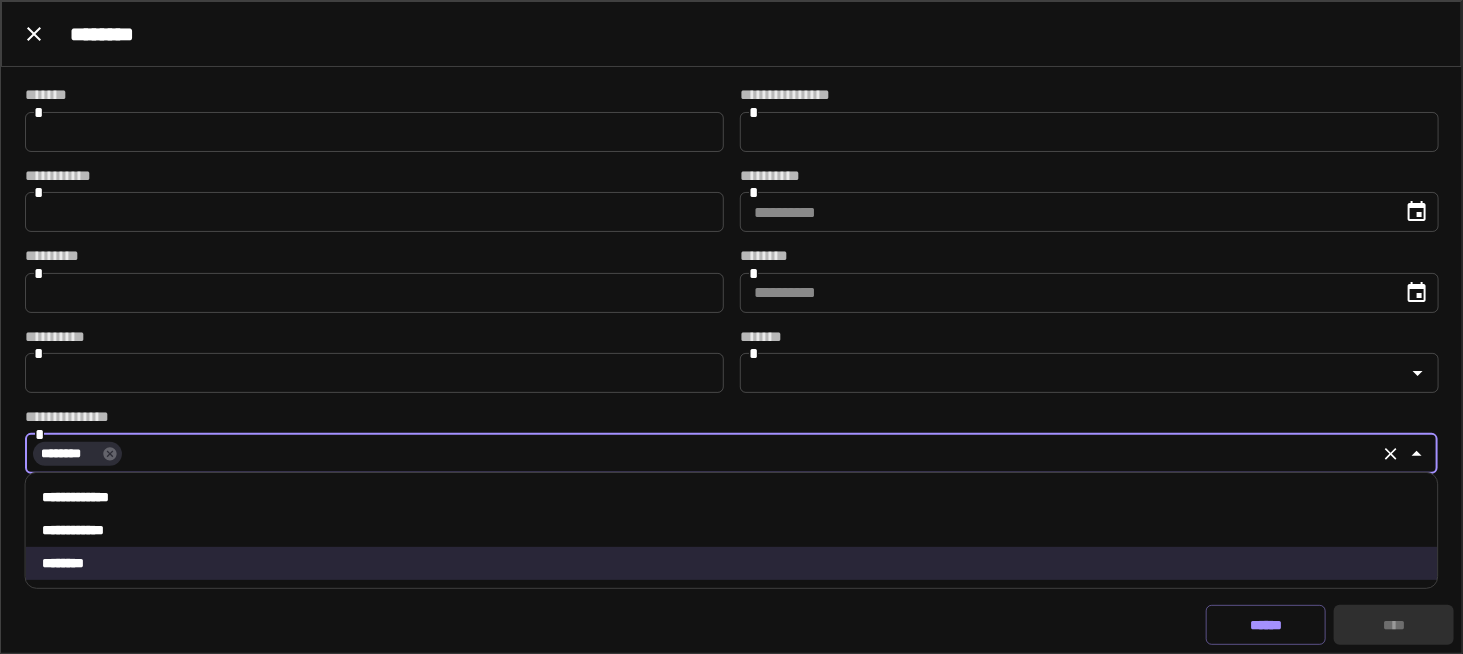 click on "**********" at bounding box center (732, 497) 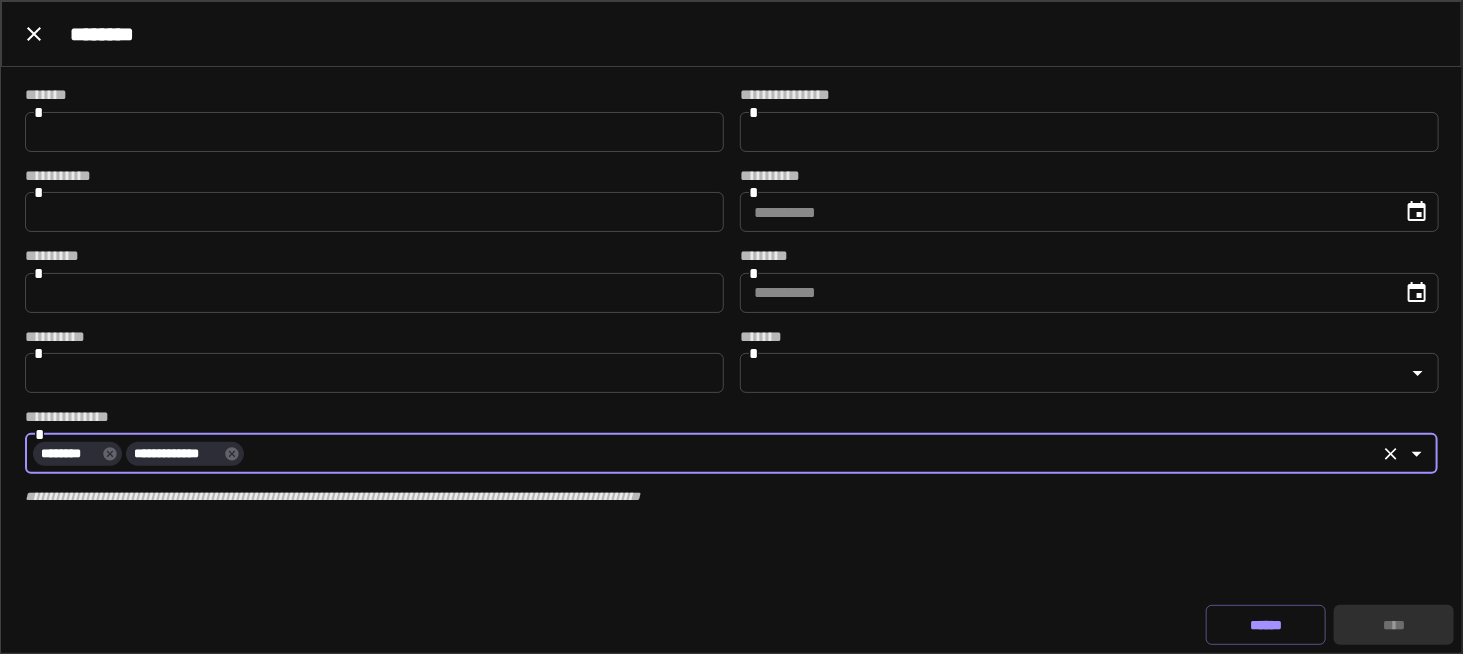 click at bounding box center [809, 454] 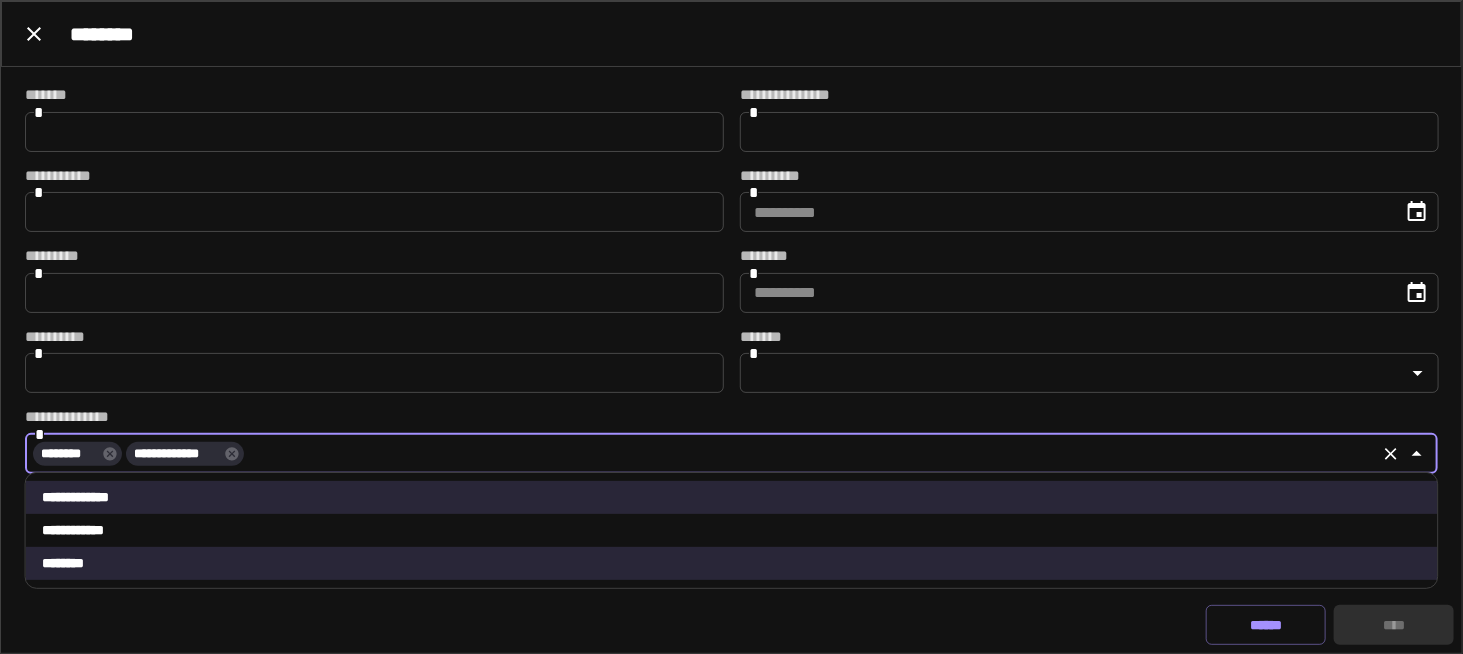click on "**********" at bounding box center [732, 530] 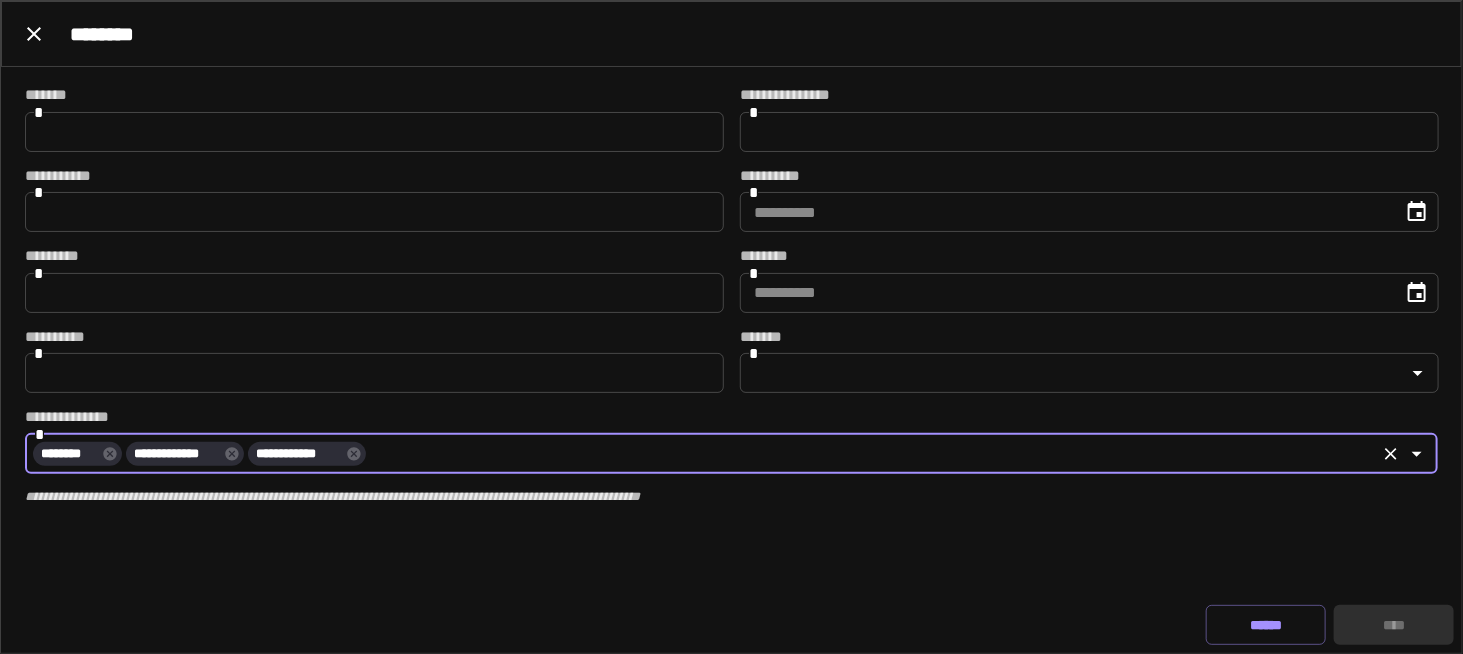 click at bounding box center [374, 132] 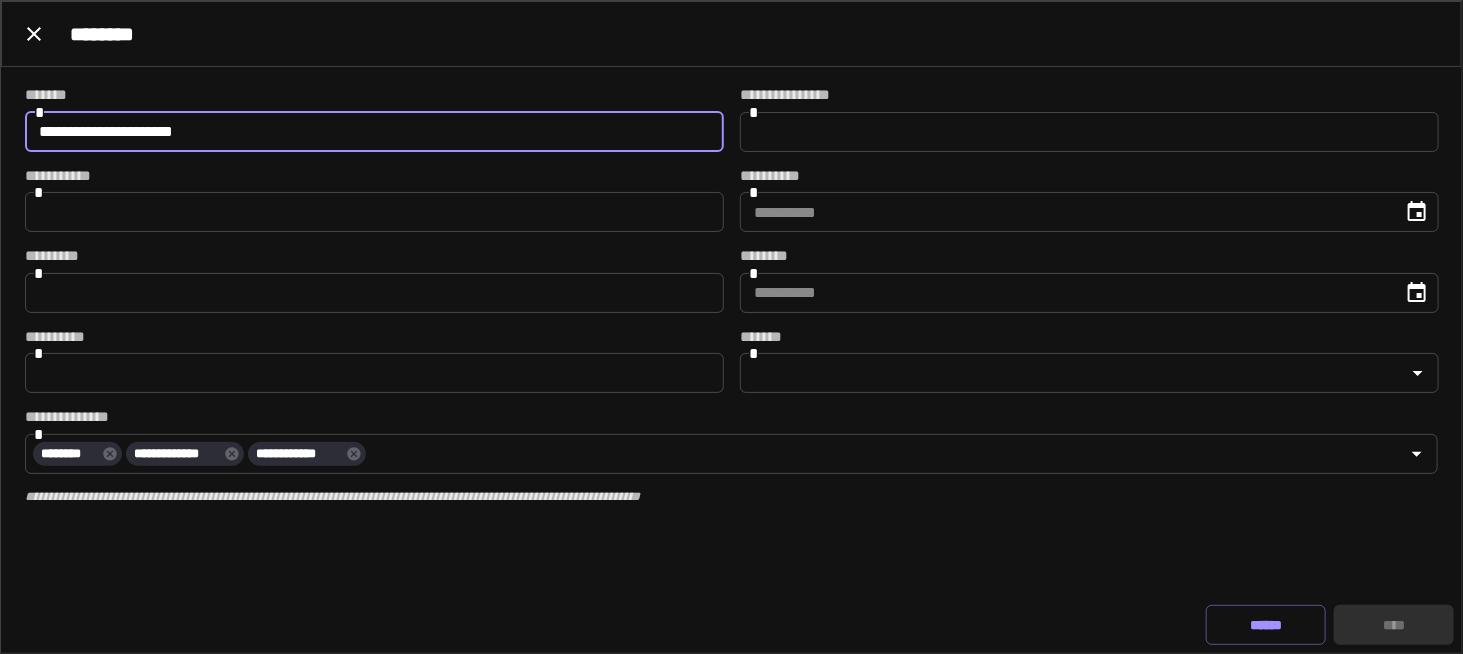 type on "**********" 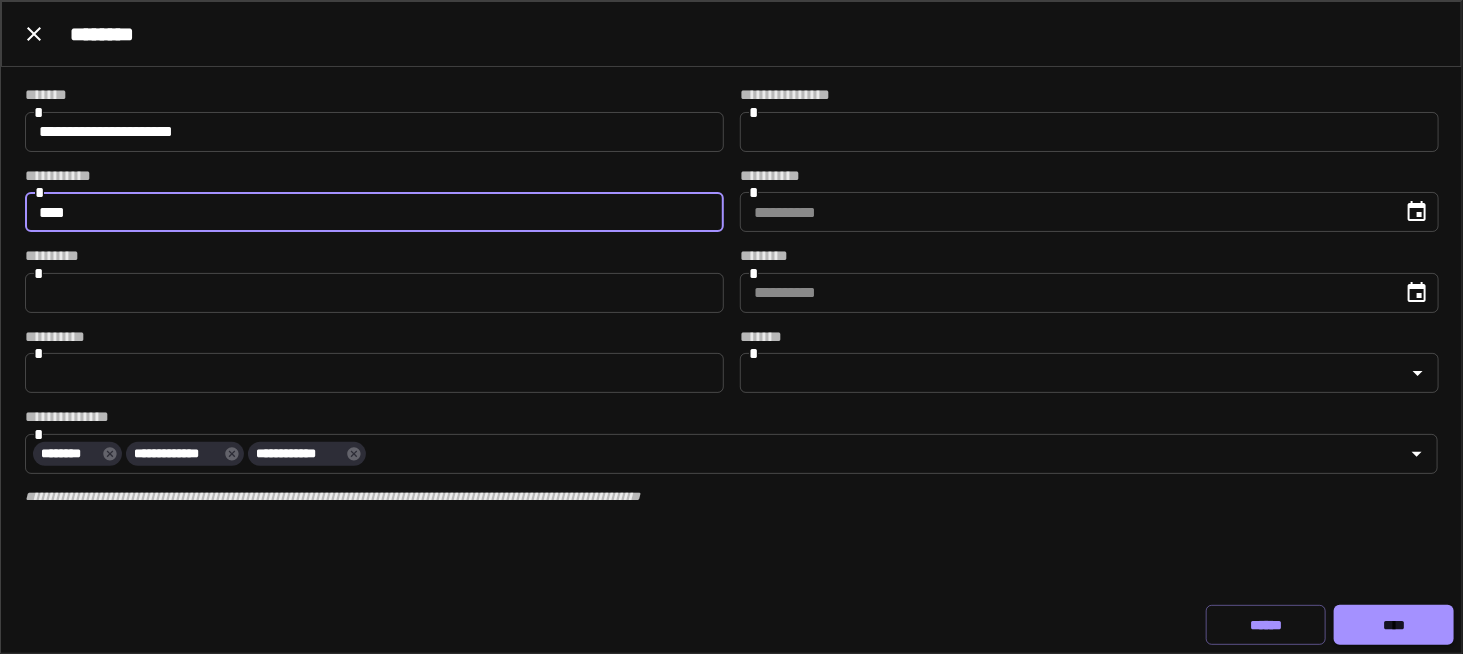click on "****" at bounding box center [374, 212] 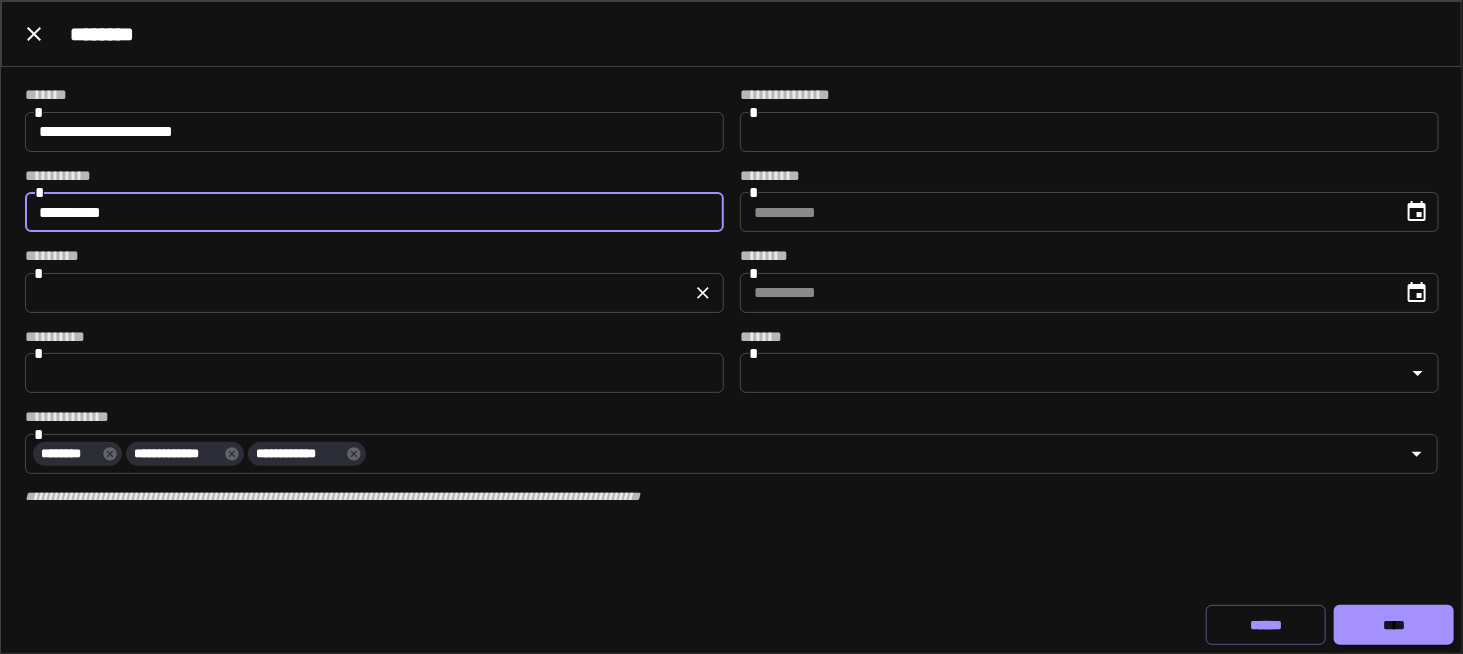 type on "**********" 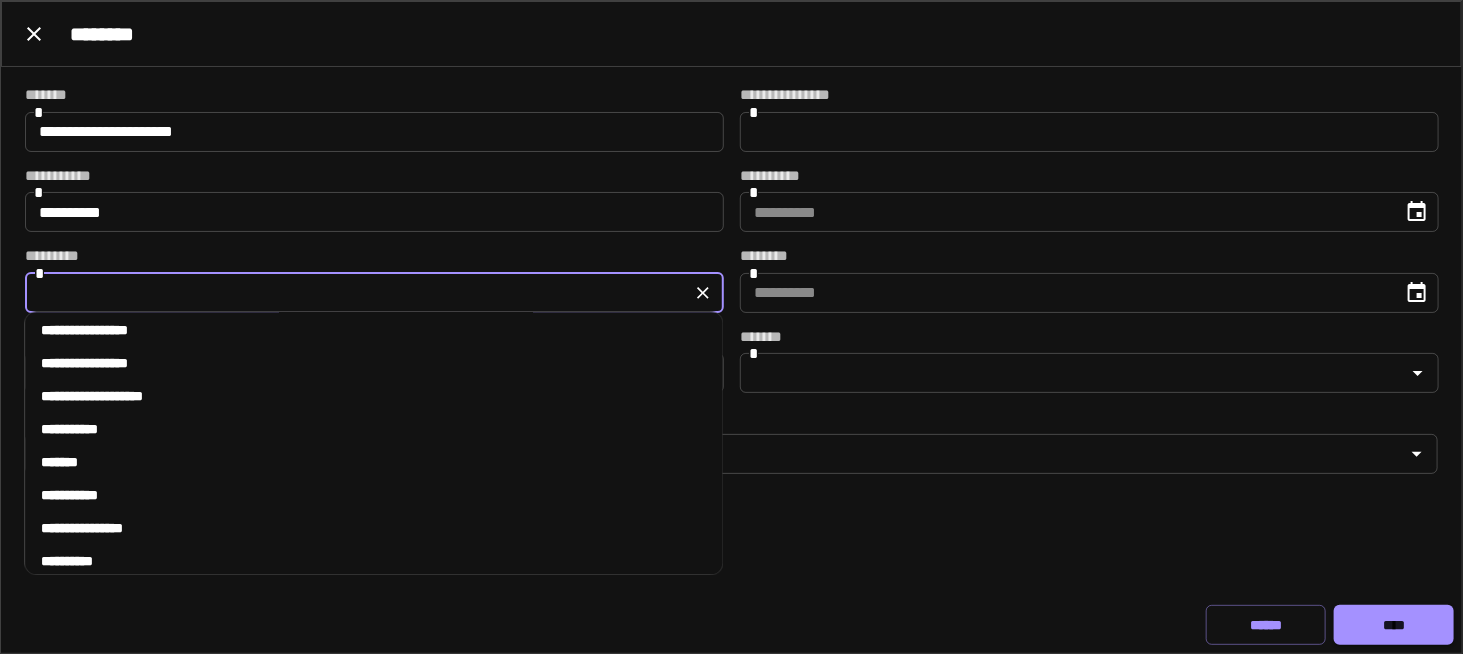 scroll, scrollTop: 0, scrollLeft: 0, axis: both 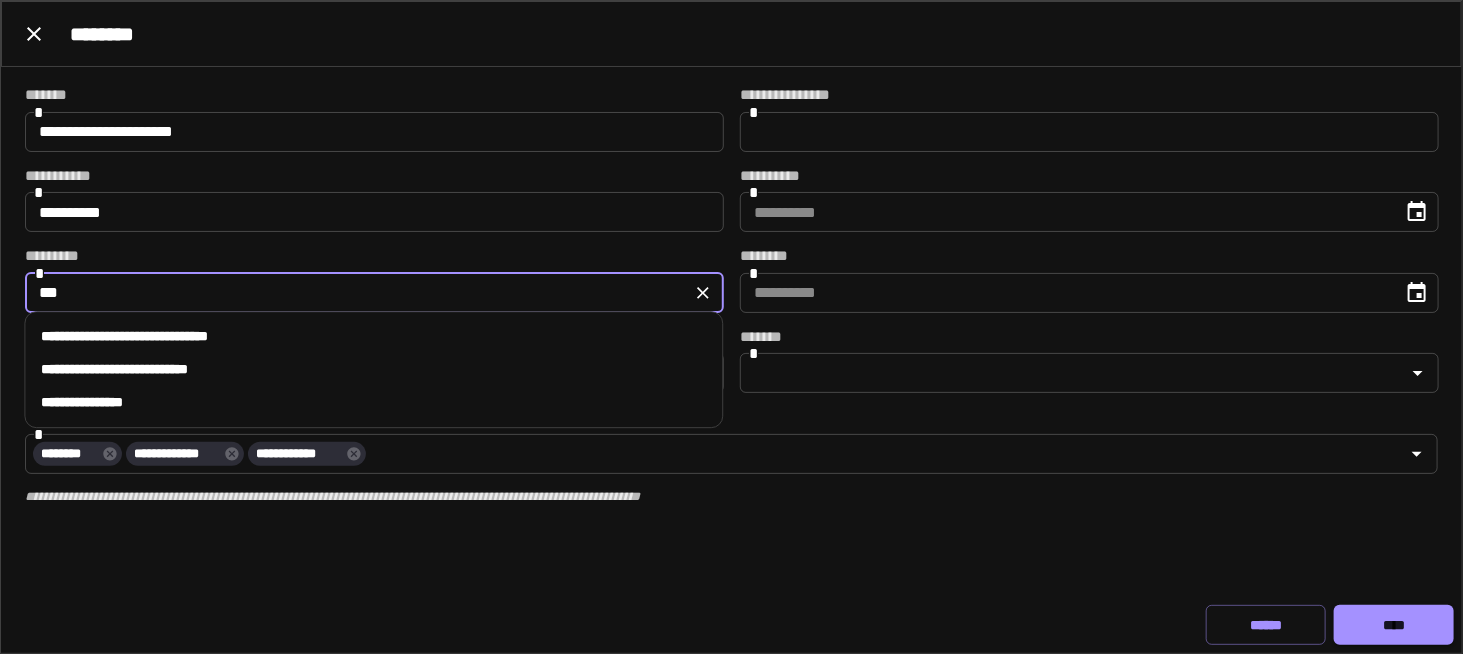 click on "**********" at bounding box center [374, 369] 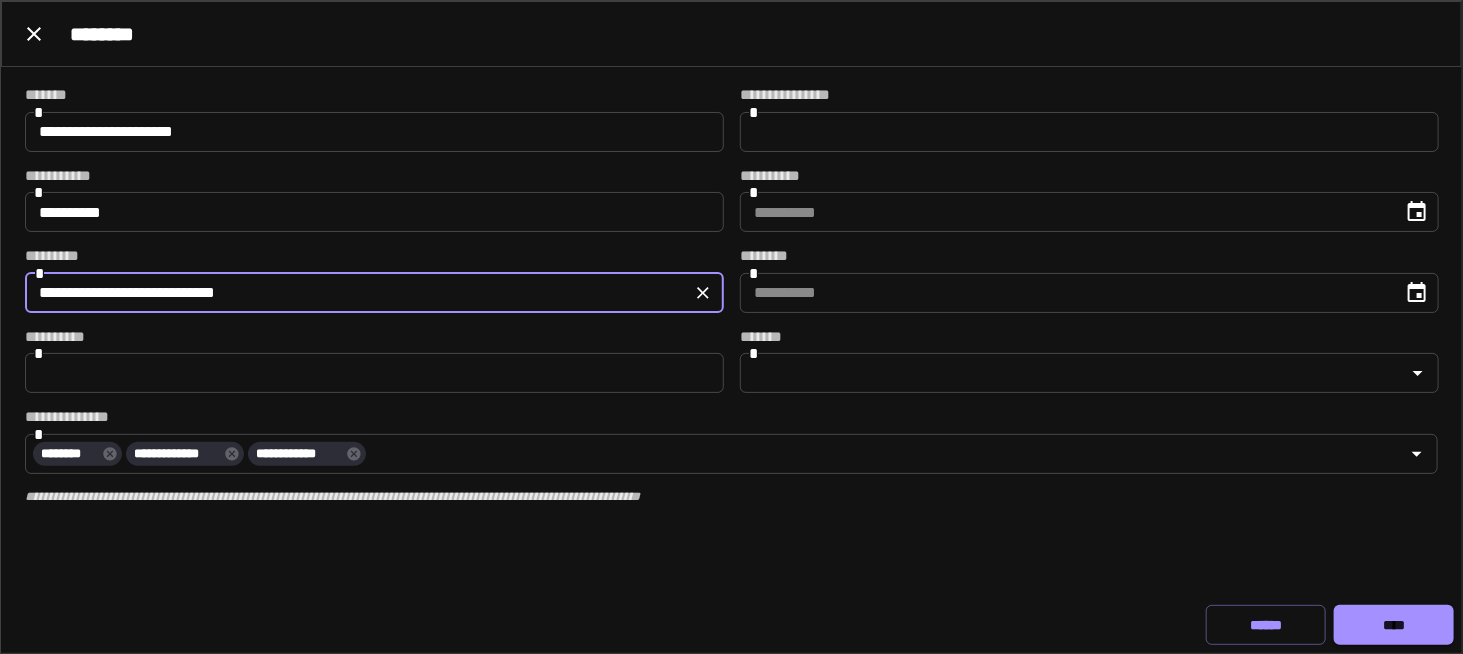 type on "**********" 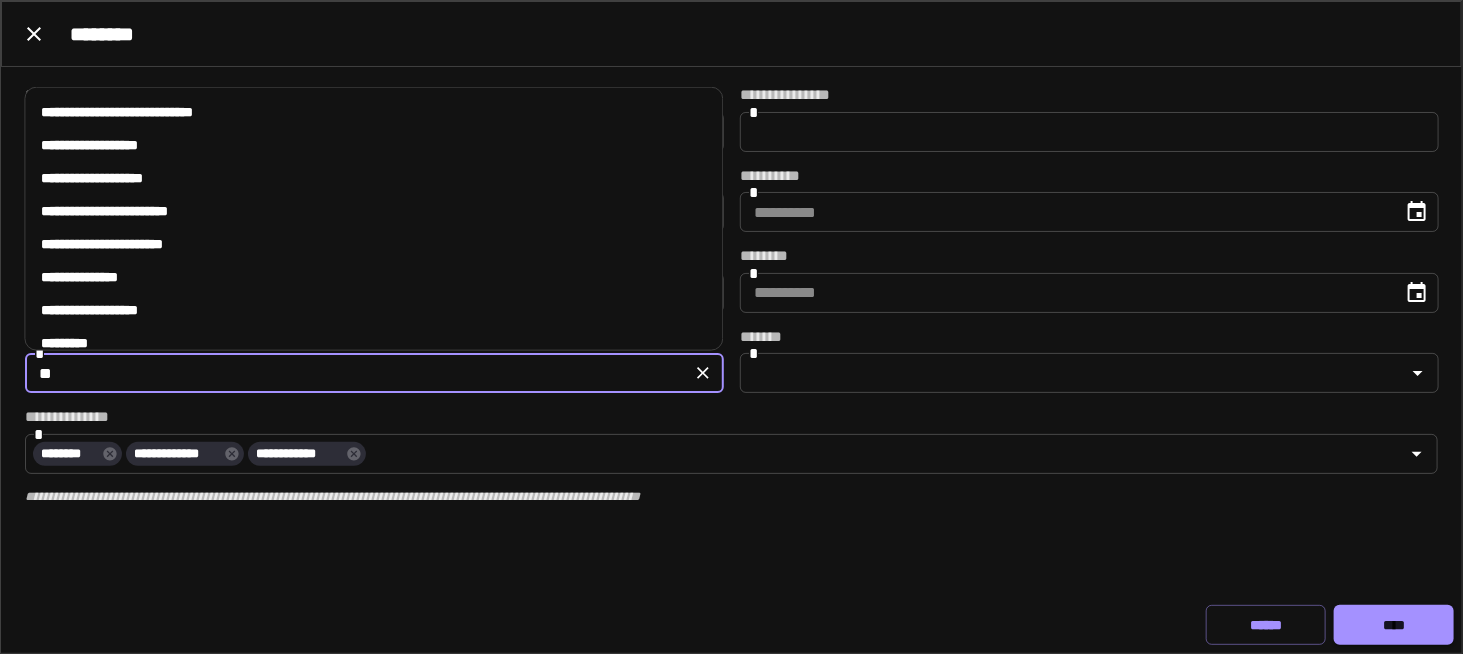 type on "*" 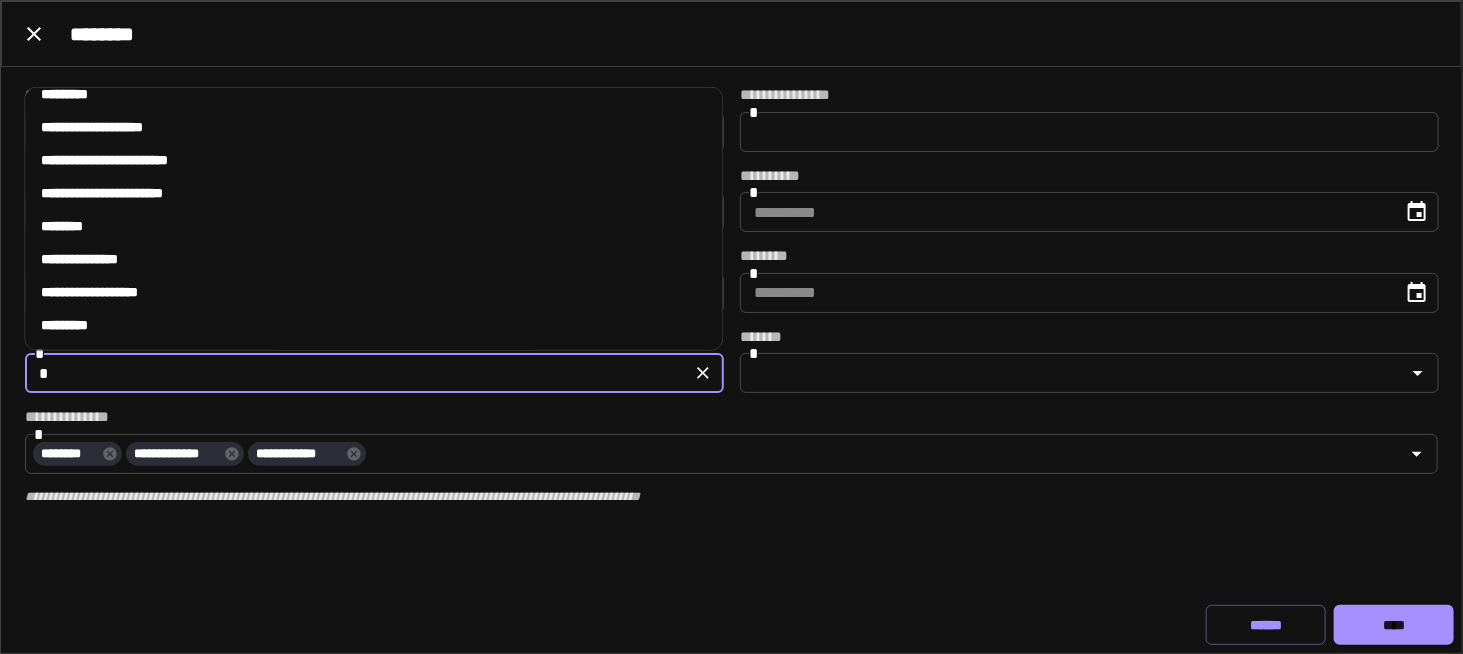 scroll, scrollTop: 0, scrollLeft: 0, axis: both 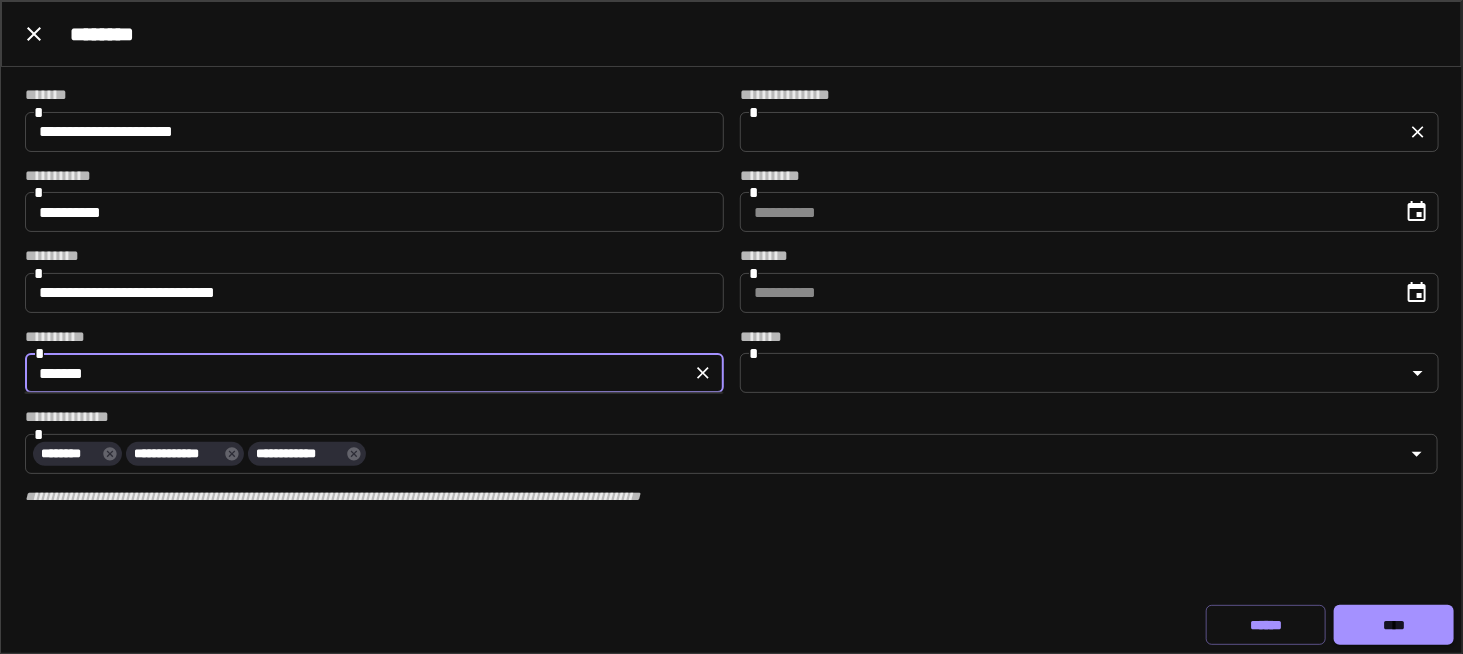 type on "*******" 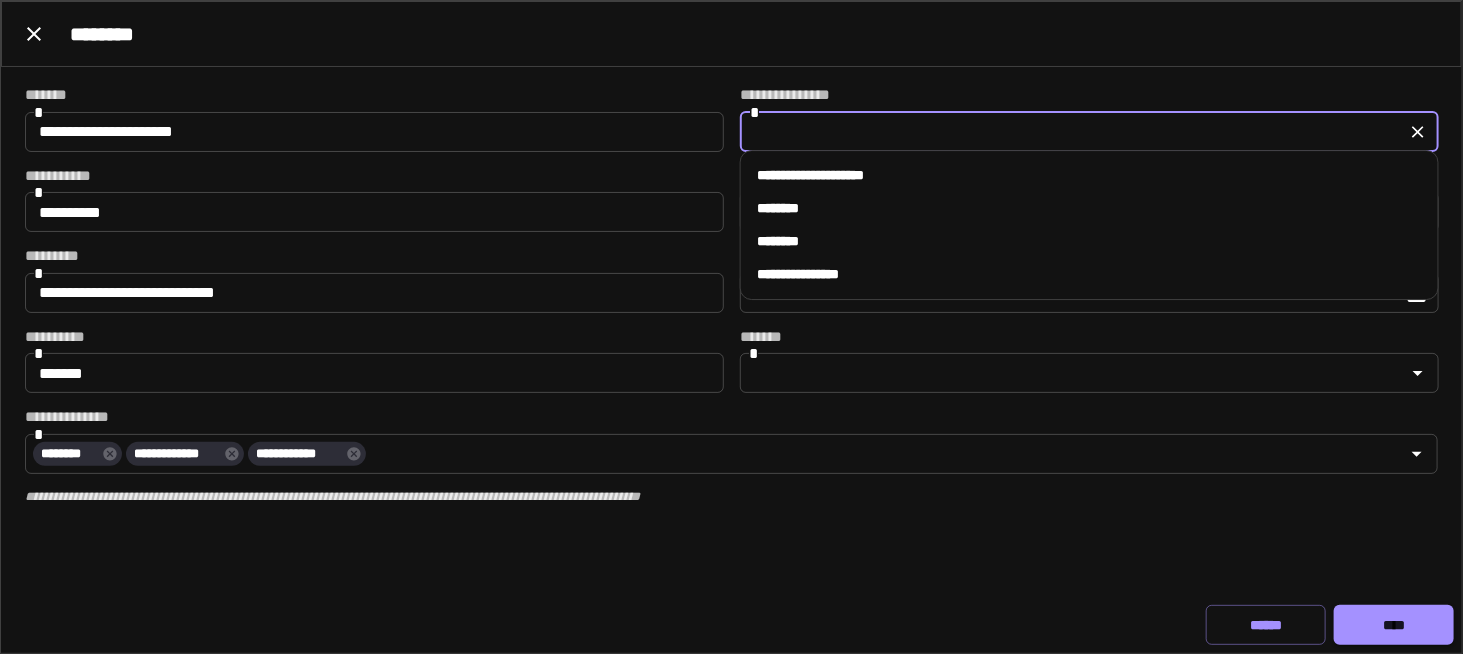 click at bounding box center [1073, 132] 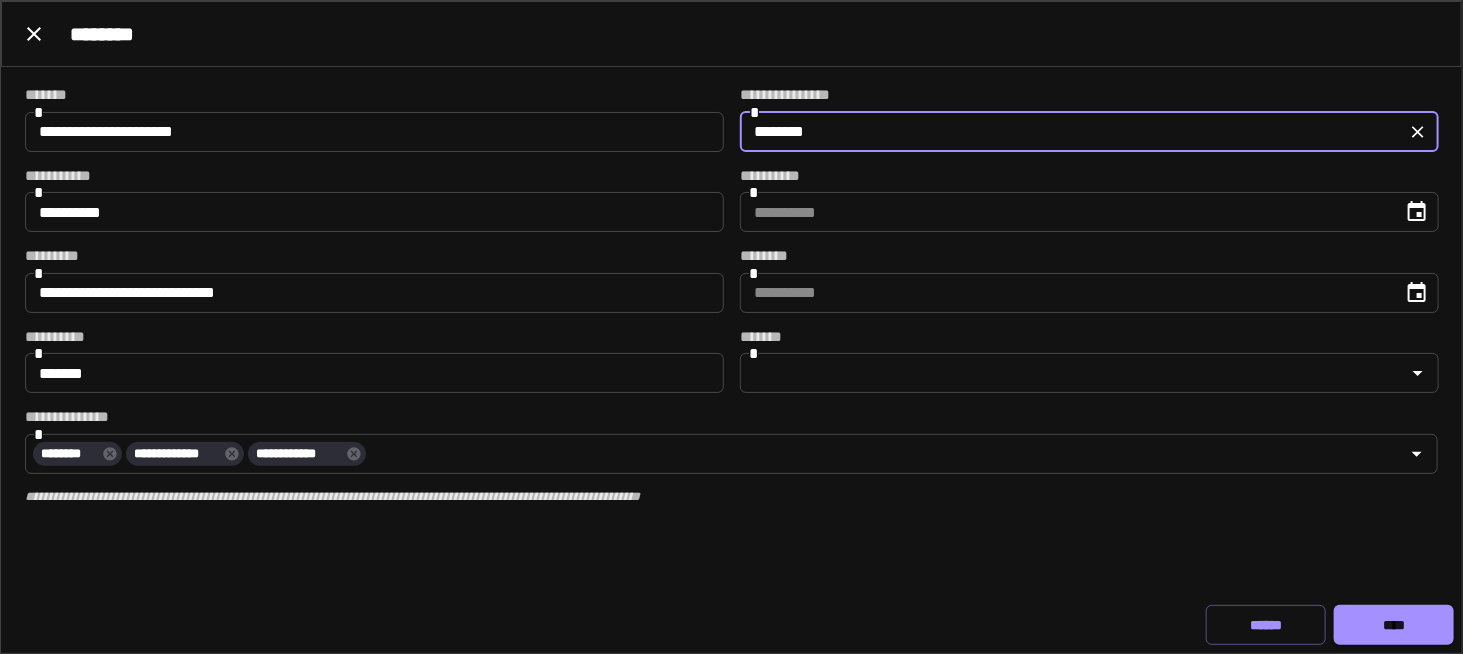type on "**********" 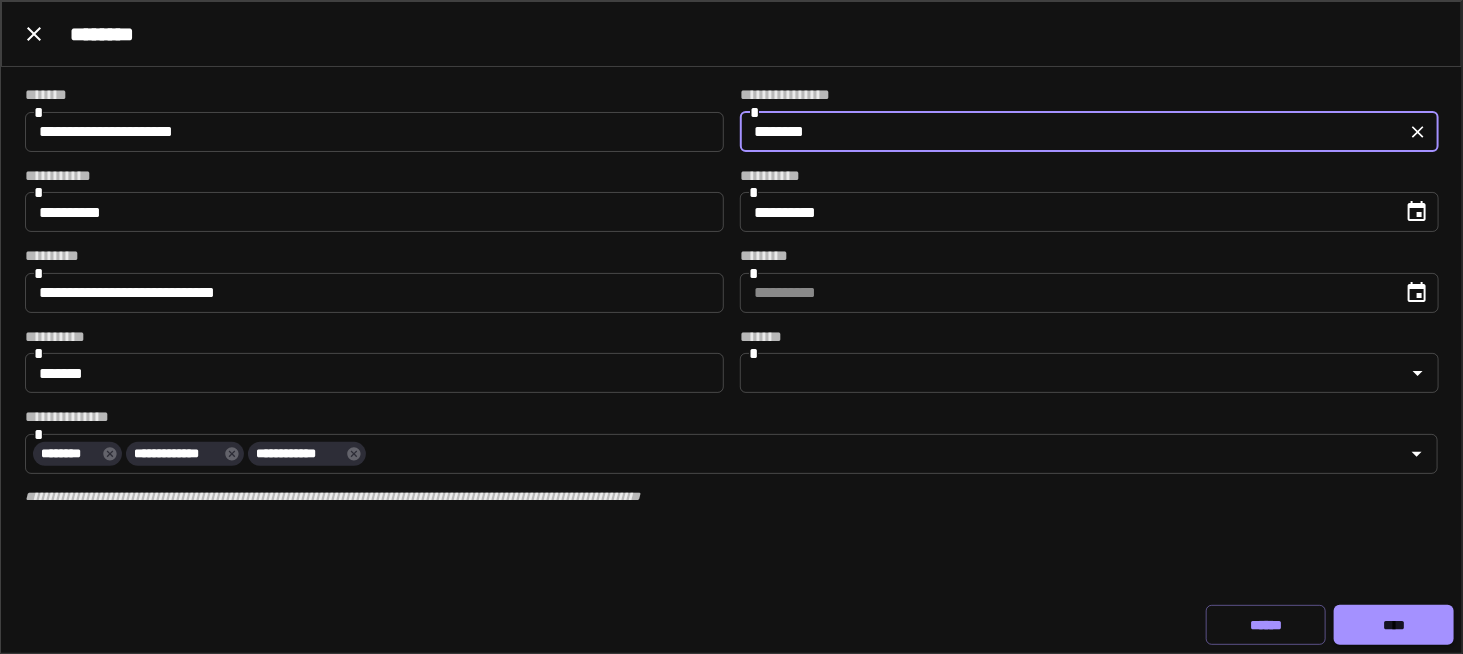 click on "**********" at bounding box center [1064, 212] 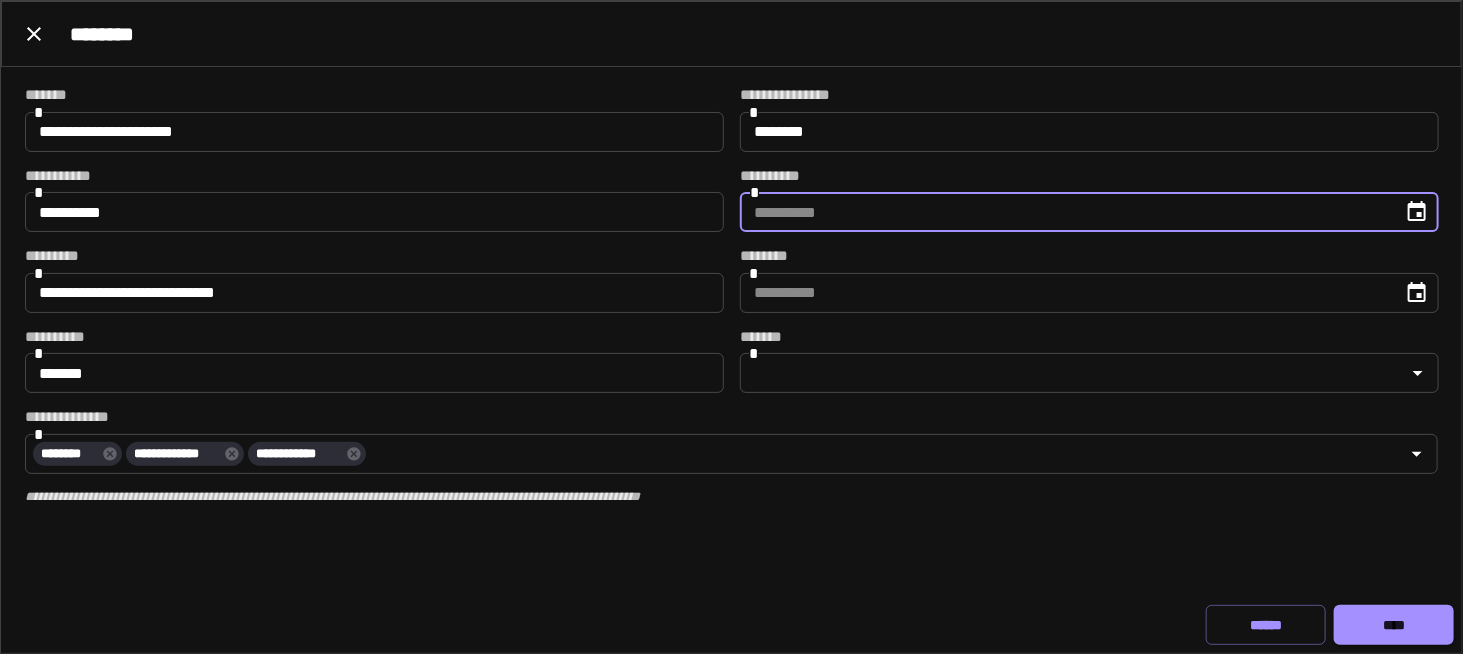 click at bounding box center [1417, 212] 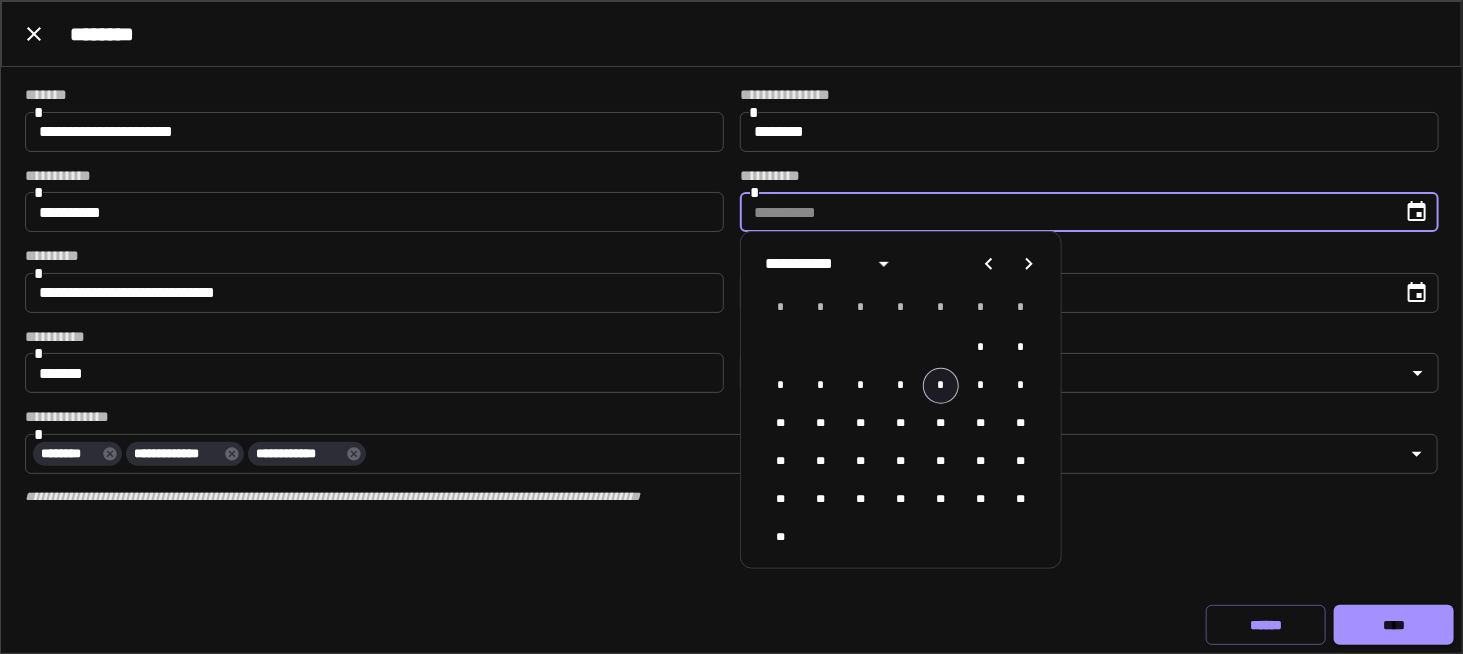 click on "*" at bounding box center [941, 386] 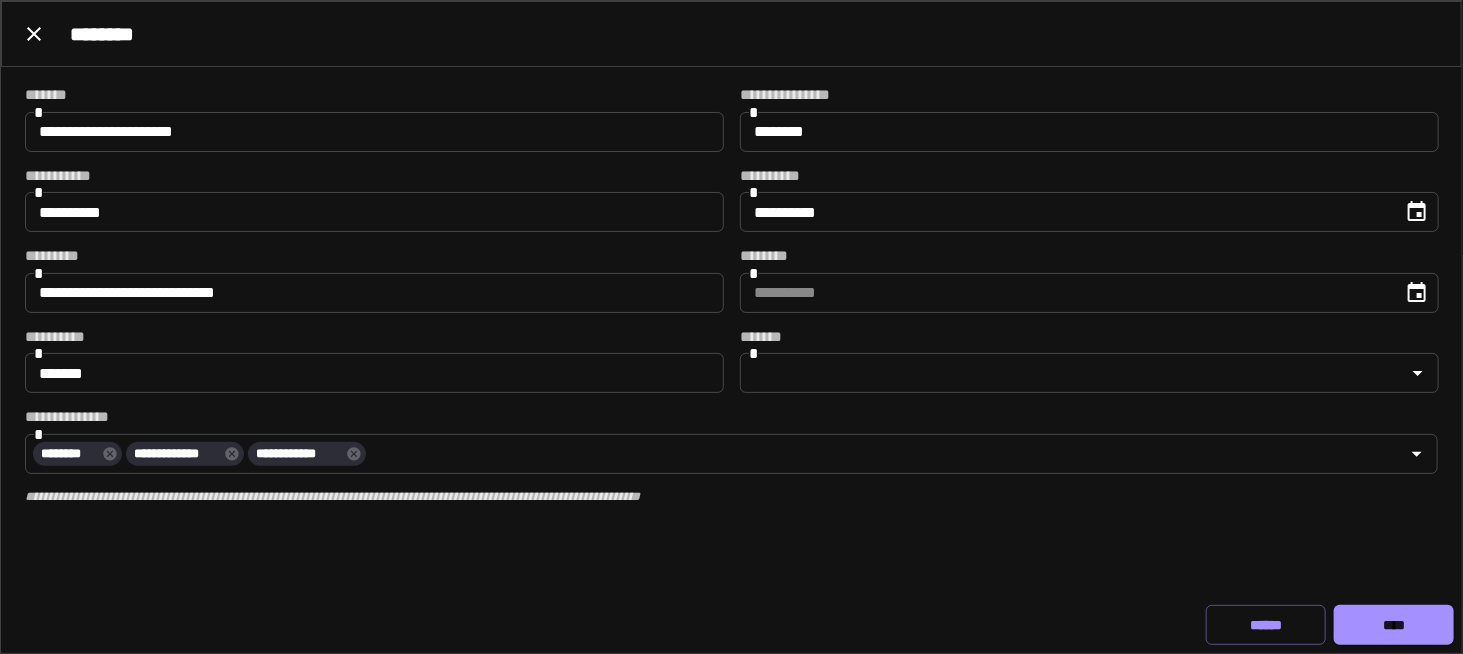 click at bounding box center [1073, 373] 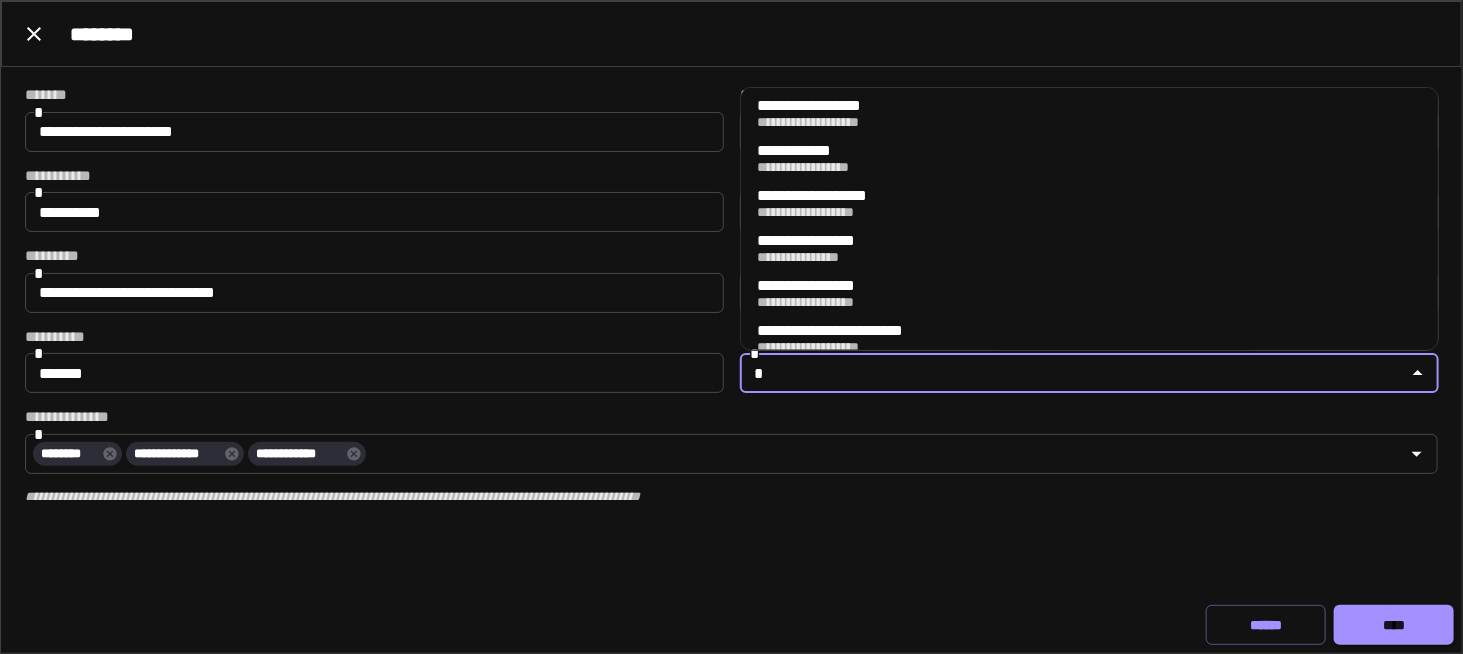 scroll, scrollTop: 0, scrollLeft: 0, axis: both 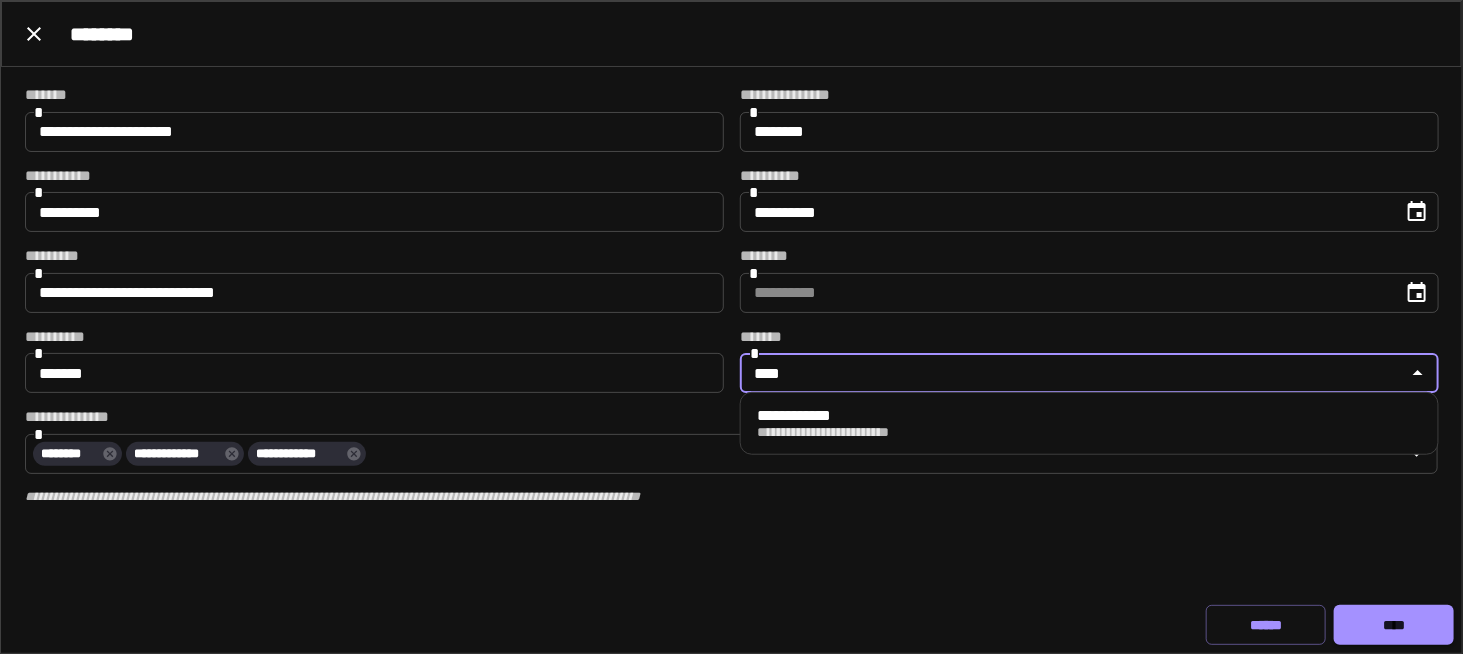 type on "***" 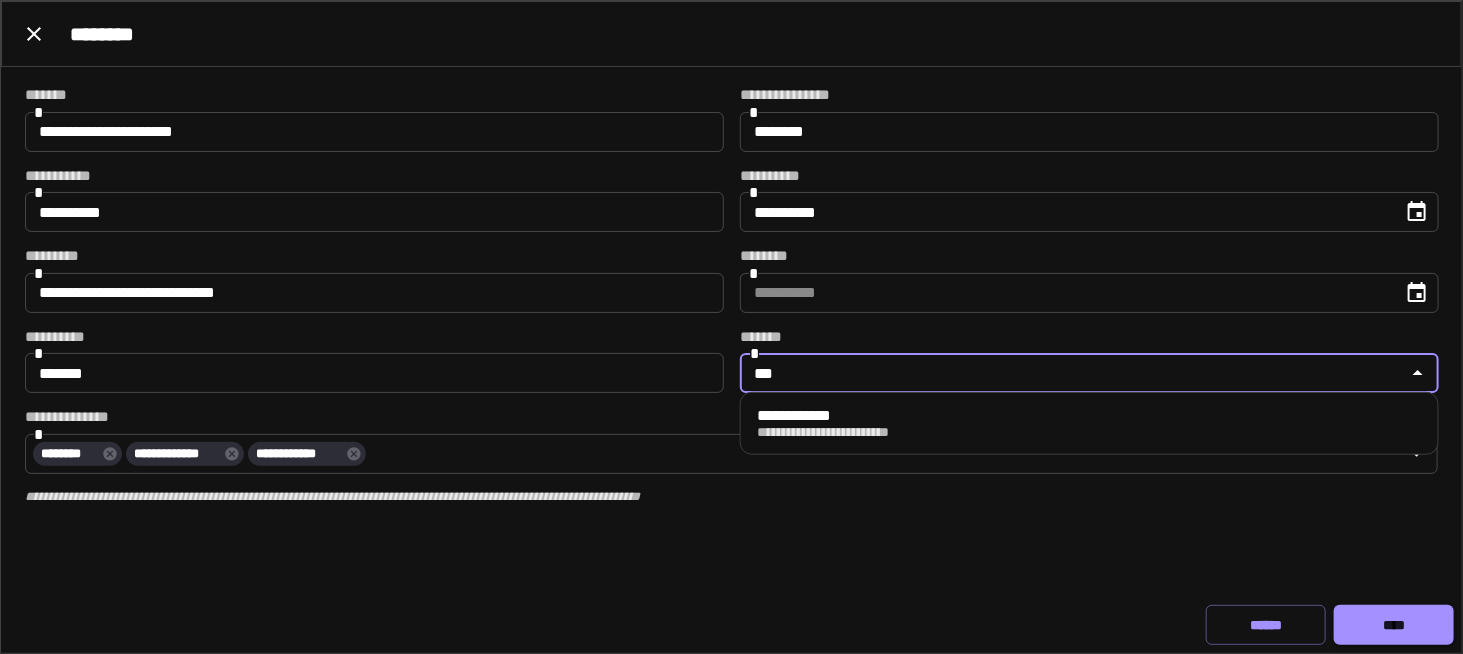 type 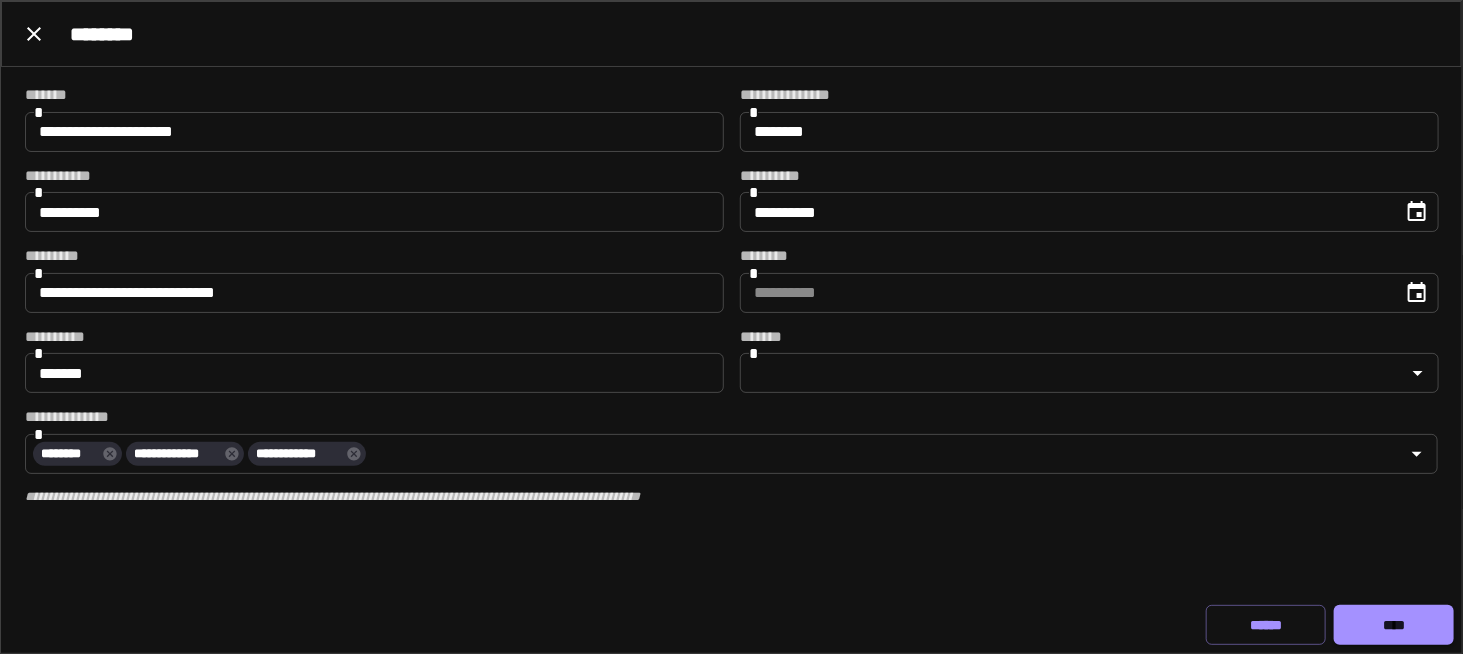 click on "**********" at bounding box center [731, 332] 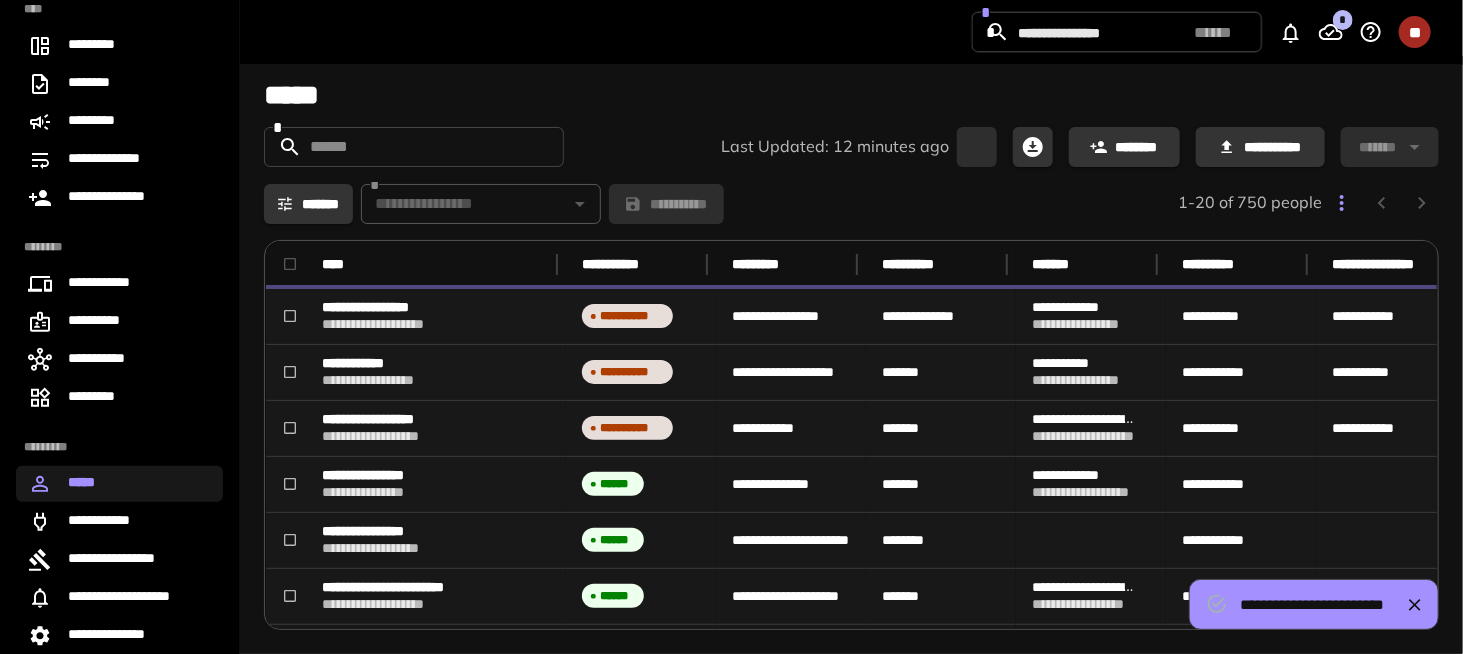 type 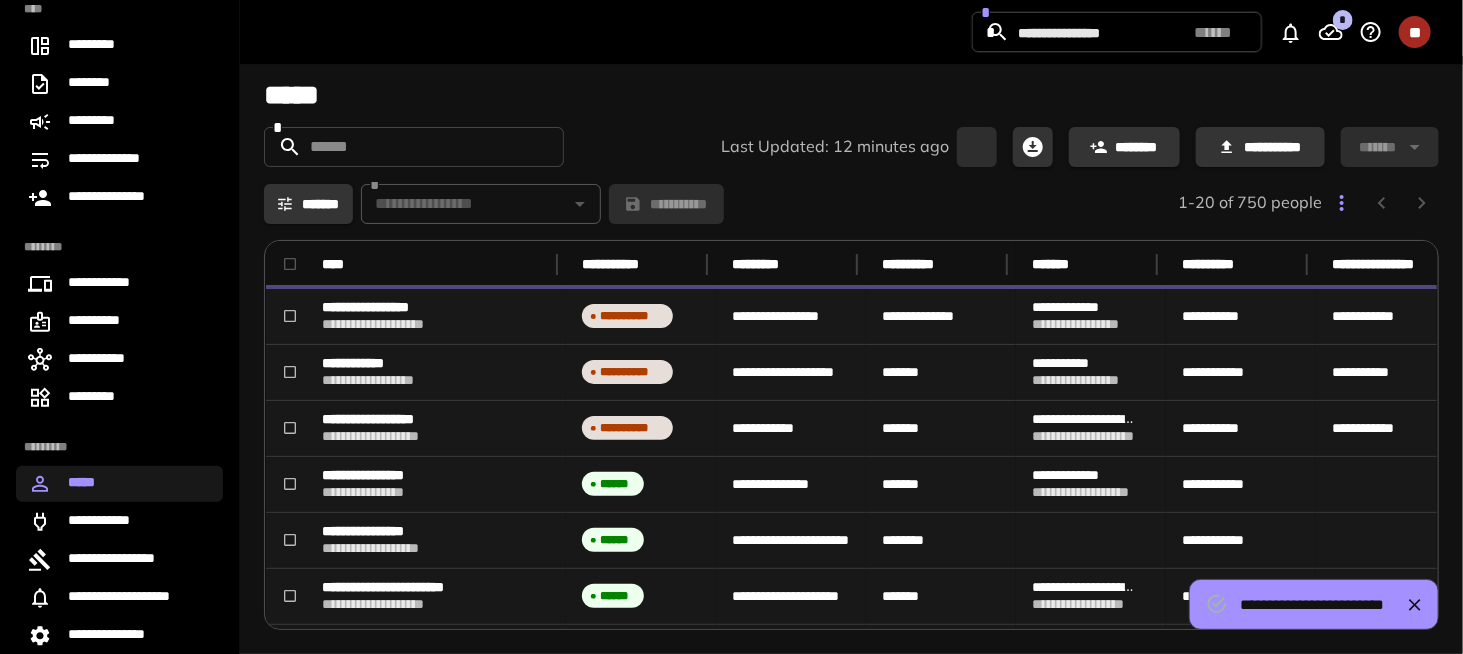 type 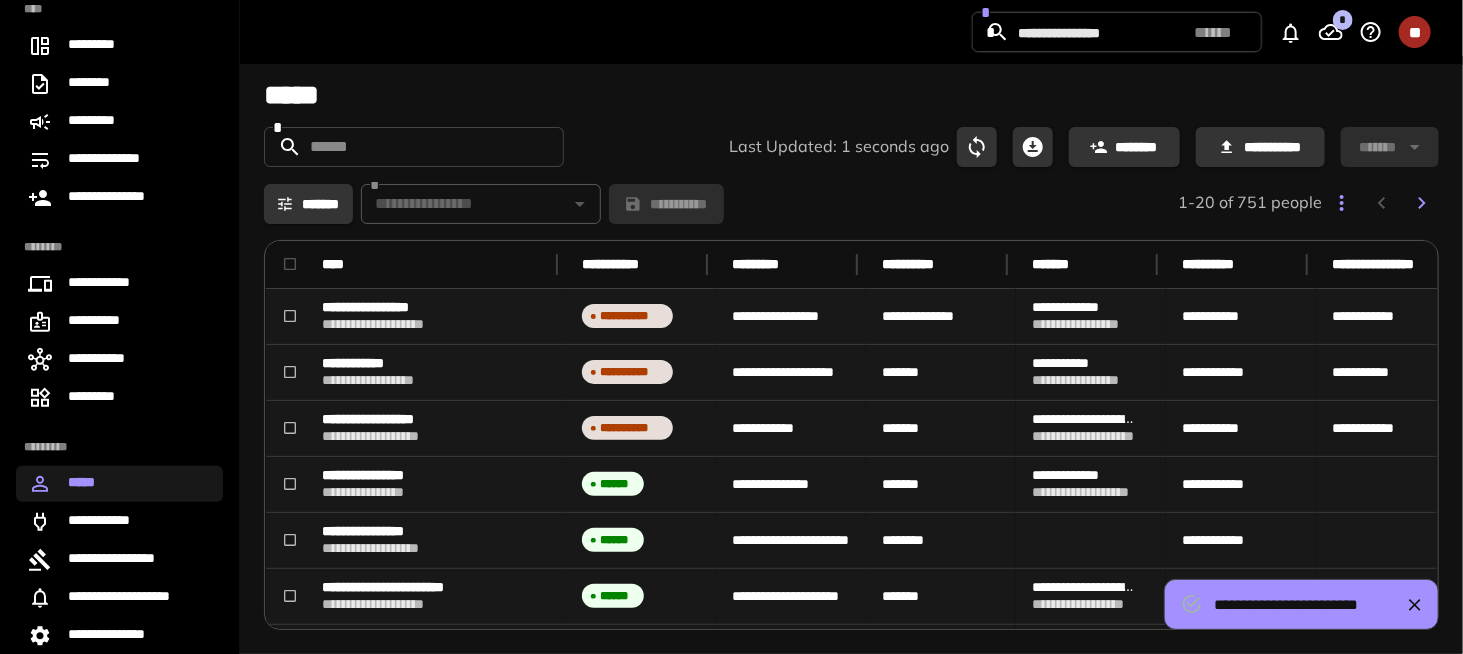 click on "********" at bounding box center [1124, 147] 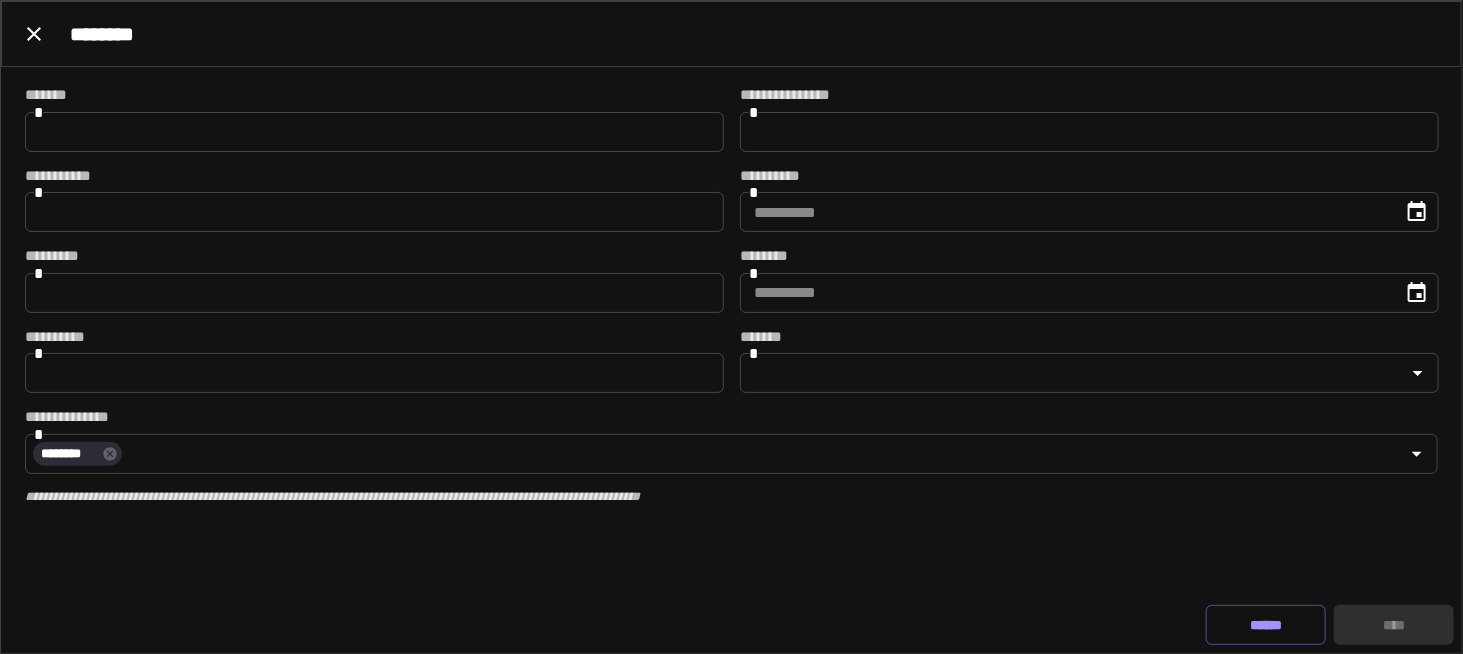 click at bounding box center (374, 132) 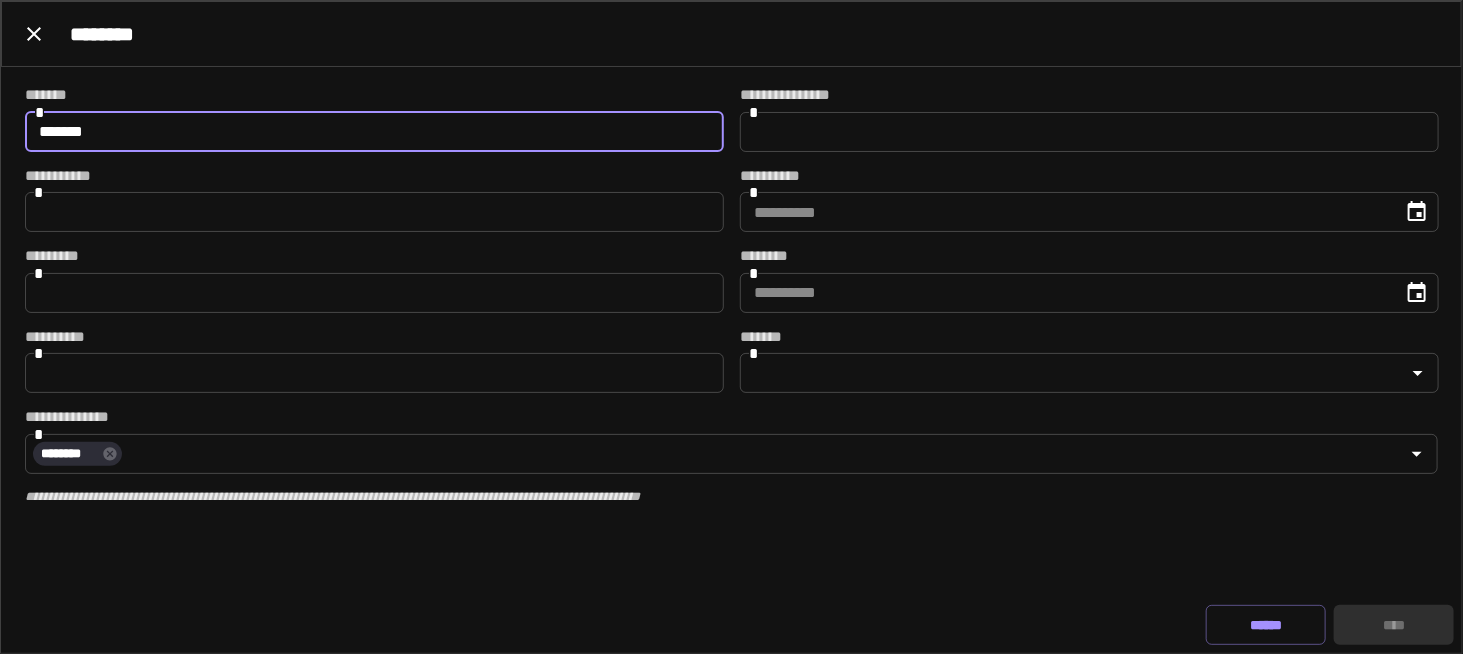 click on "*******" at bounding box center [374, 132] 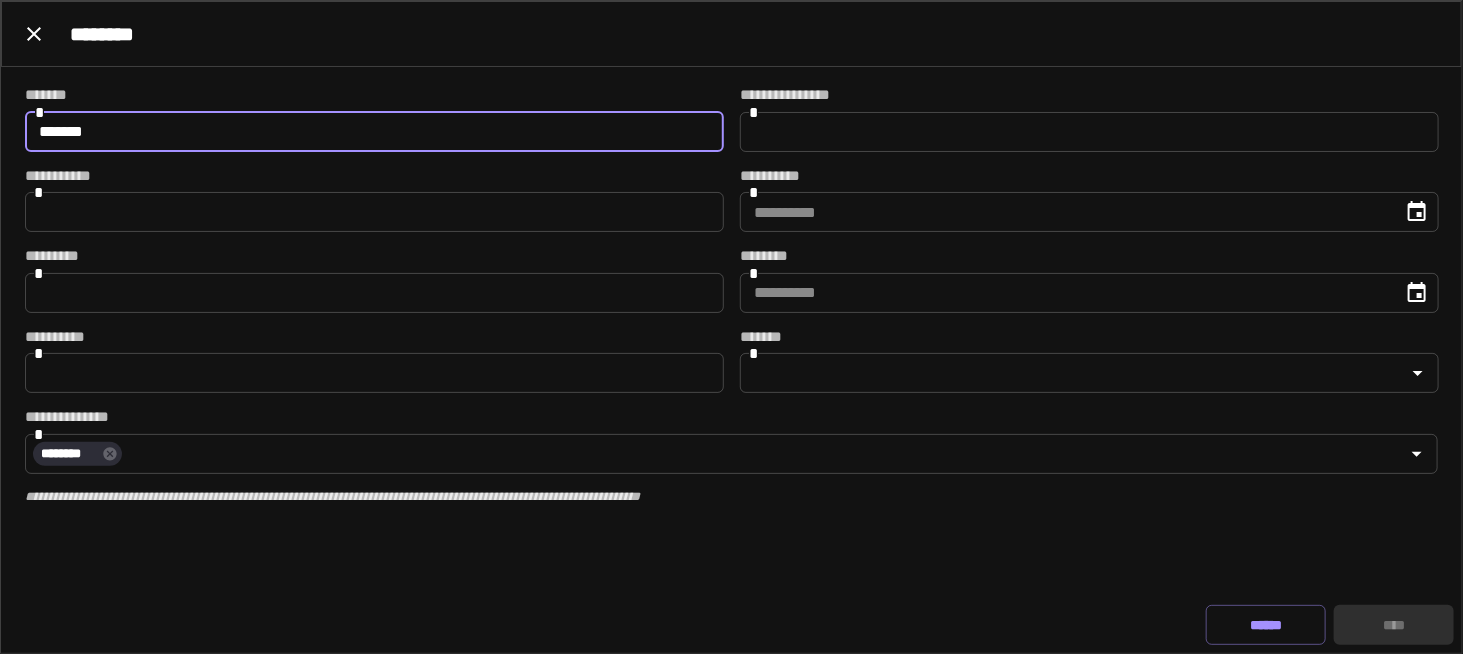 paste on "**********" 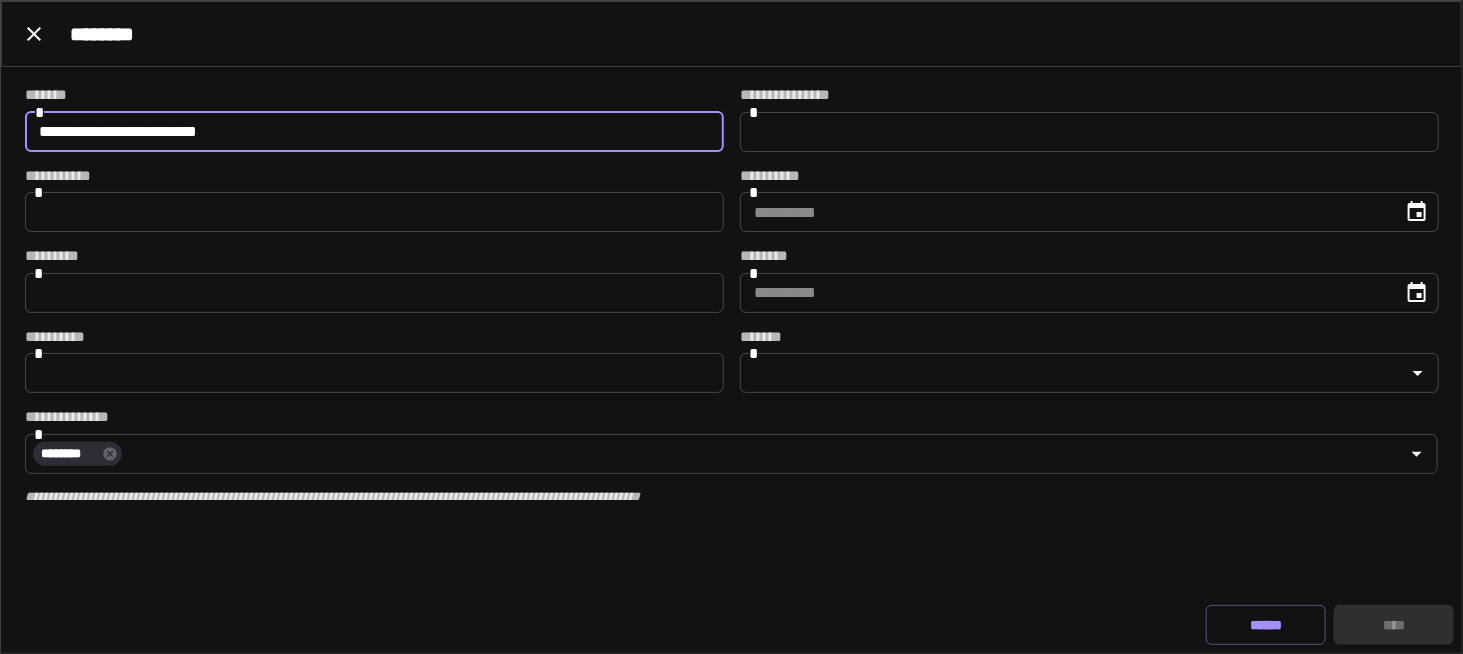 type on "**********" 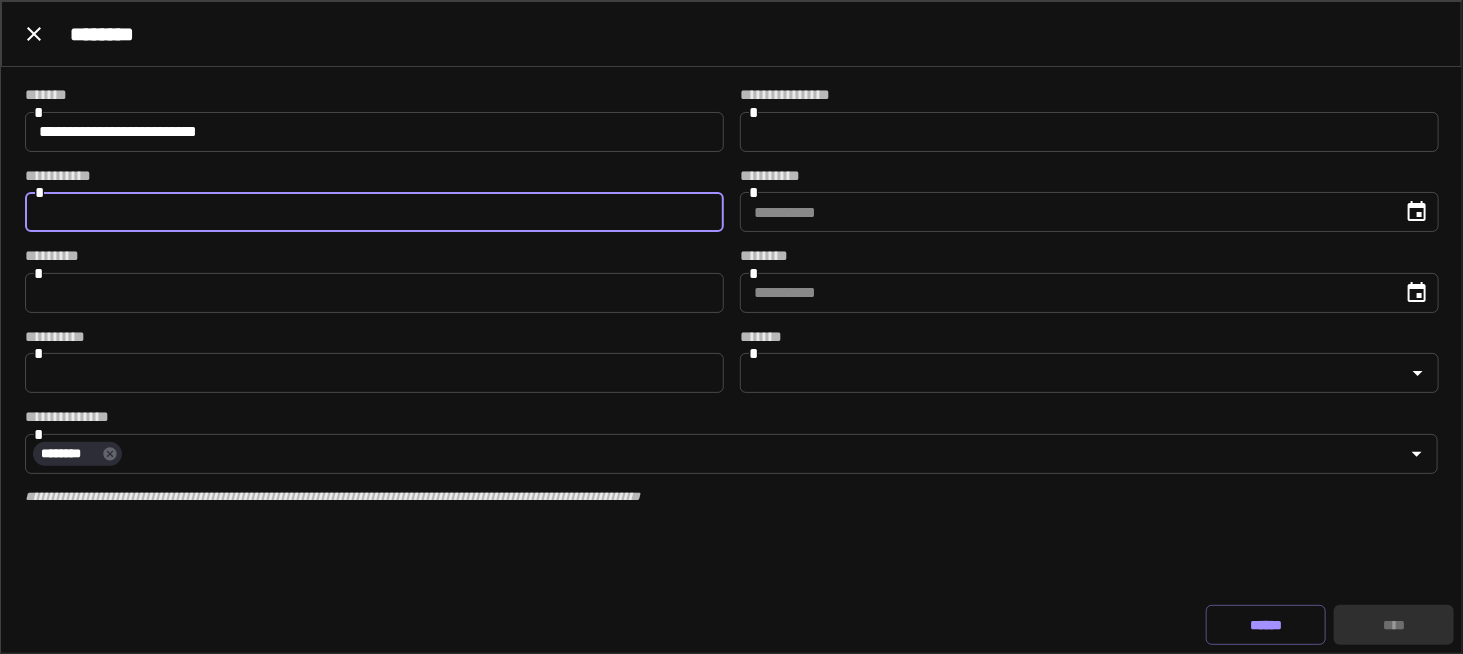 paste on "**********" 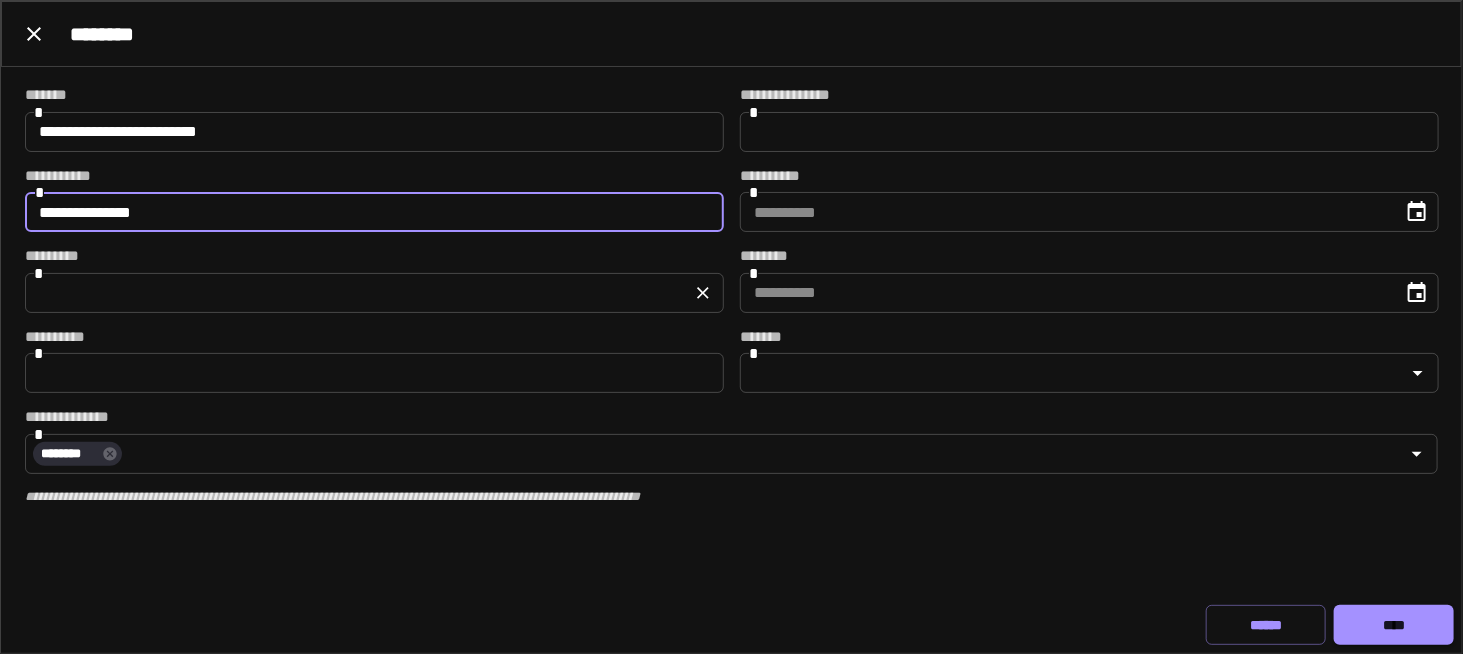 type on "**********" 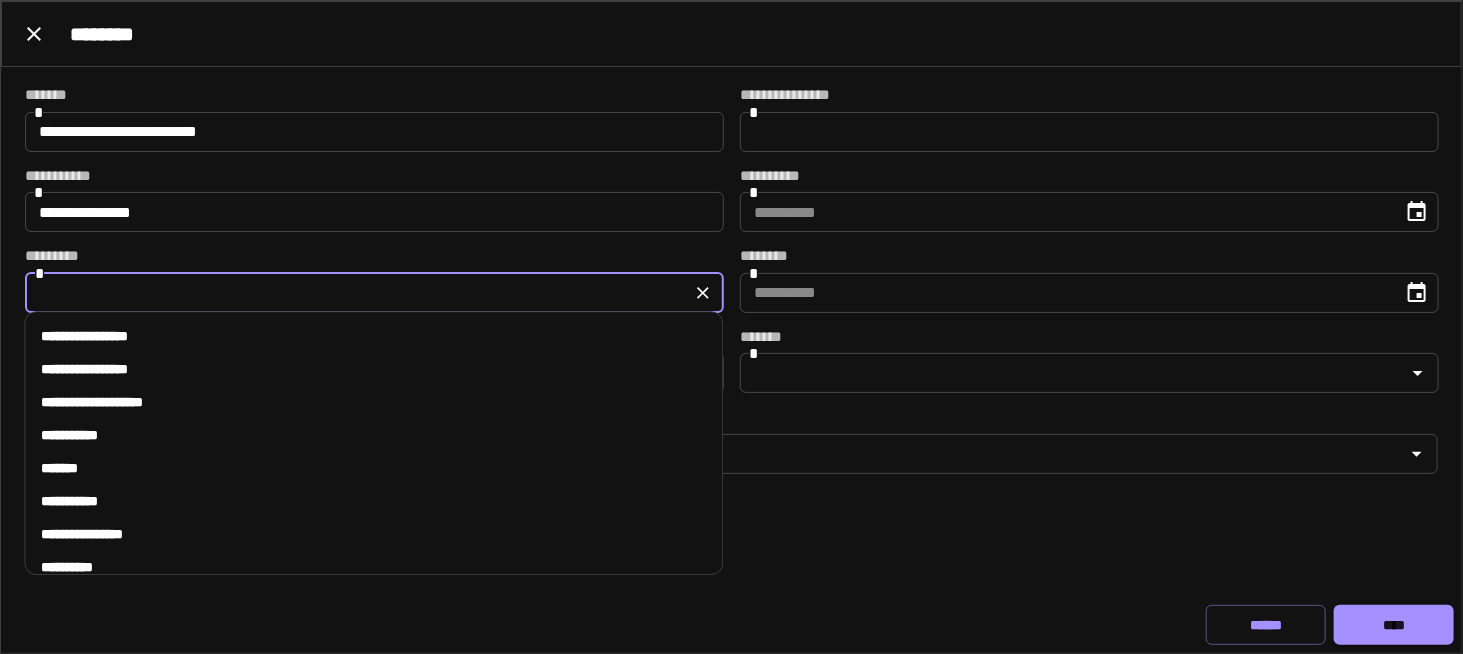 click at bounding box center (358, 293) 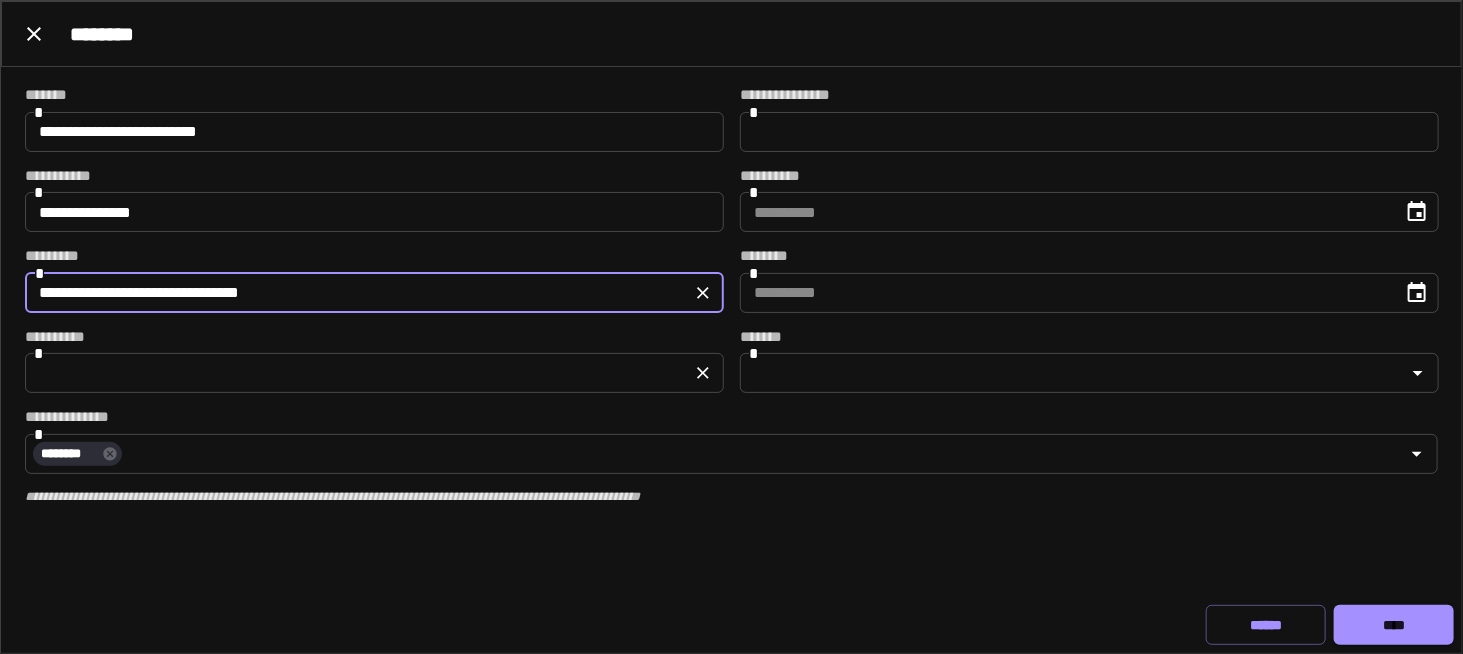 type on "**********" 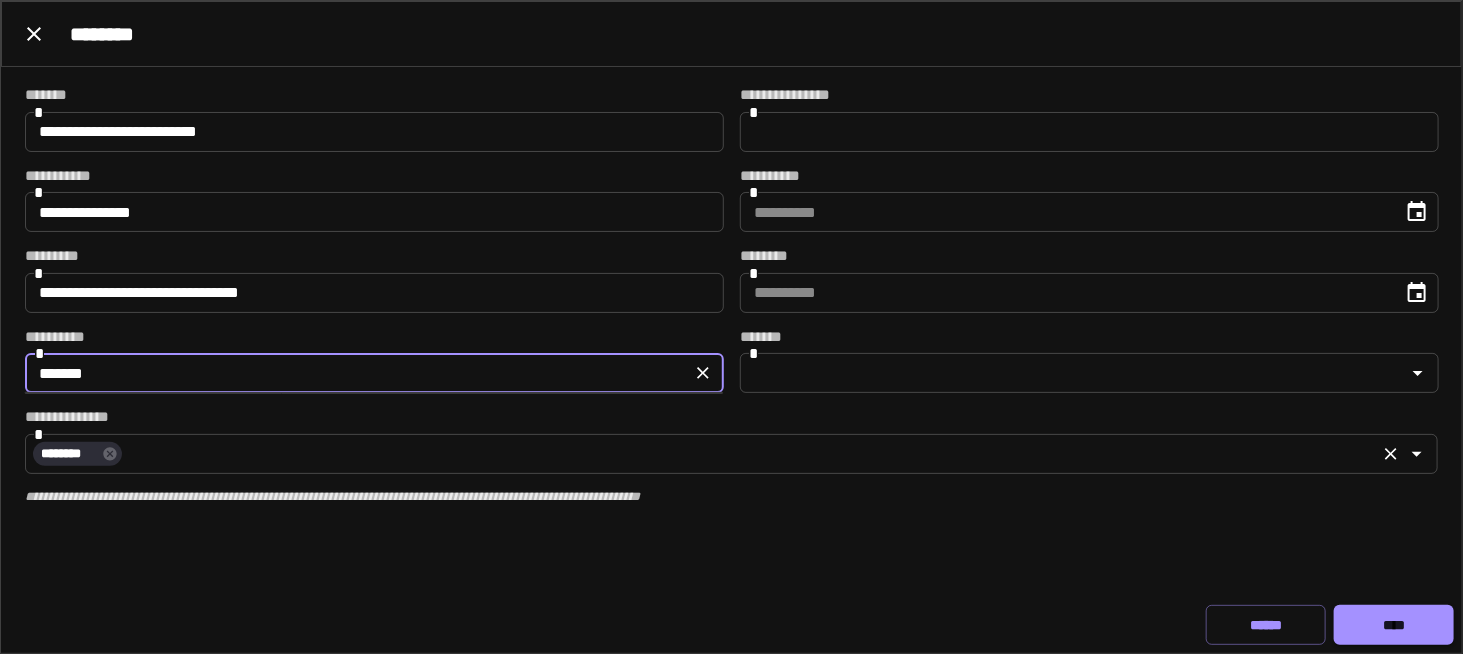 type on "*******" 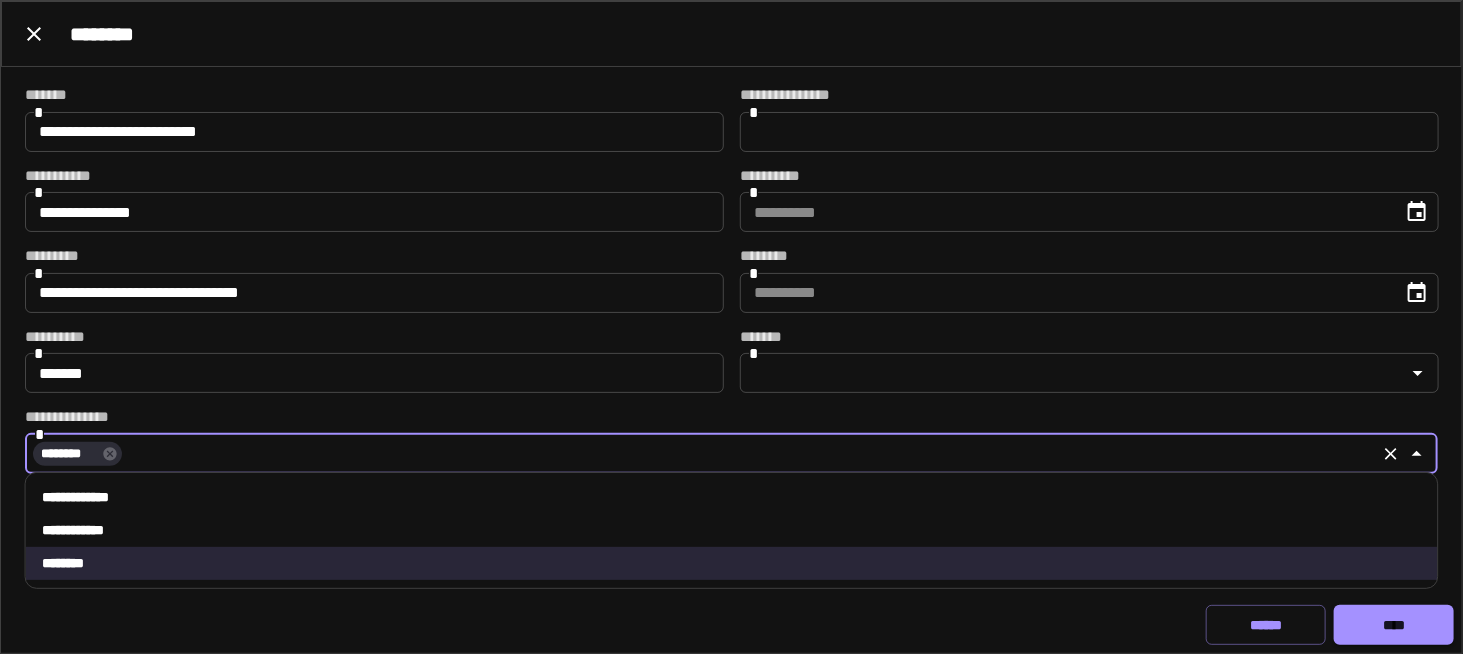 click on "**********" at bounding box center (732, 530) 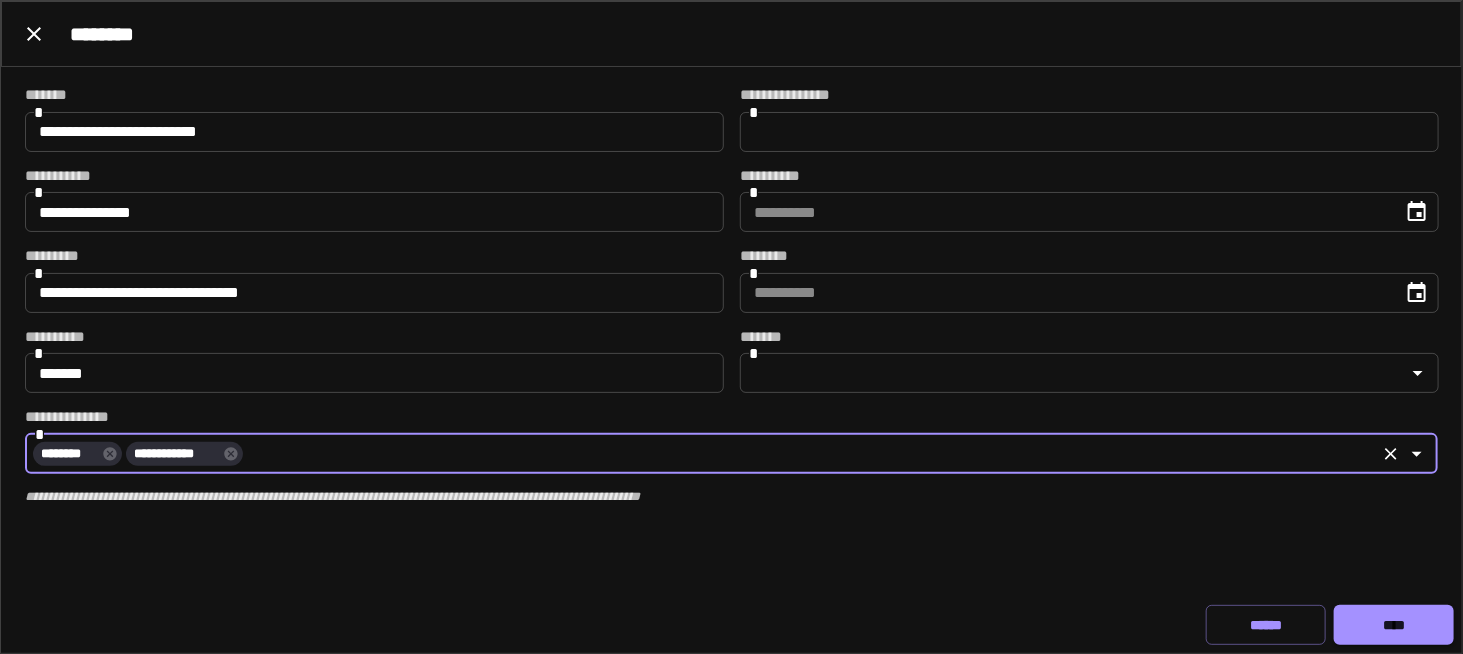 click on "**********" at bounding box center [731, 454] 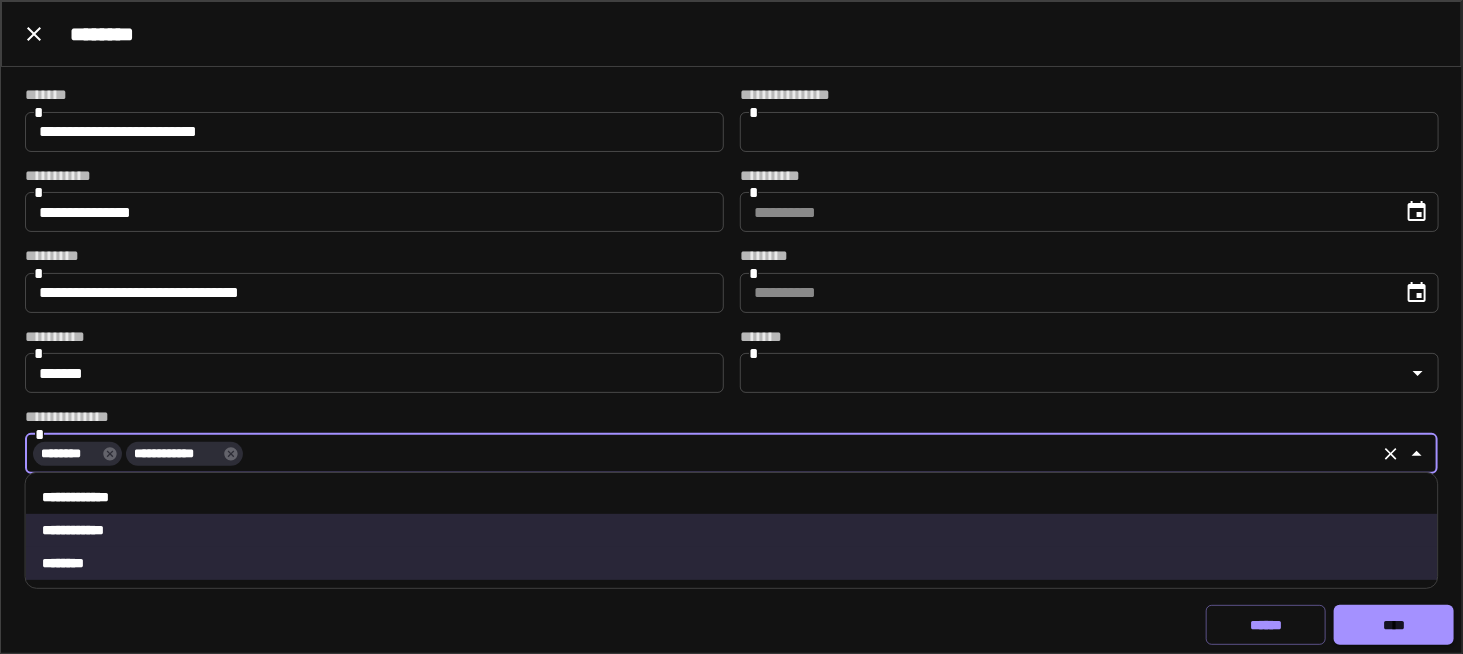 click on "**********" at bounding box center [732, 497] 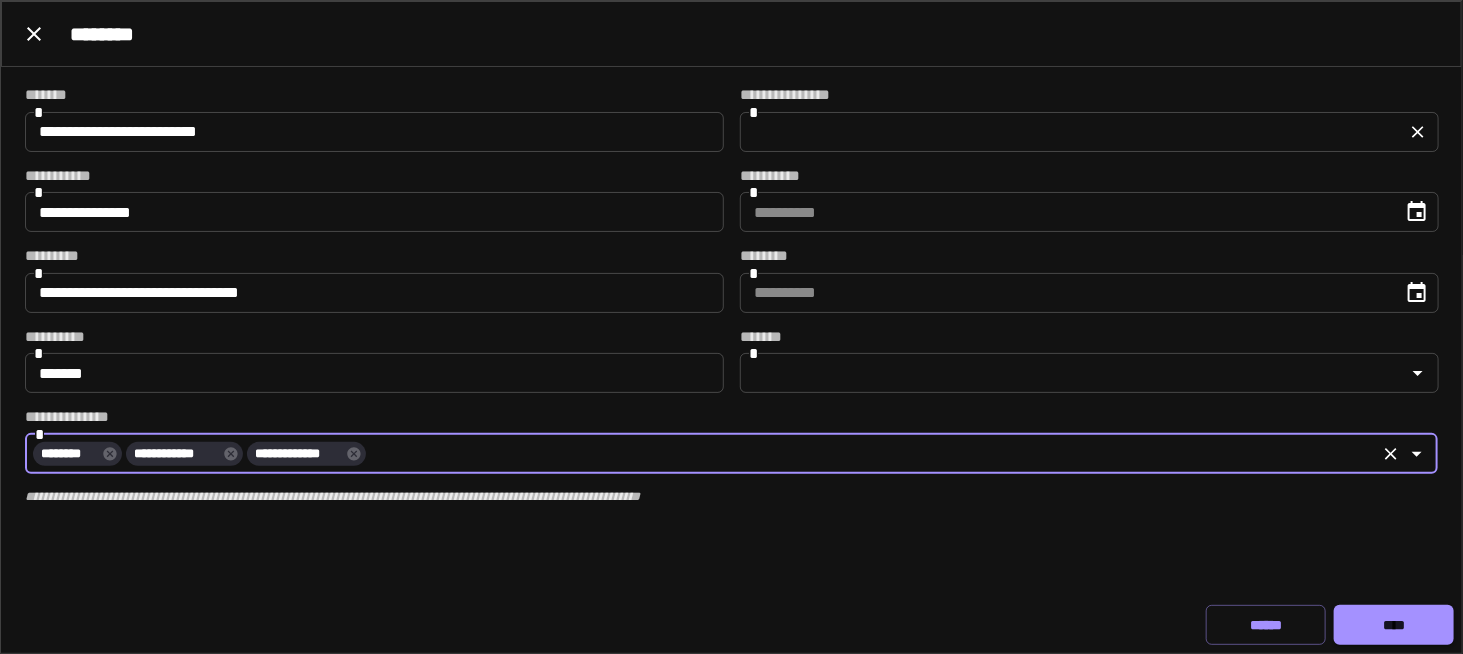 click at bounding box center [1073, 132] 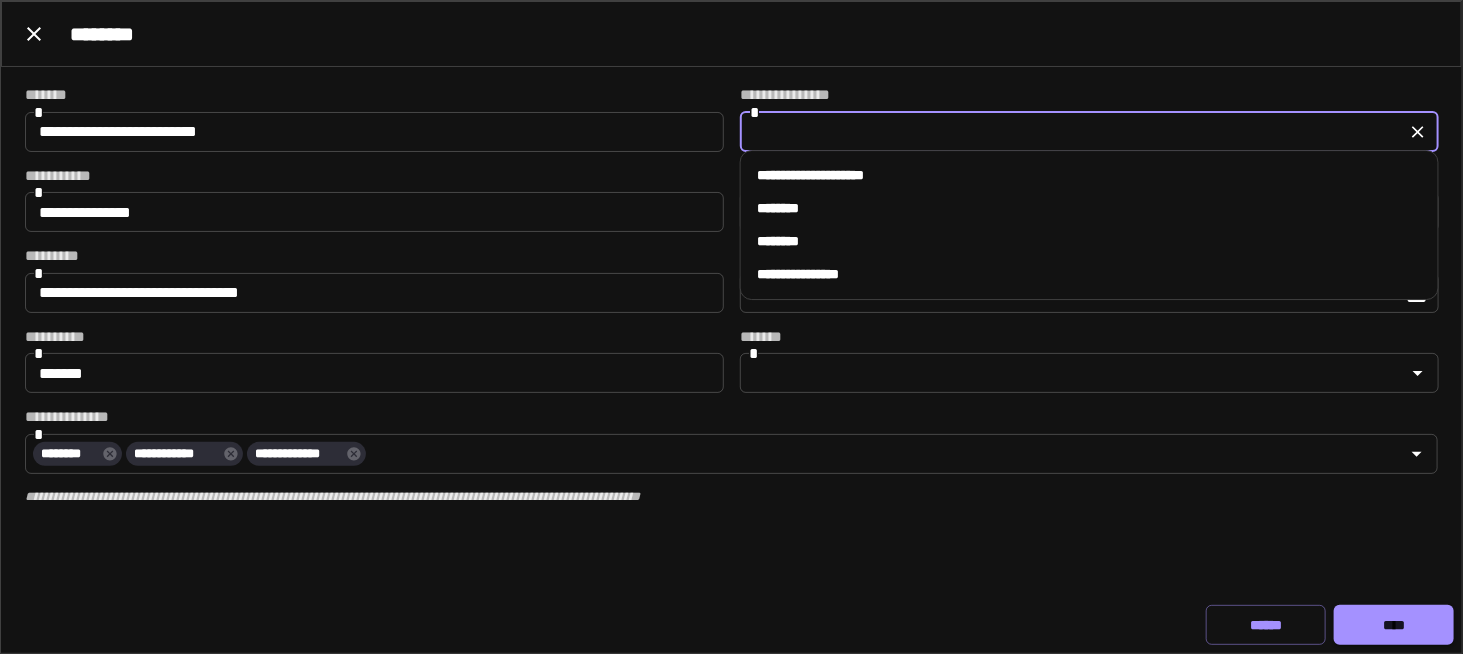 click on "********" at bounding box center [1090, 208] 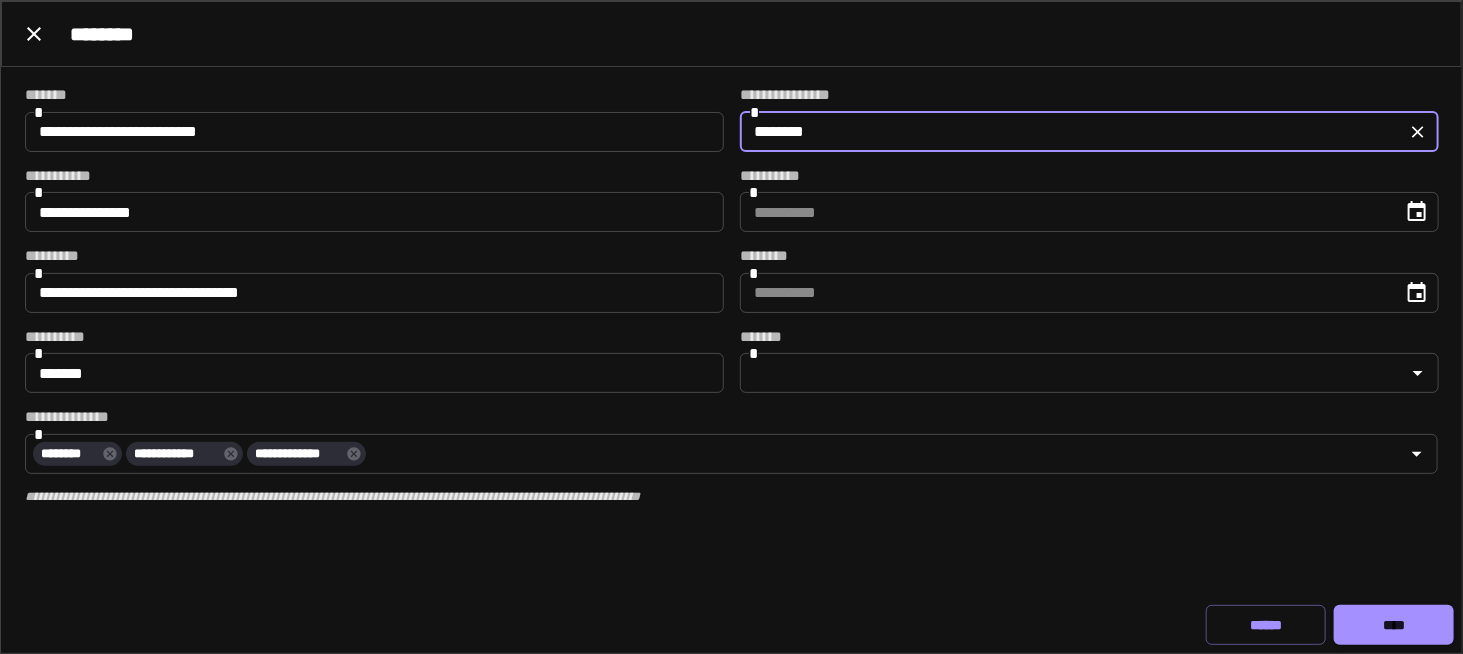 type on "**********" 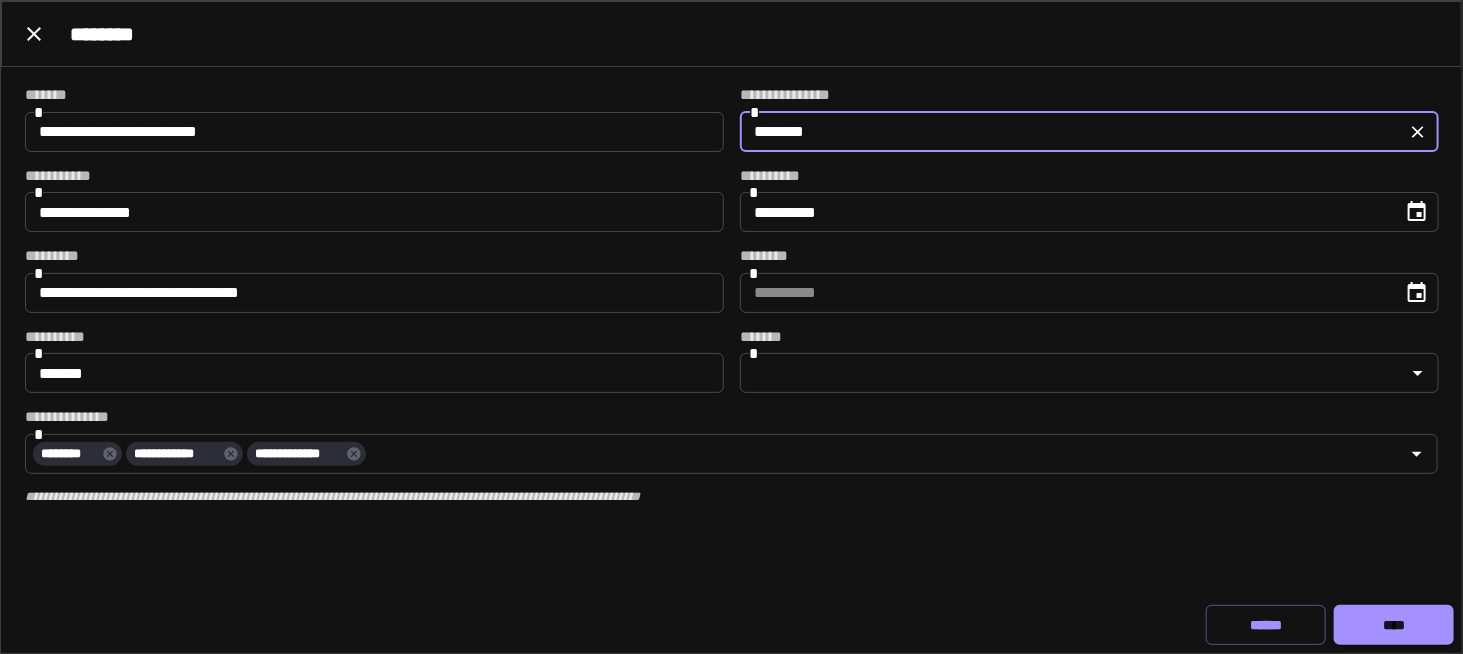click on "**********" at bounding box center (1064, 212) 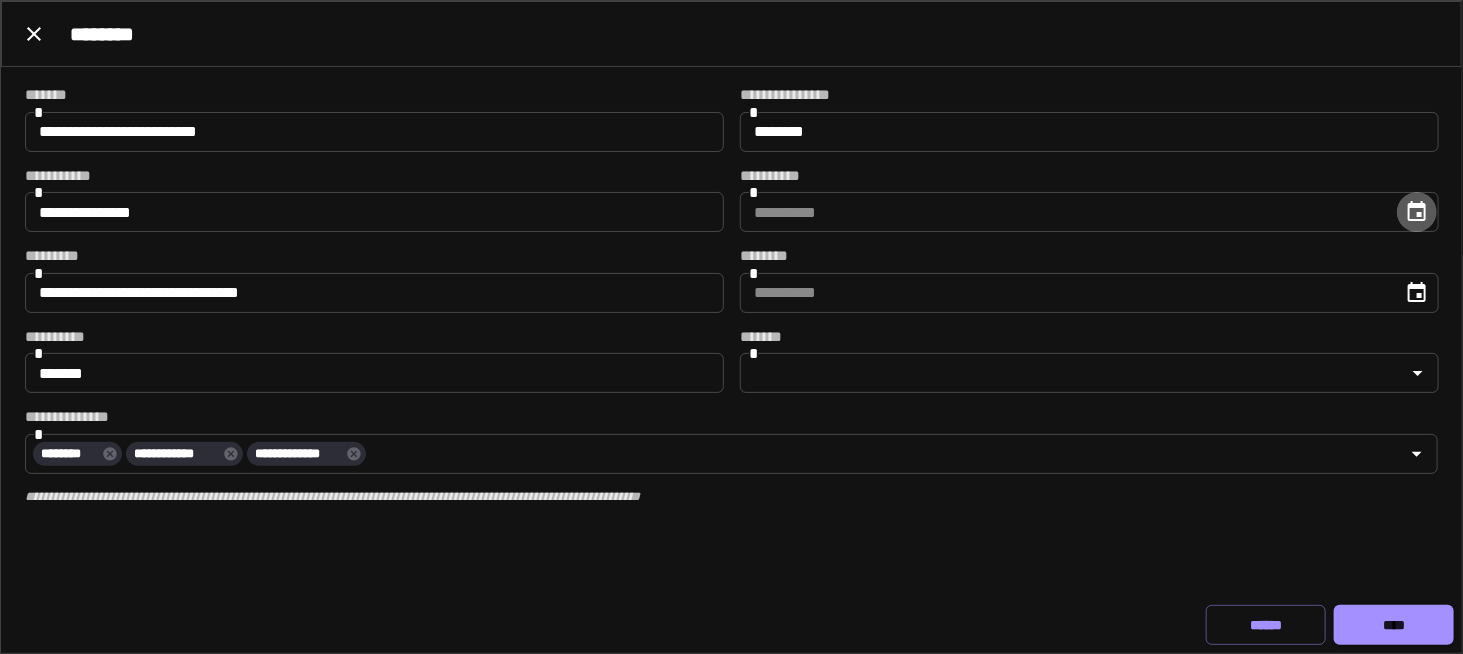 click 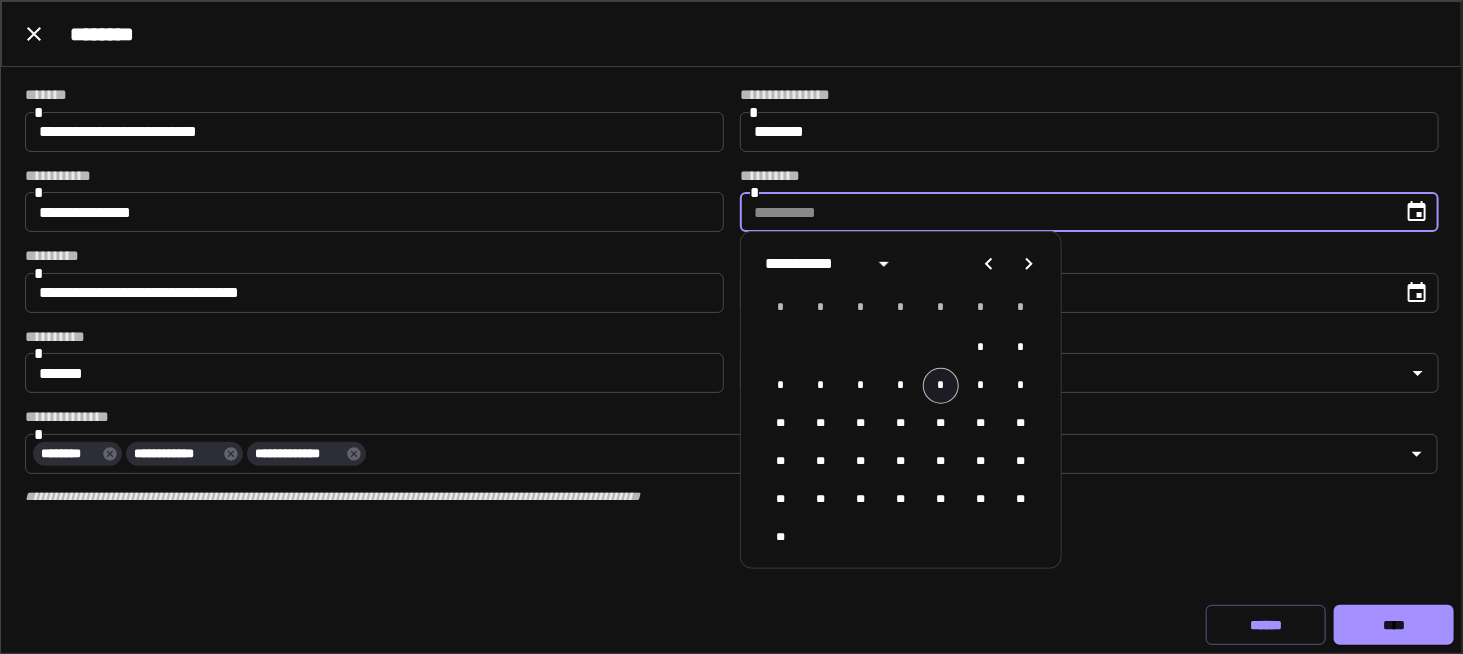click on "*" at bounding box center [941, 386] 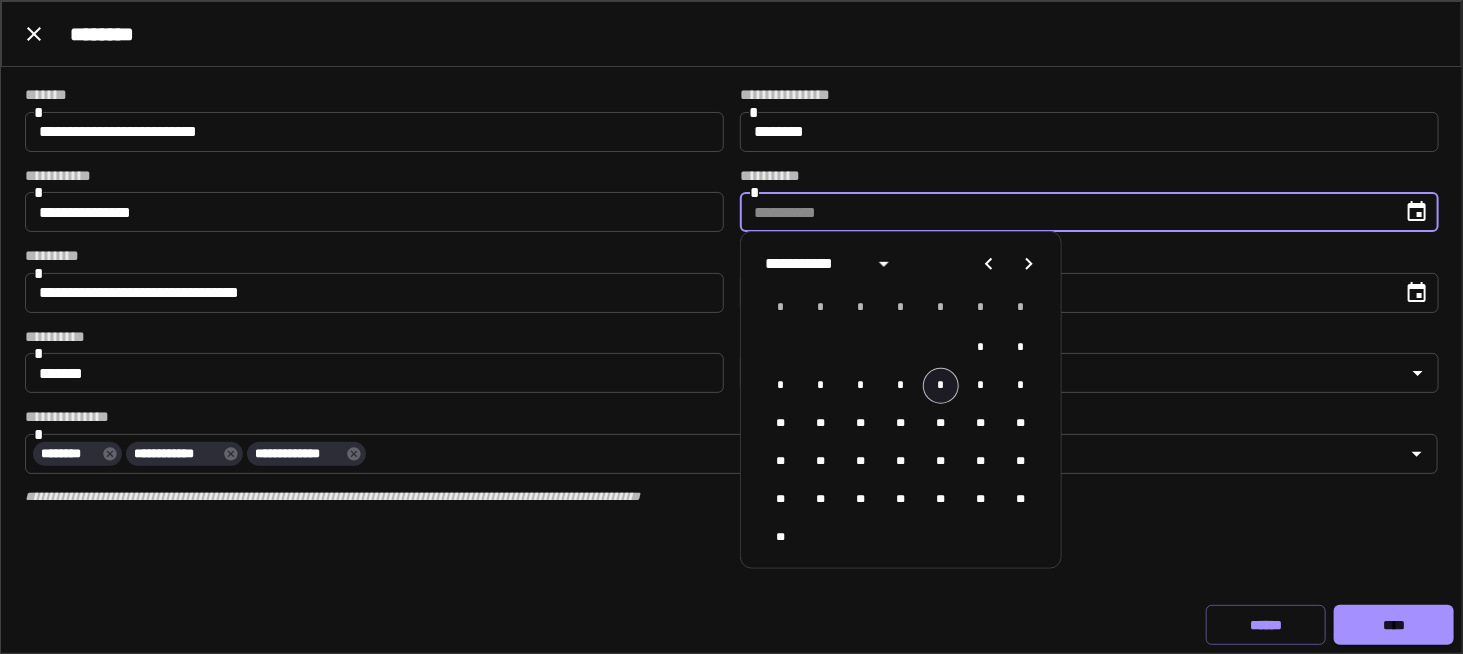 type on "**********" 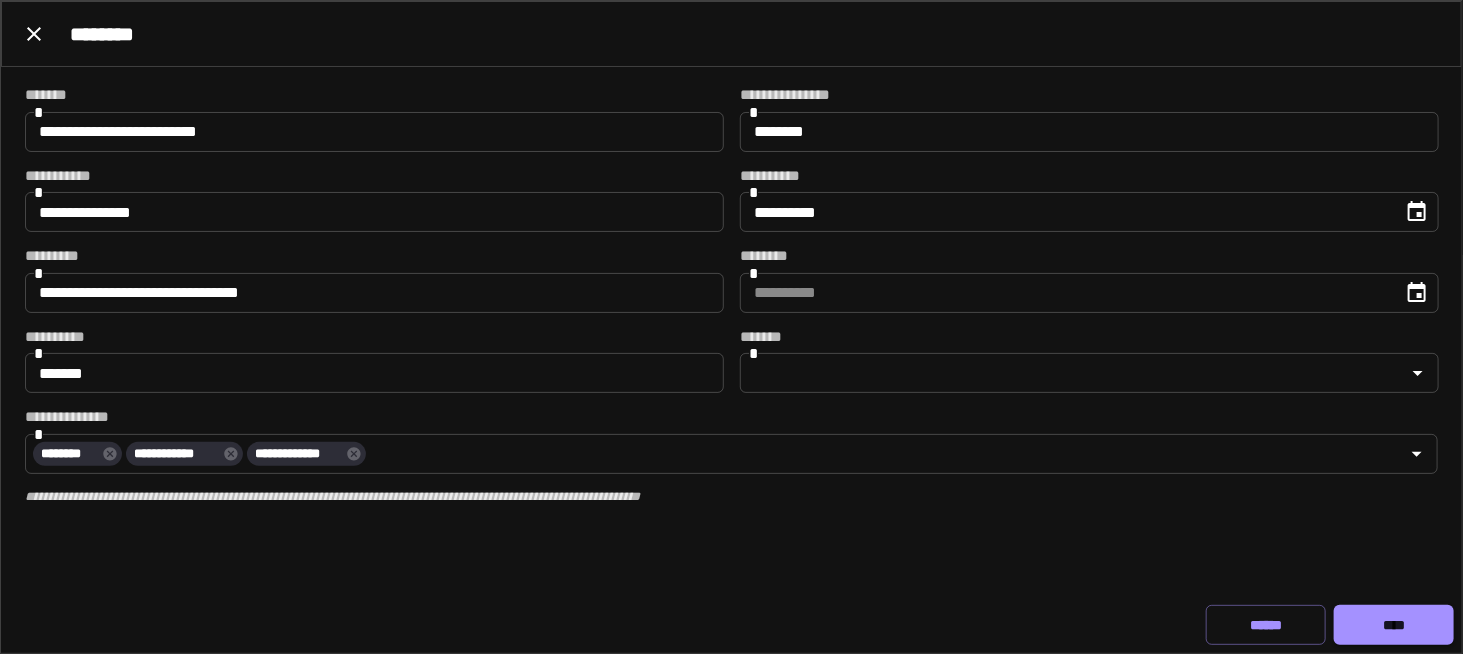 type on "**********" 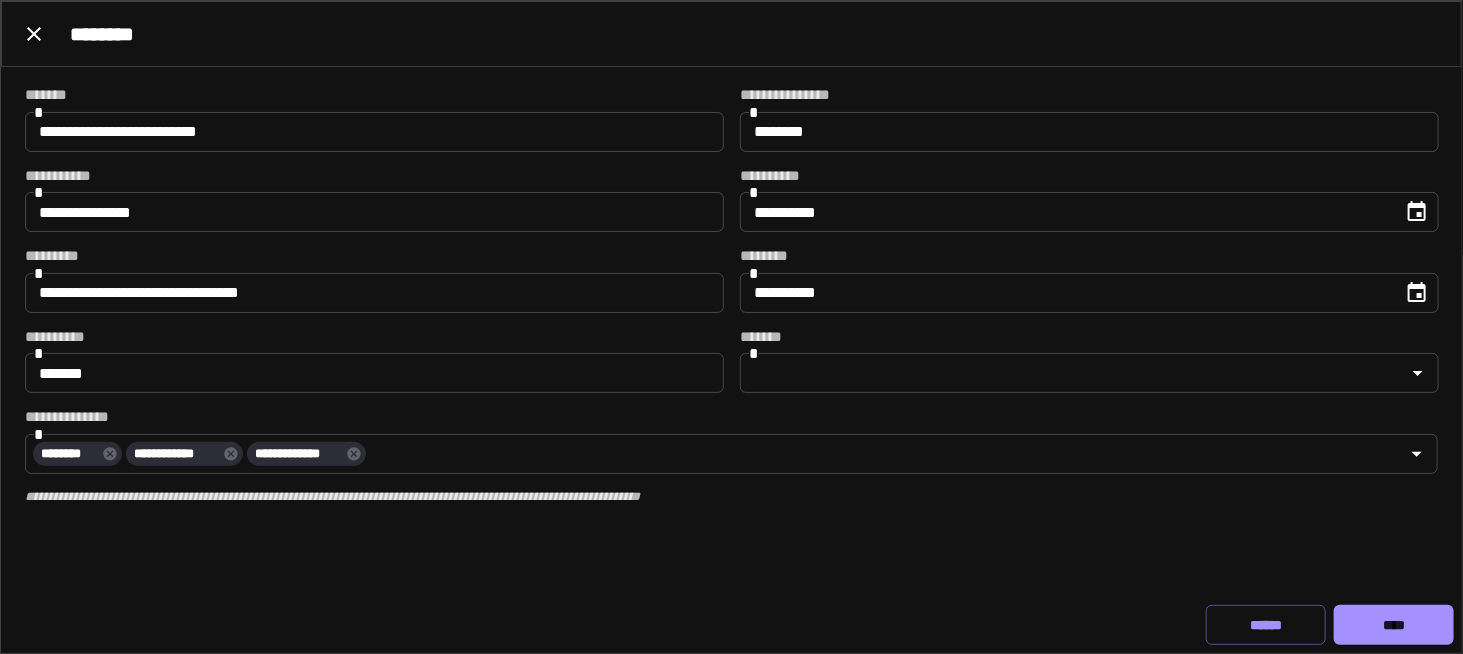 click on "**********" at bounding box center (1064, 293) 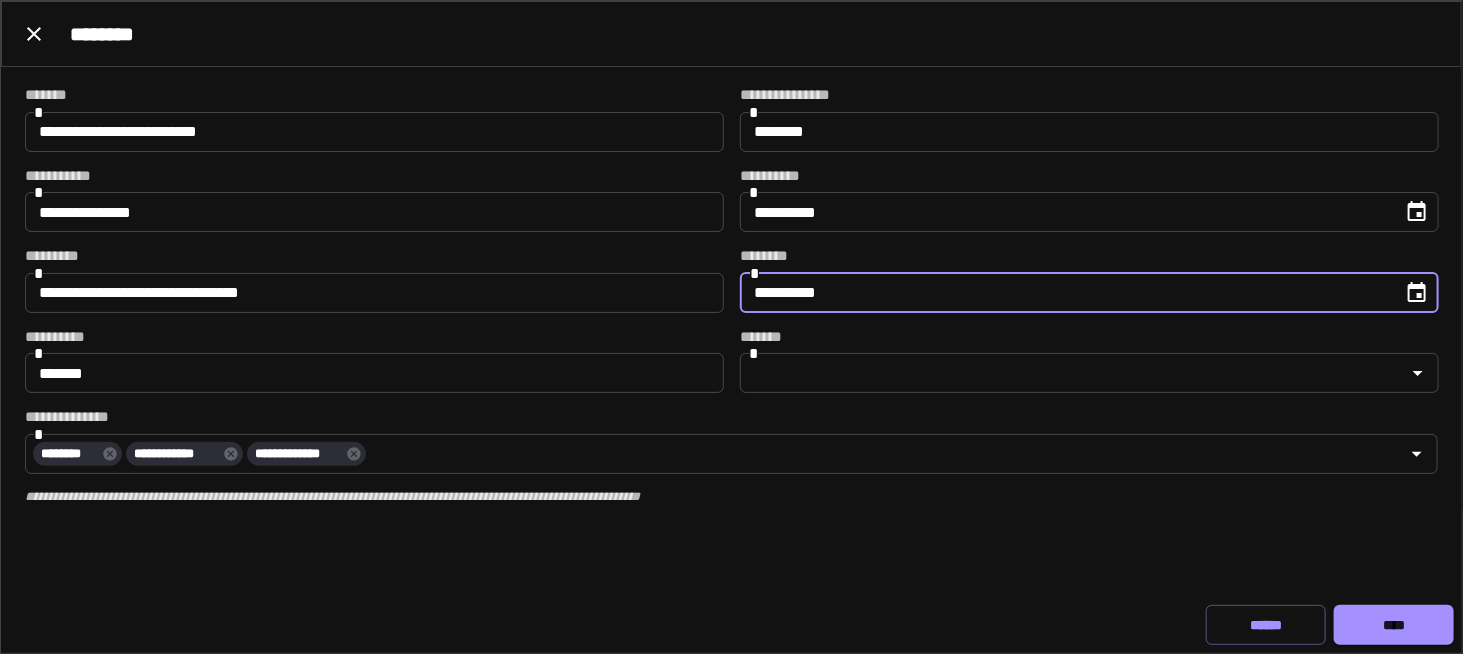 type 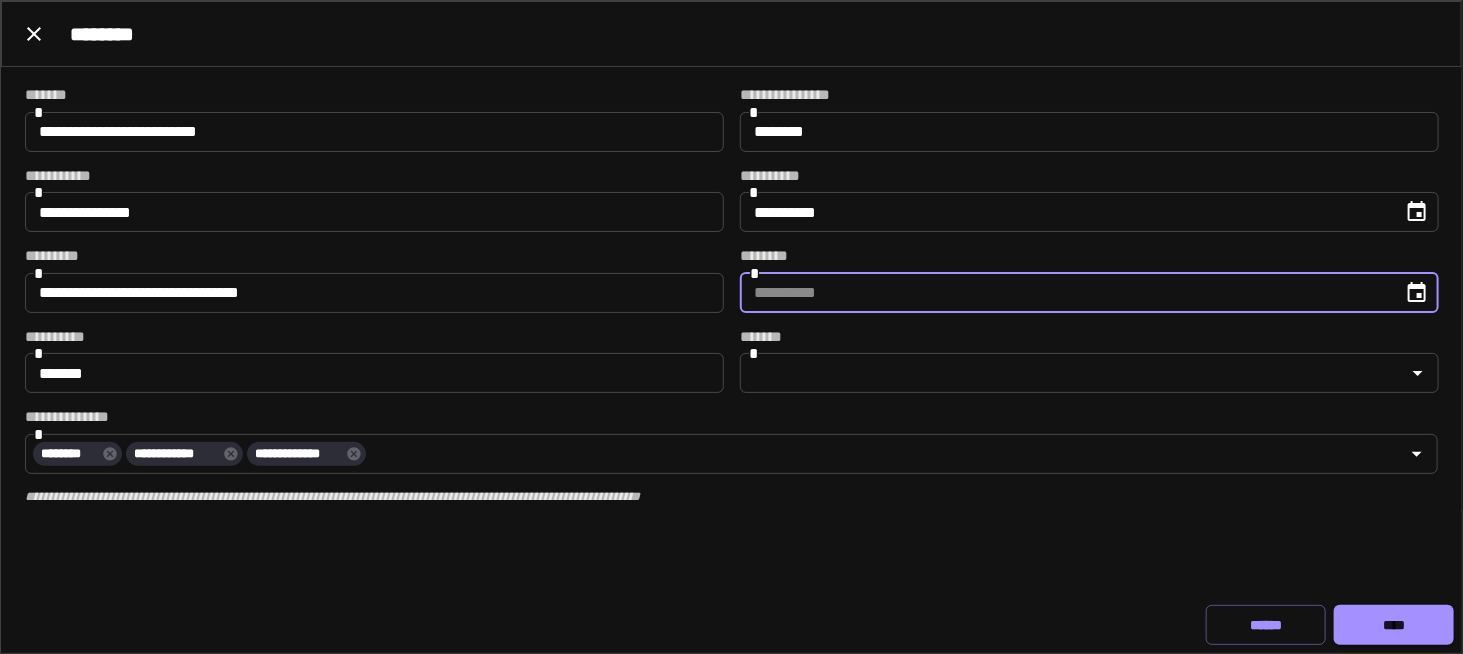 click on "****" at bounding box center (1394, 625) 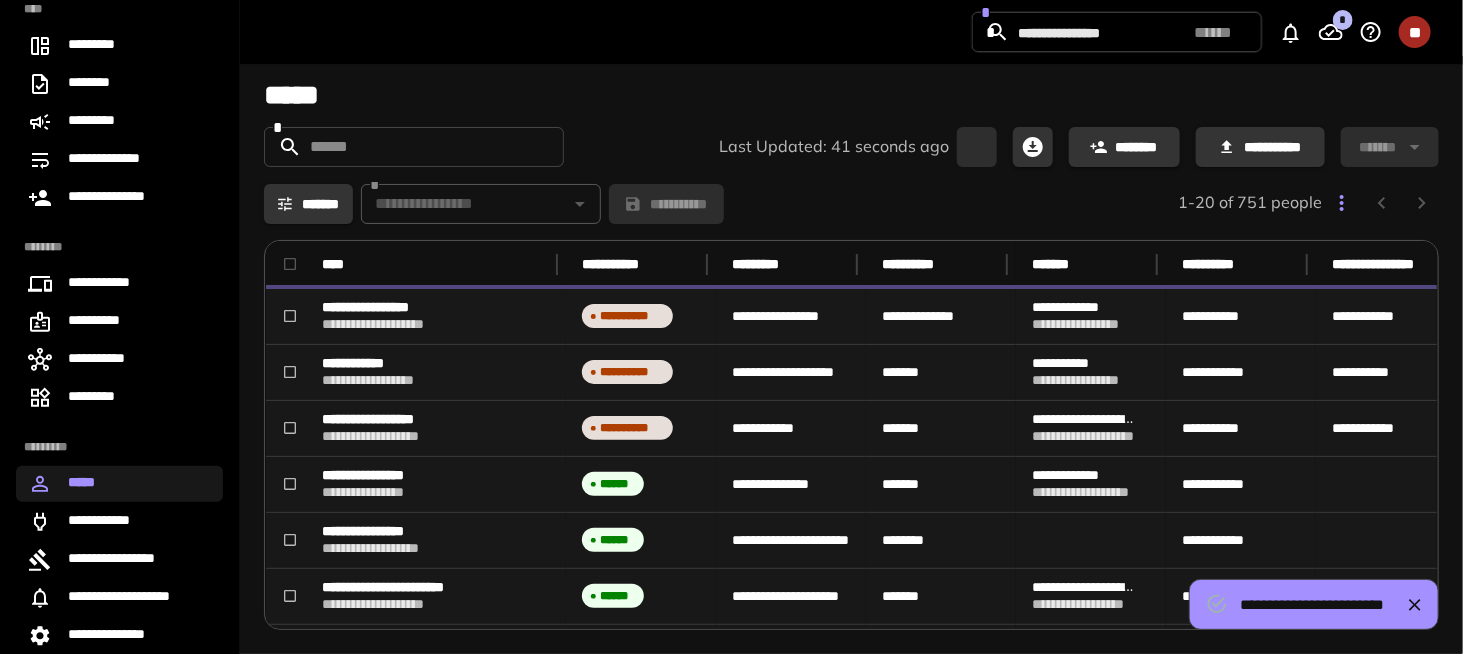 type 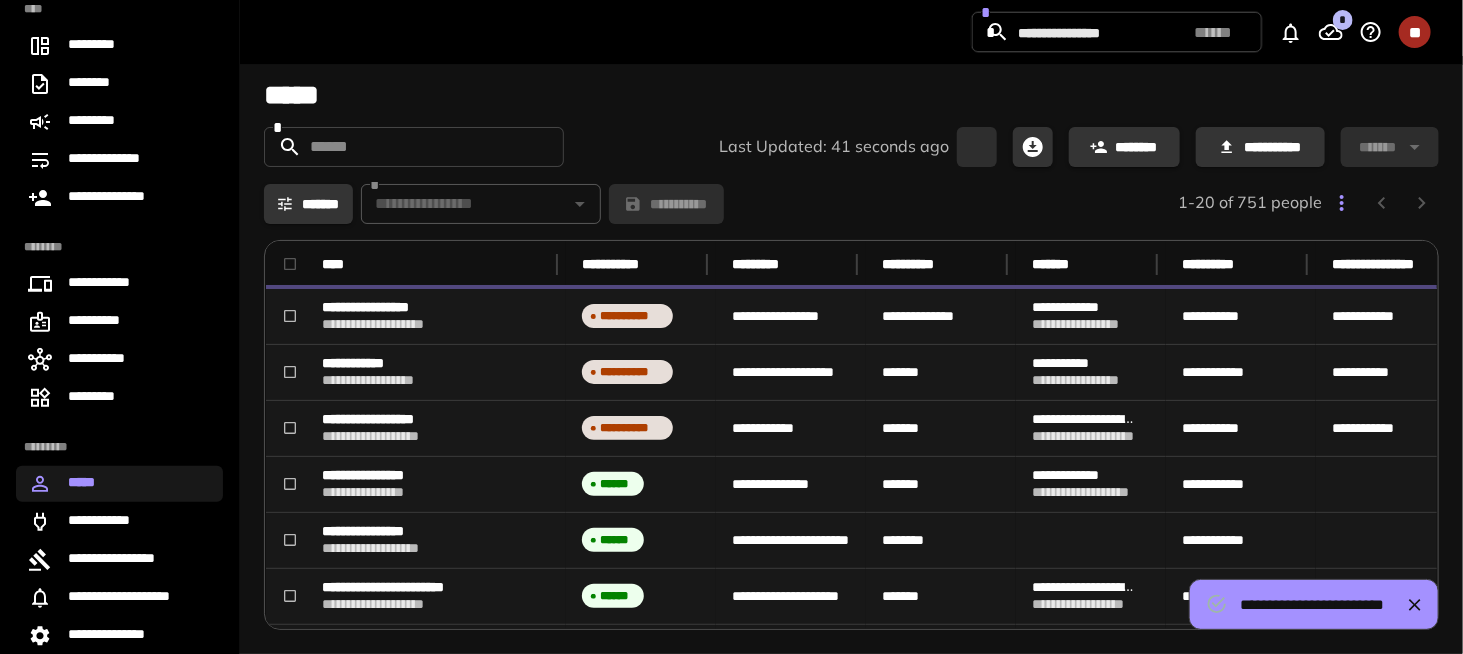 type 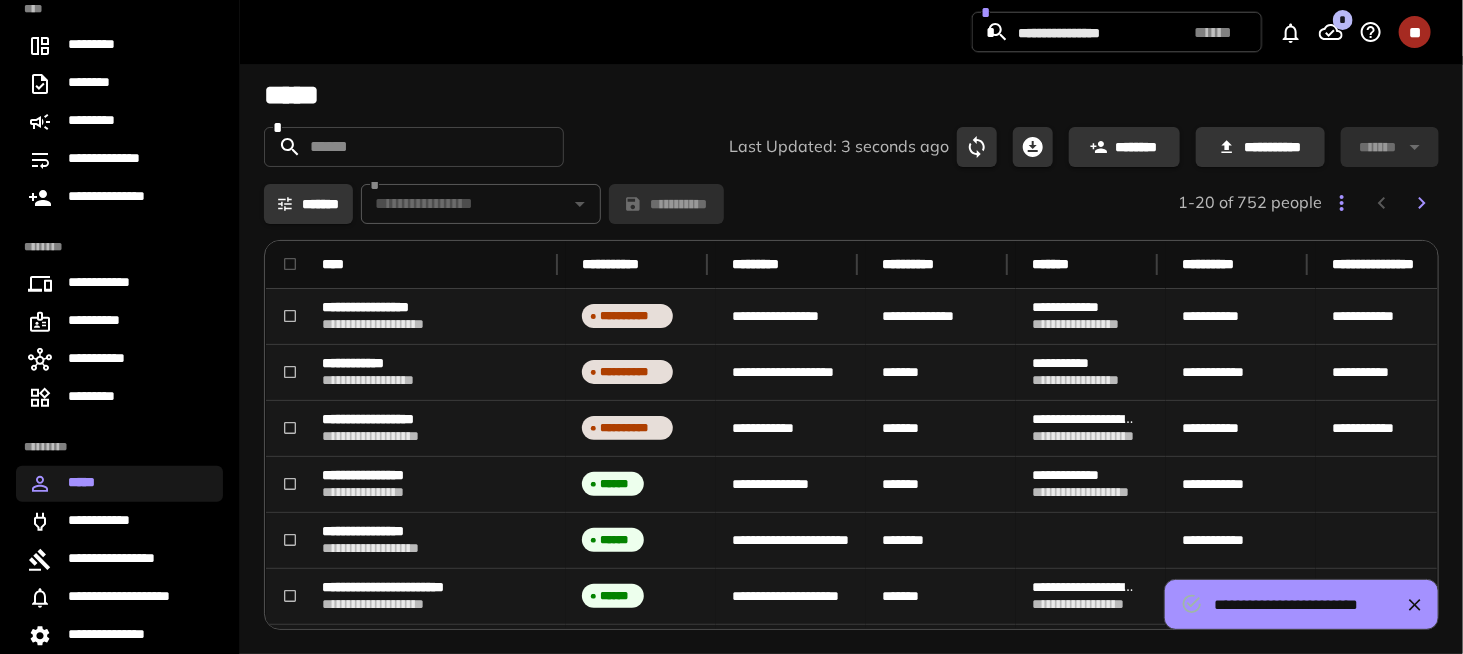 click at bounding box center (413, 147) 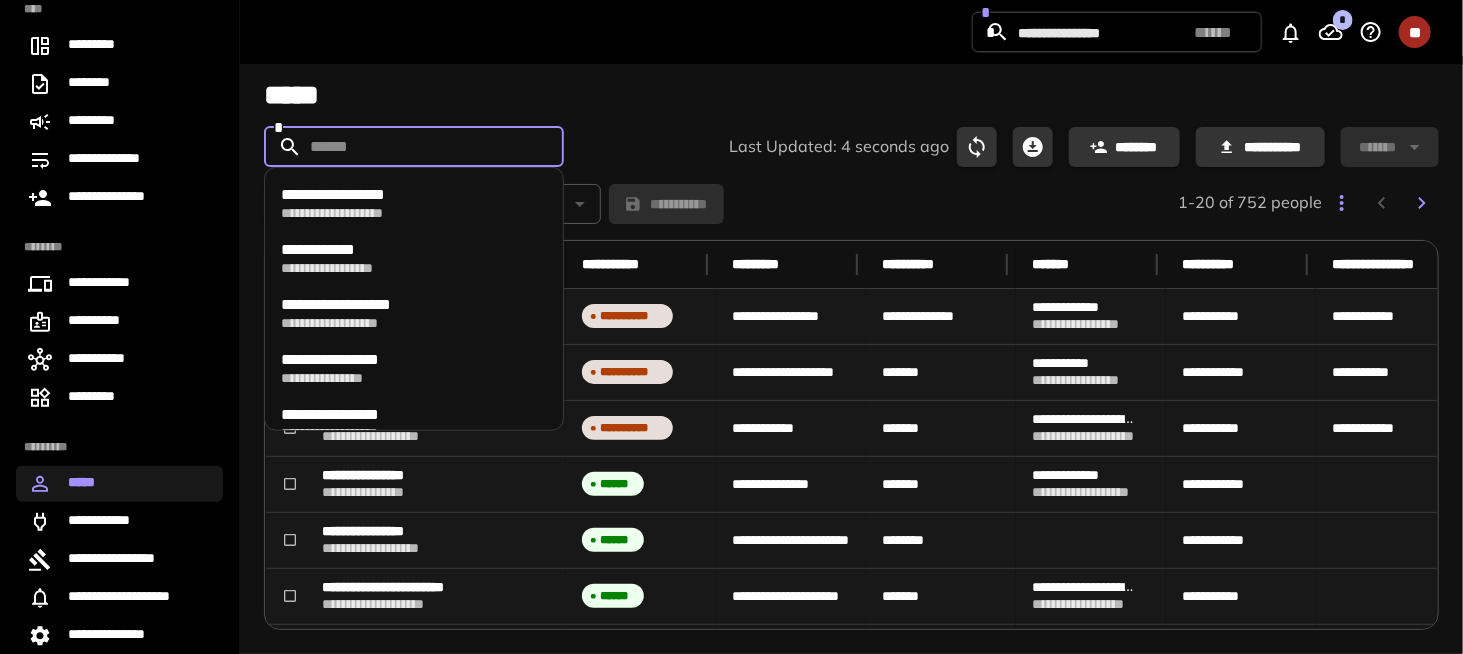 paste on "**********" 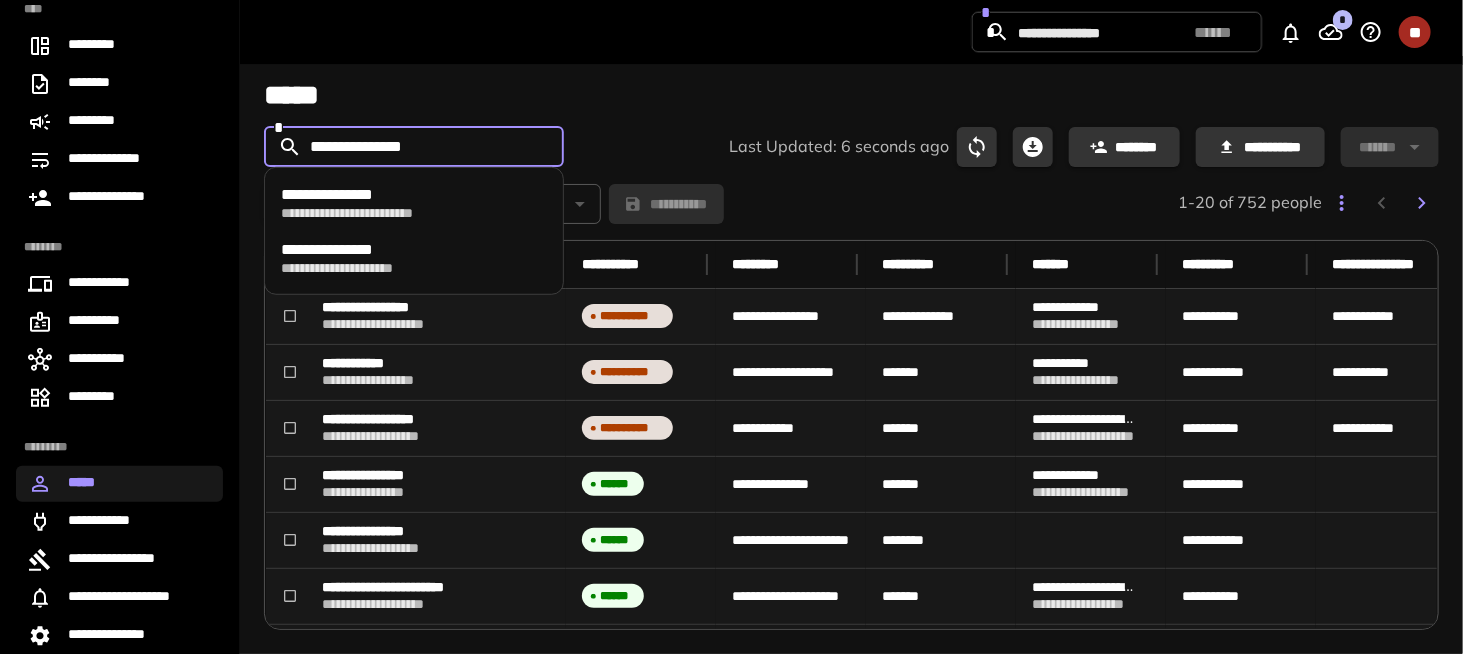 click on "**********" at bounding box center [382, 212] 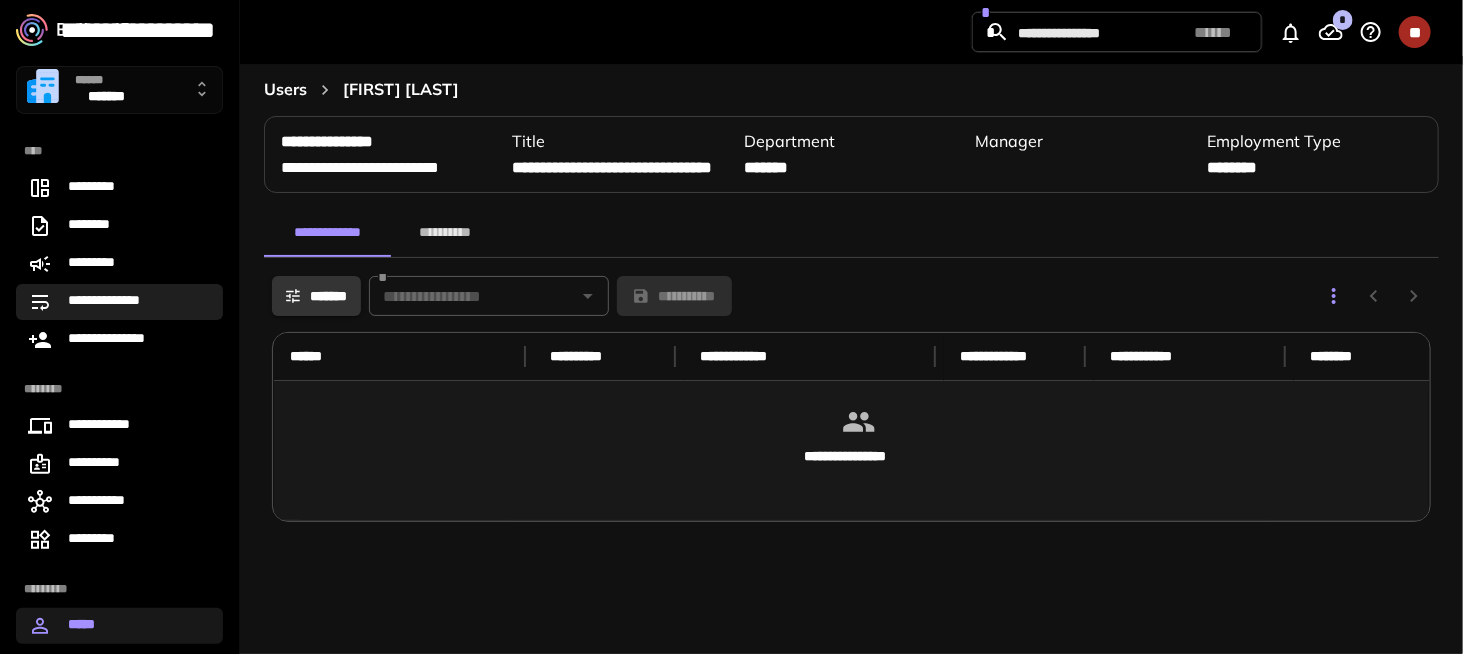 scroll, scrollTop: 0, scrollLeft: 0, axis: both 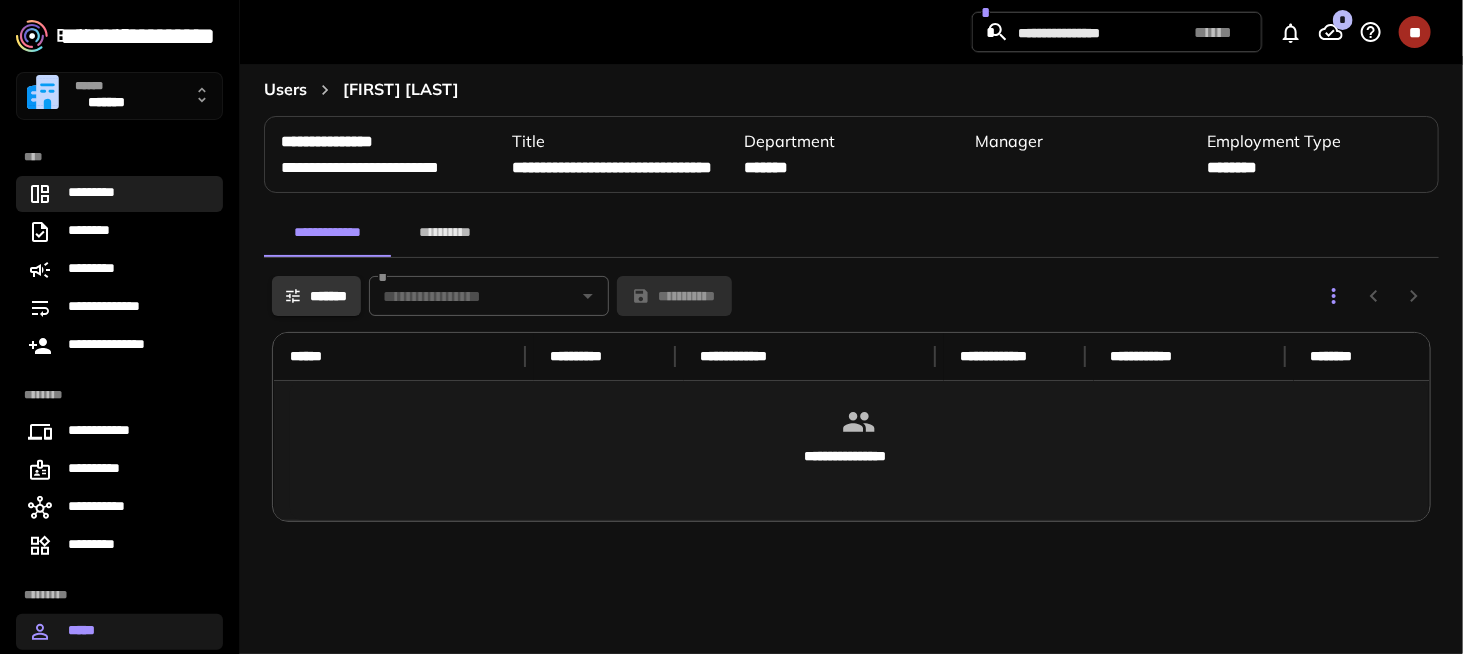click on "*********" at bounding box center [119, 194] 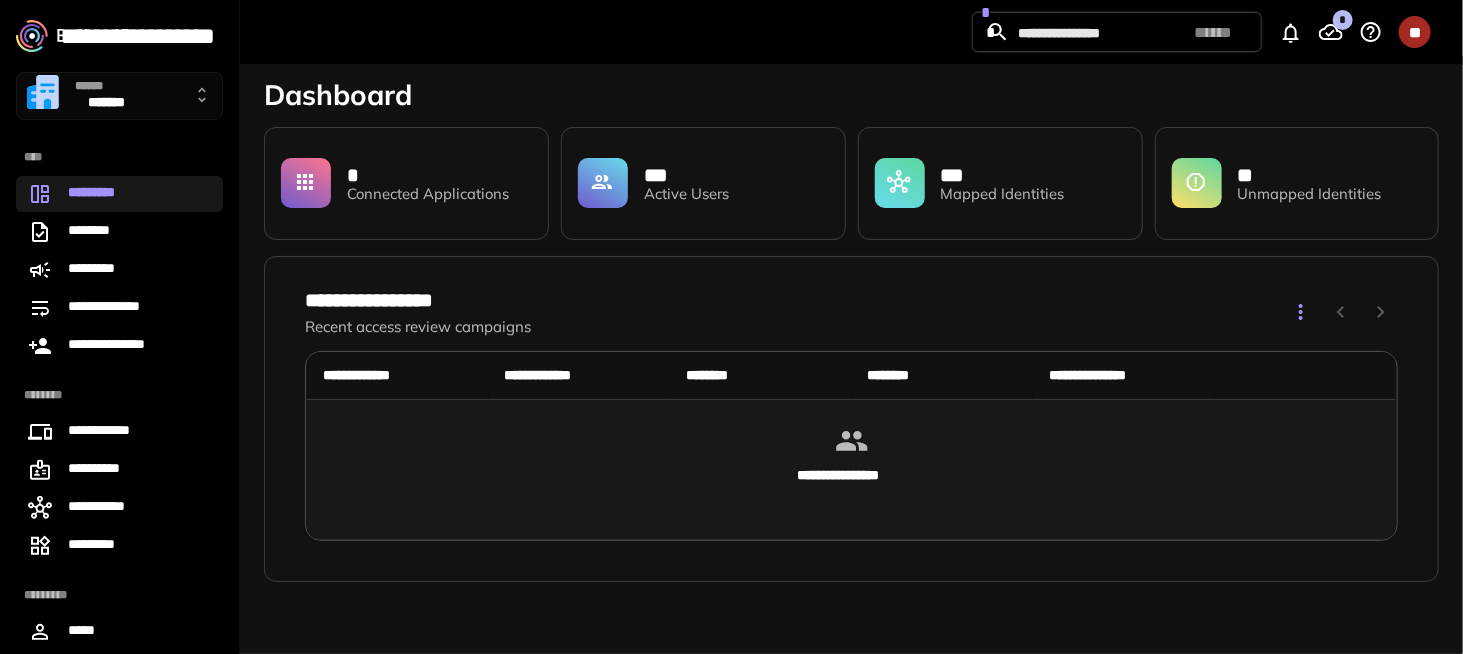 click on "****** *******" at bounding box center (119, 96) 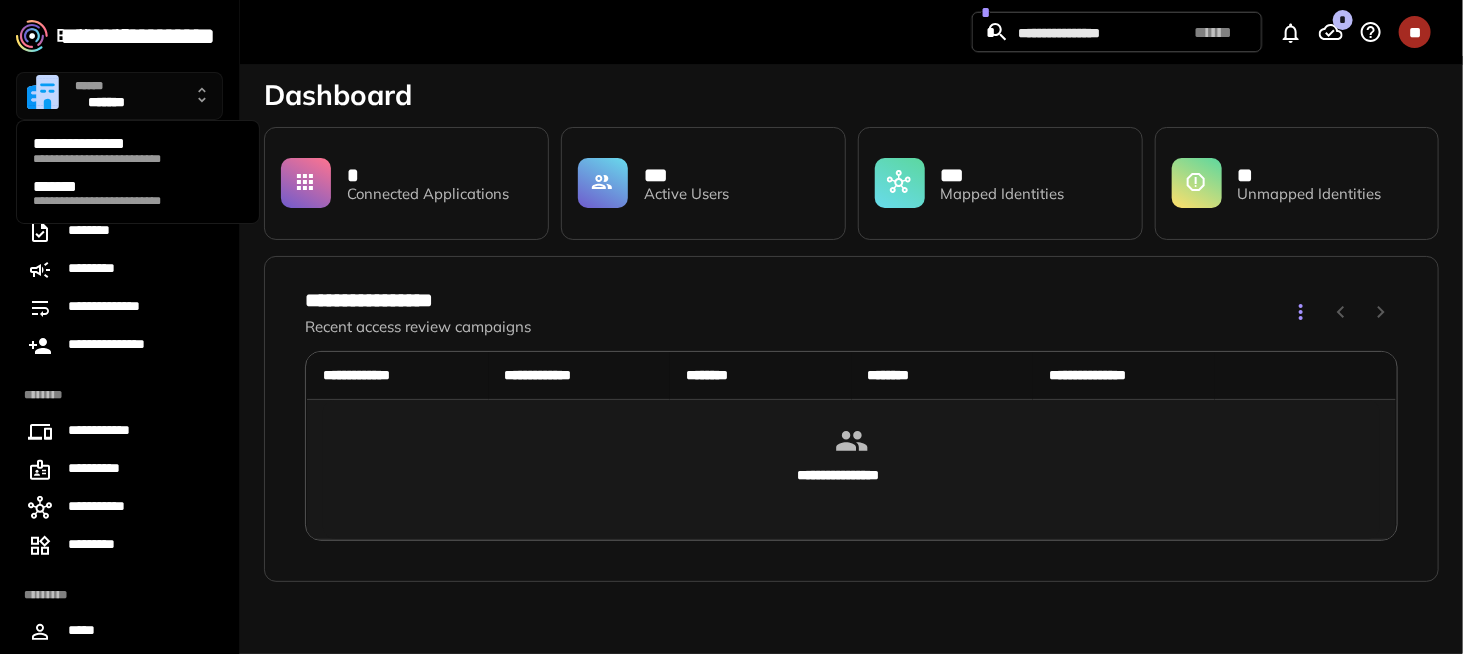 type 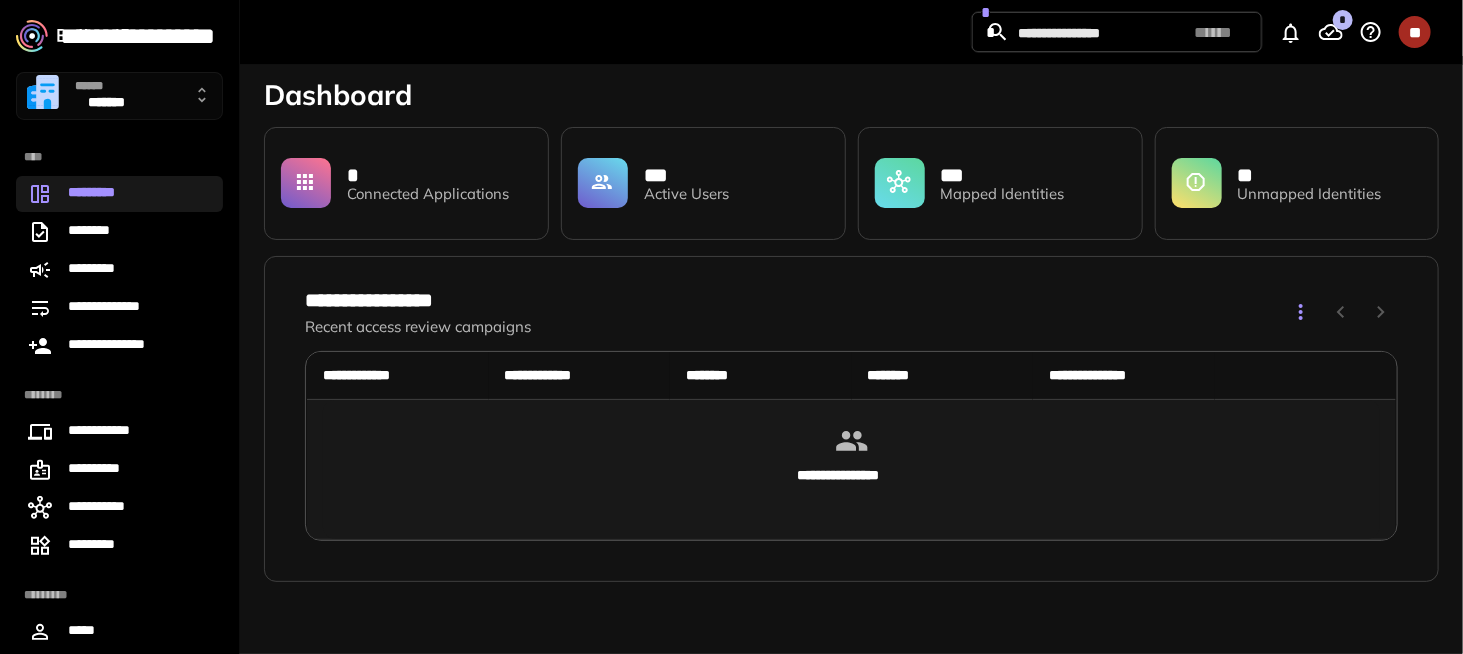 type 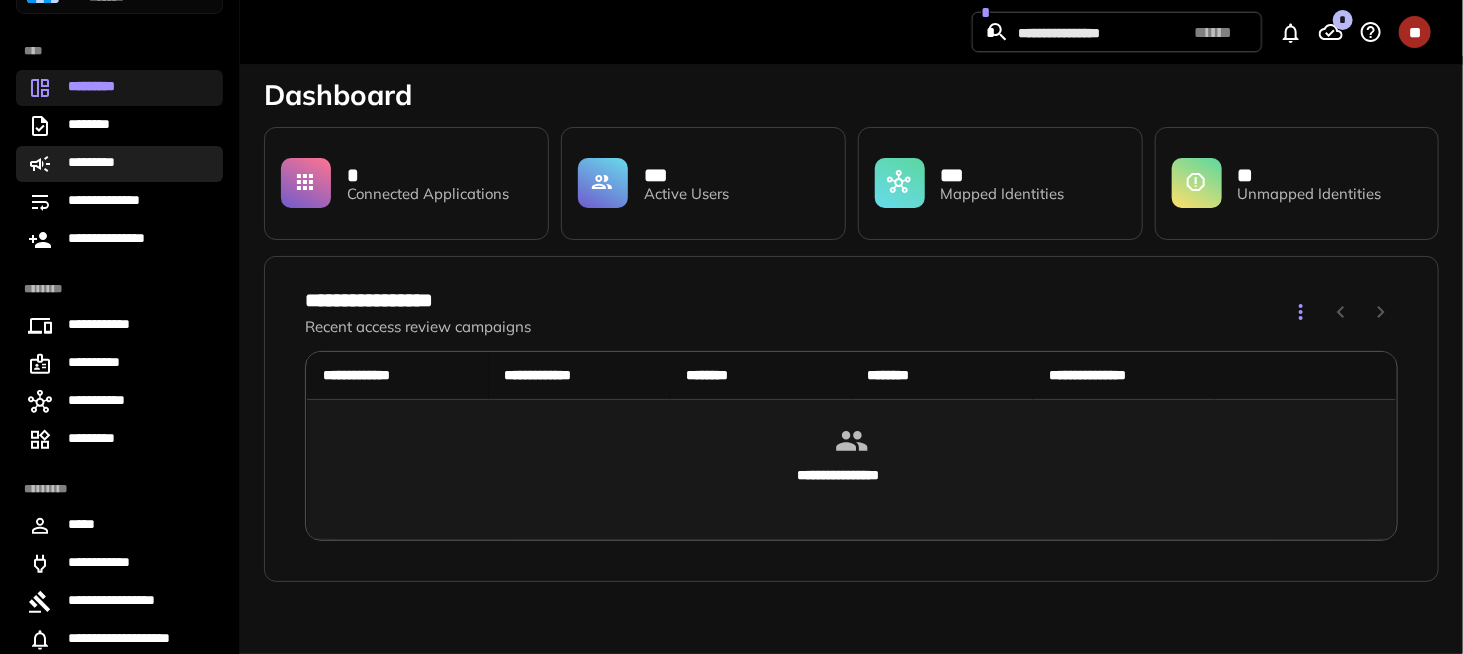 scroll, scrollTop: 148, scrollLeft: 0, axis: vertical 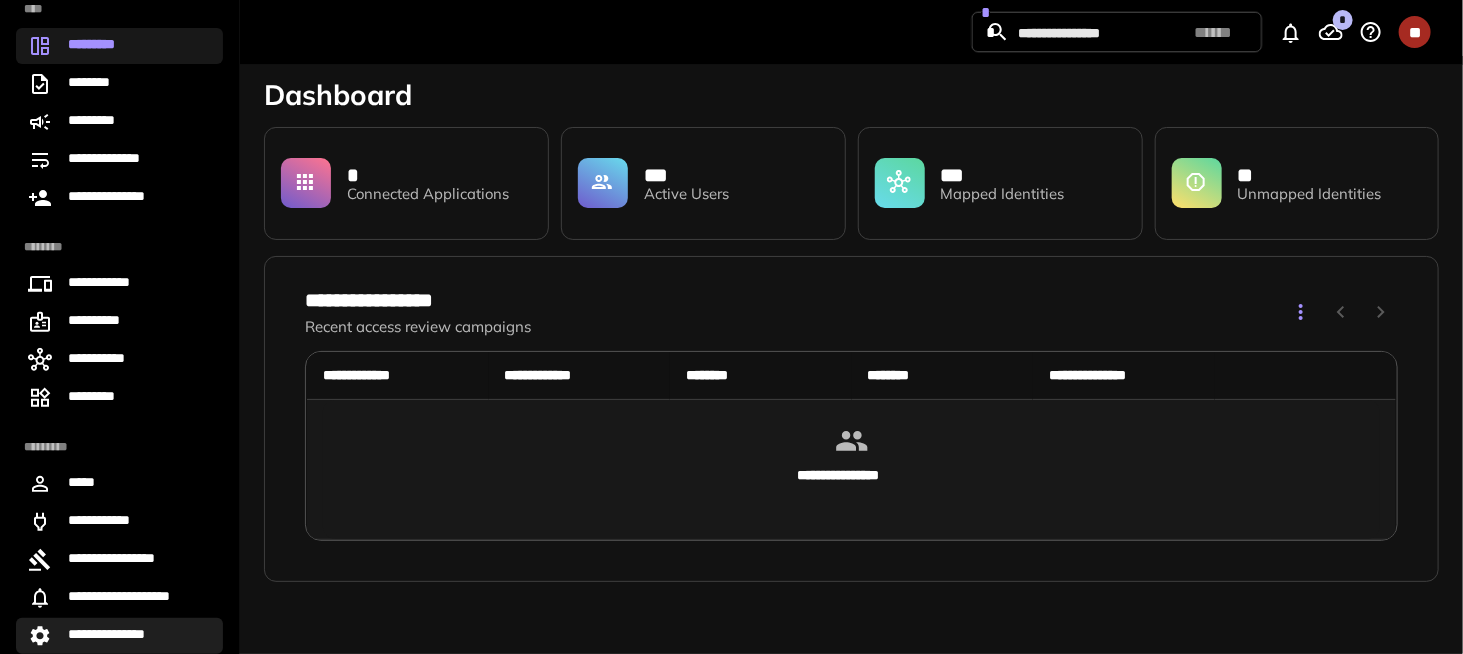 click on "**********" at bounding box center (115, 636) 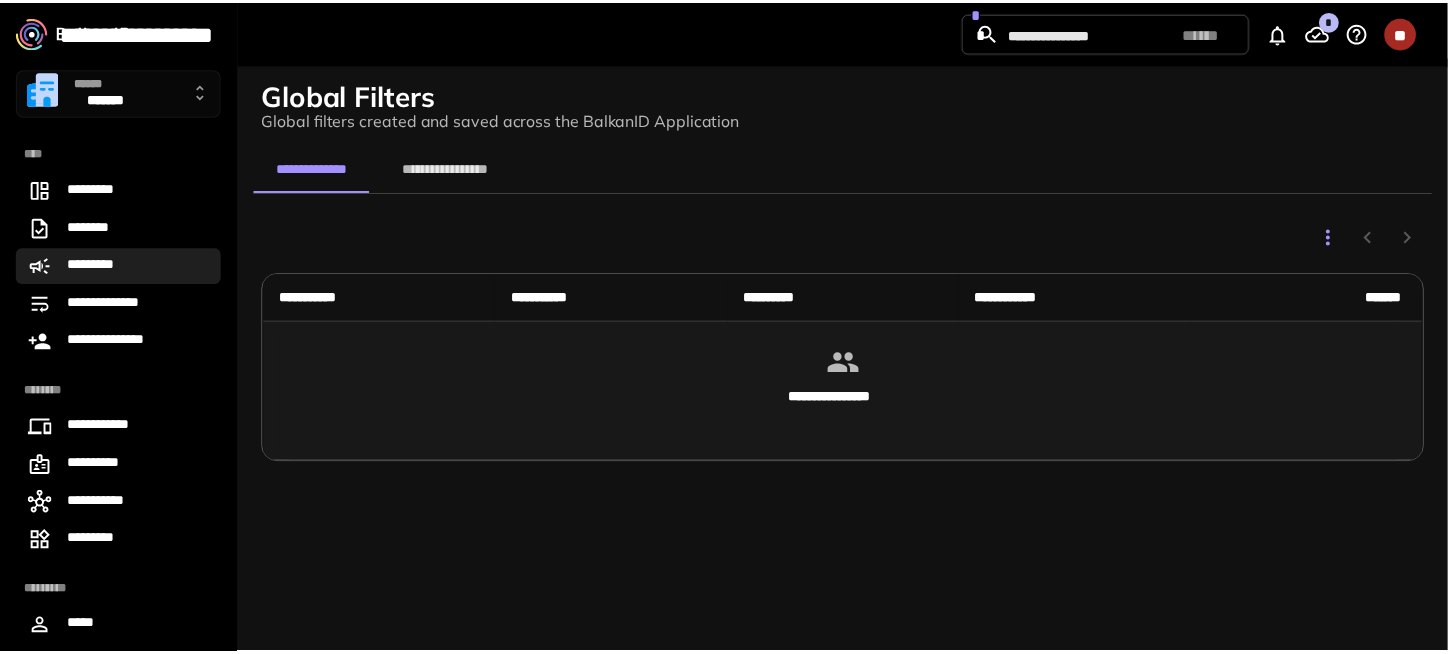 scroll, scrollTop: 0, scrollLeft: 0, axis: both 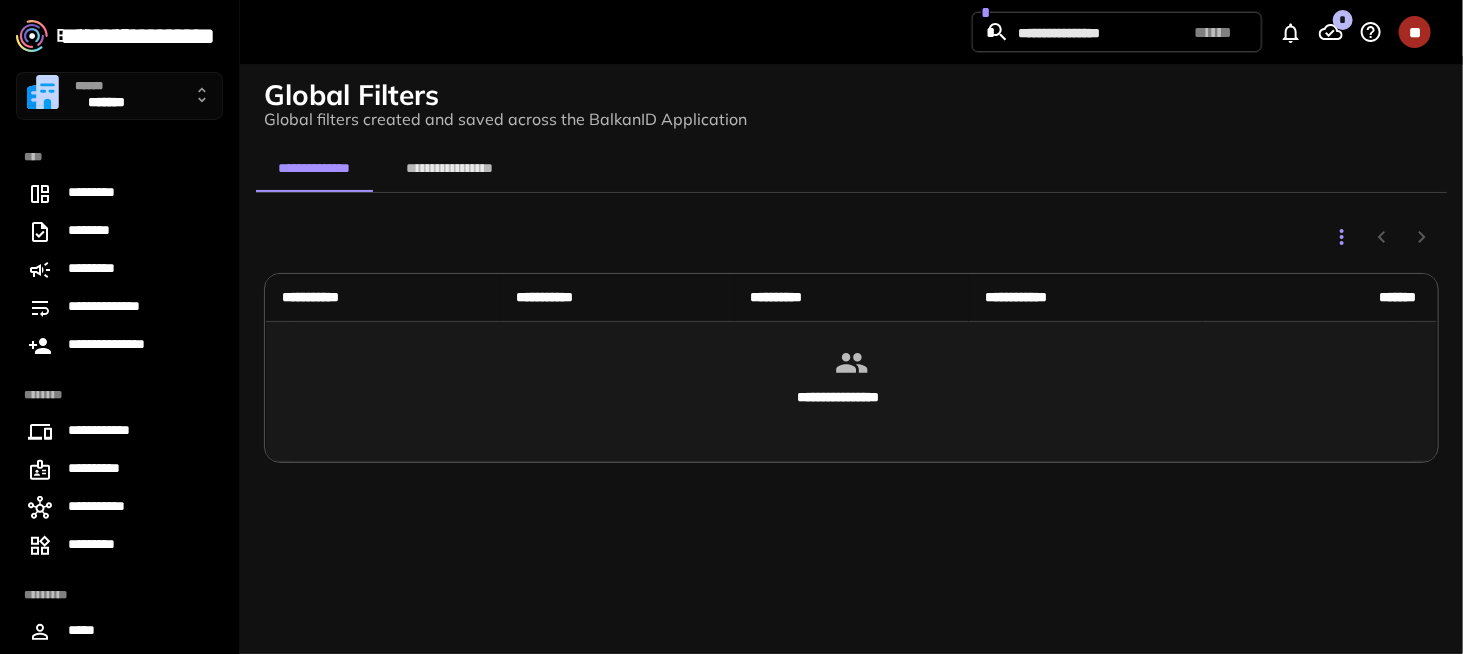 click on "******" at bounding box center (106, 87) 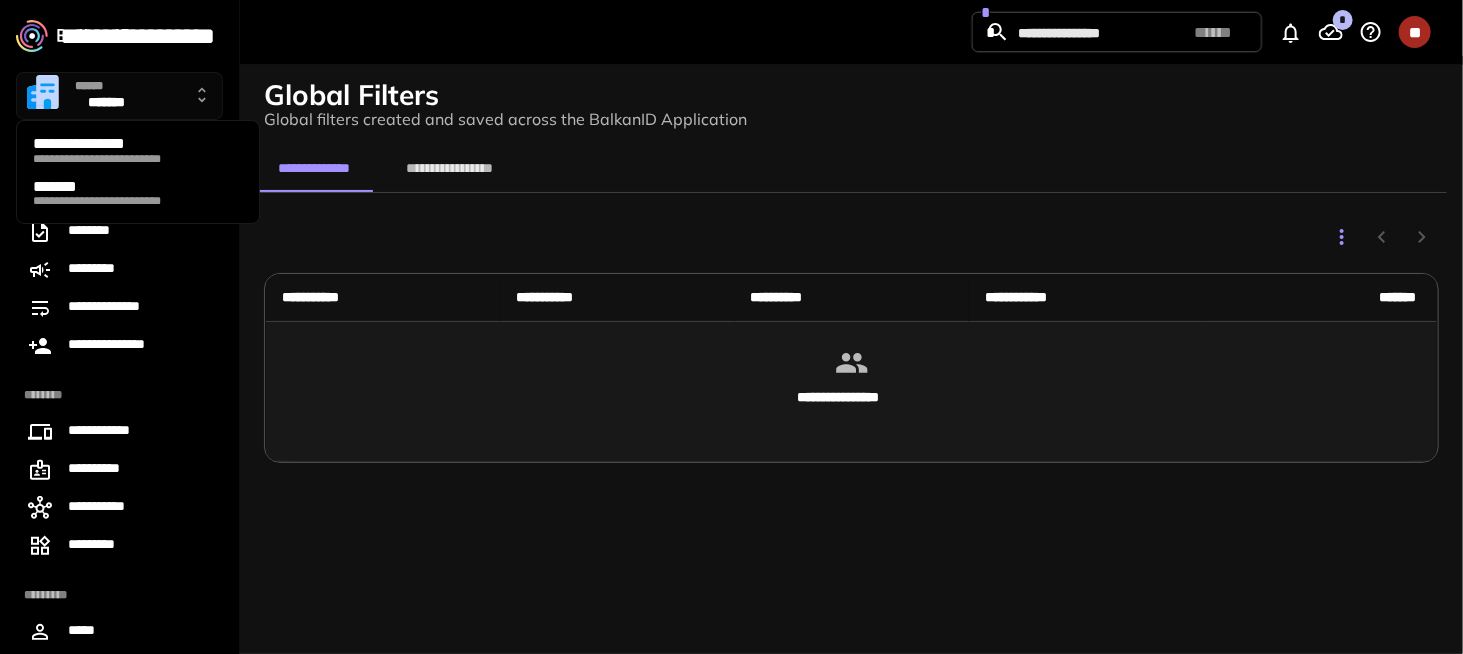 click at bounding box center (731, 327) 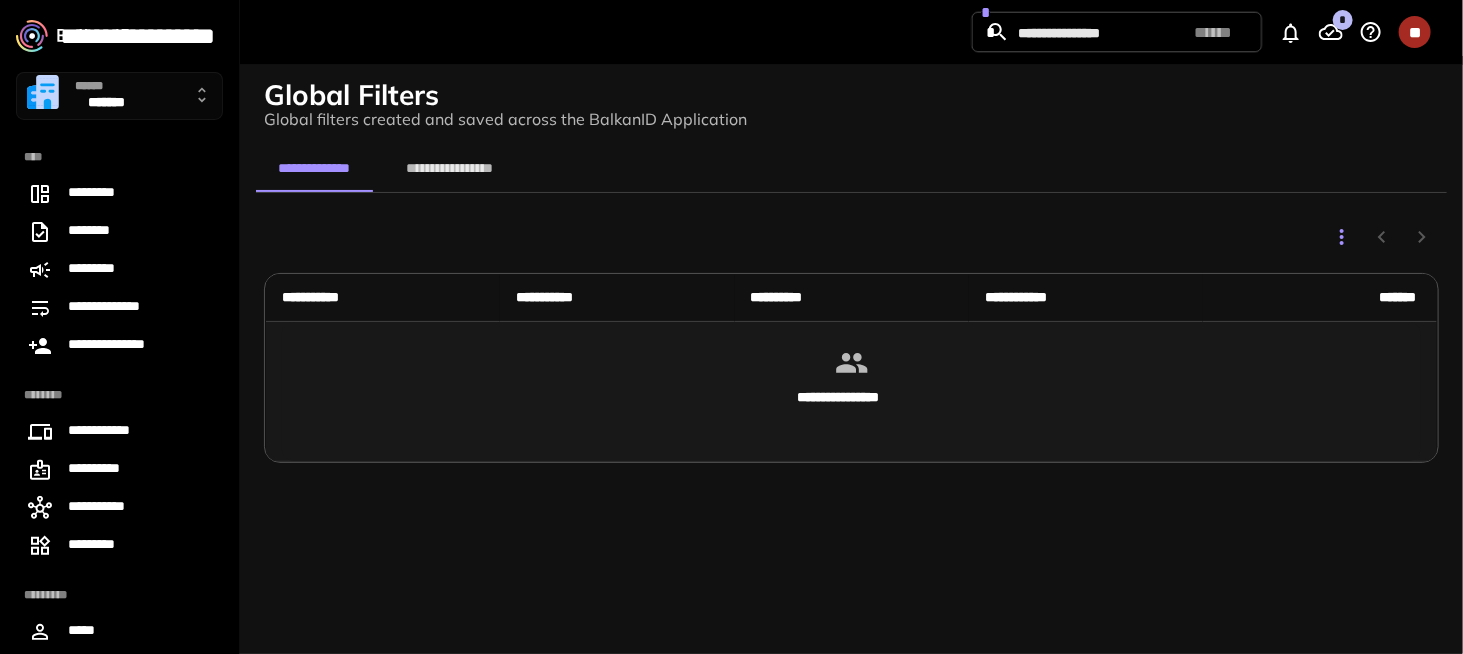 click at bounding box center [73, 36] 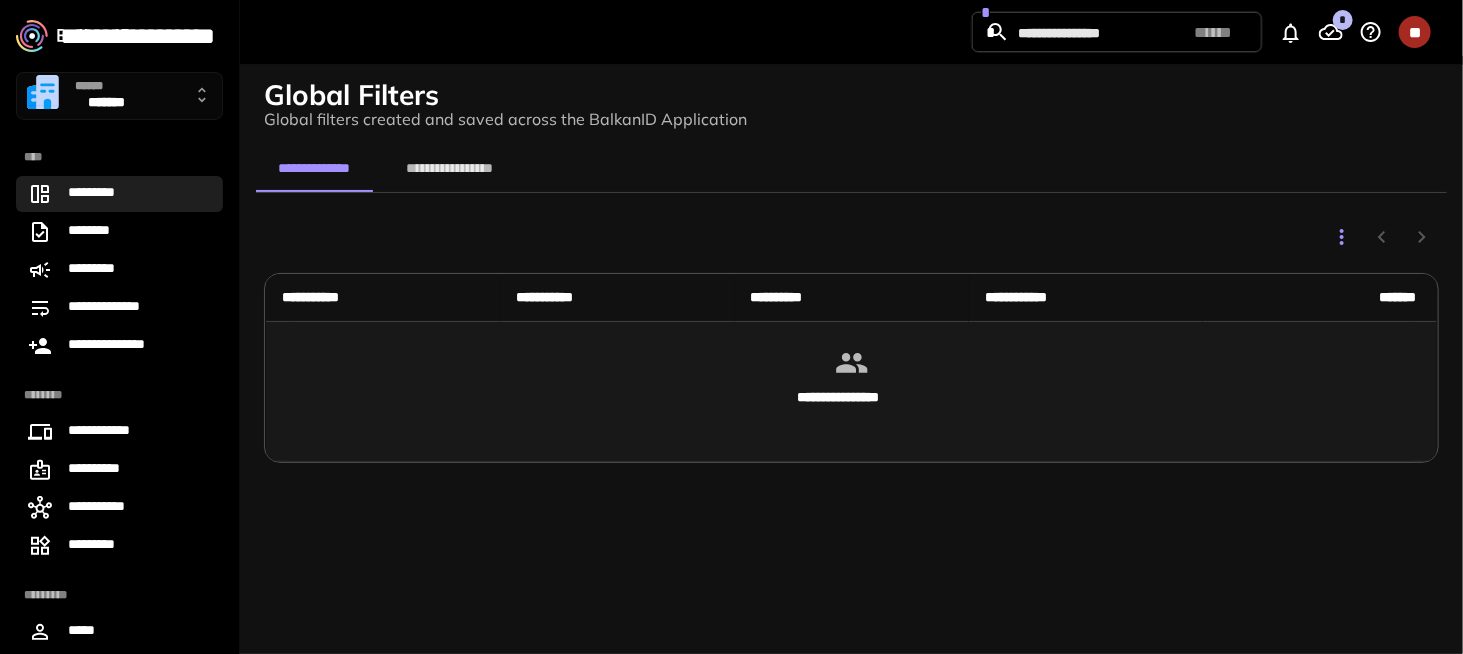 click on "*********" at bounding box center [103, 194] 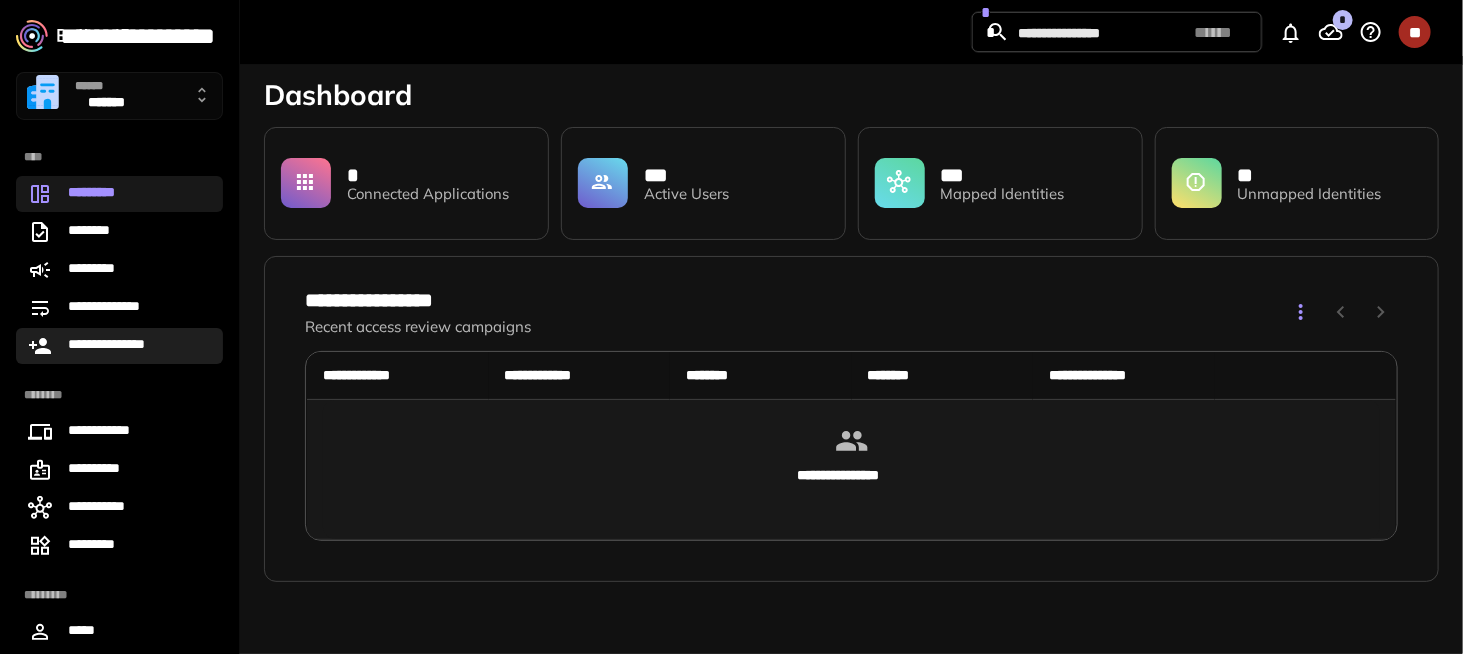 click on "**********" at bounding box center [118, 346] 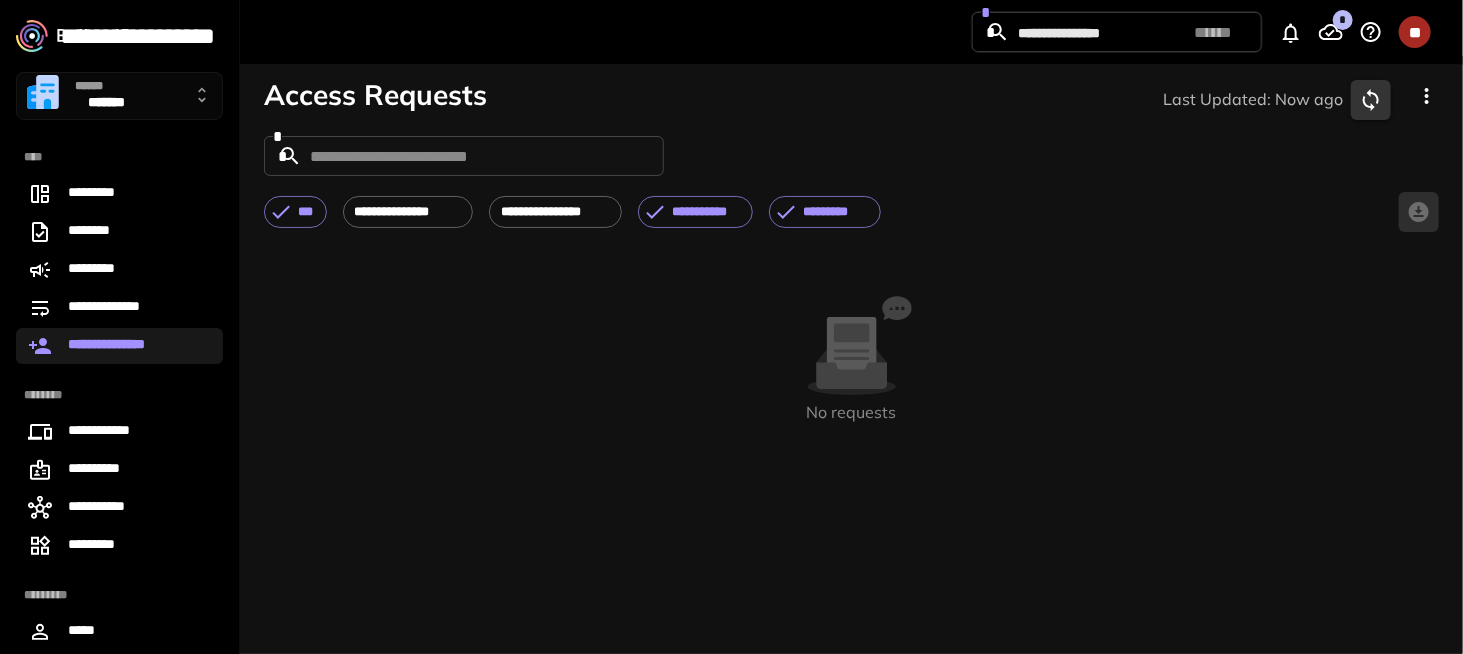 click 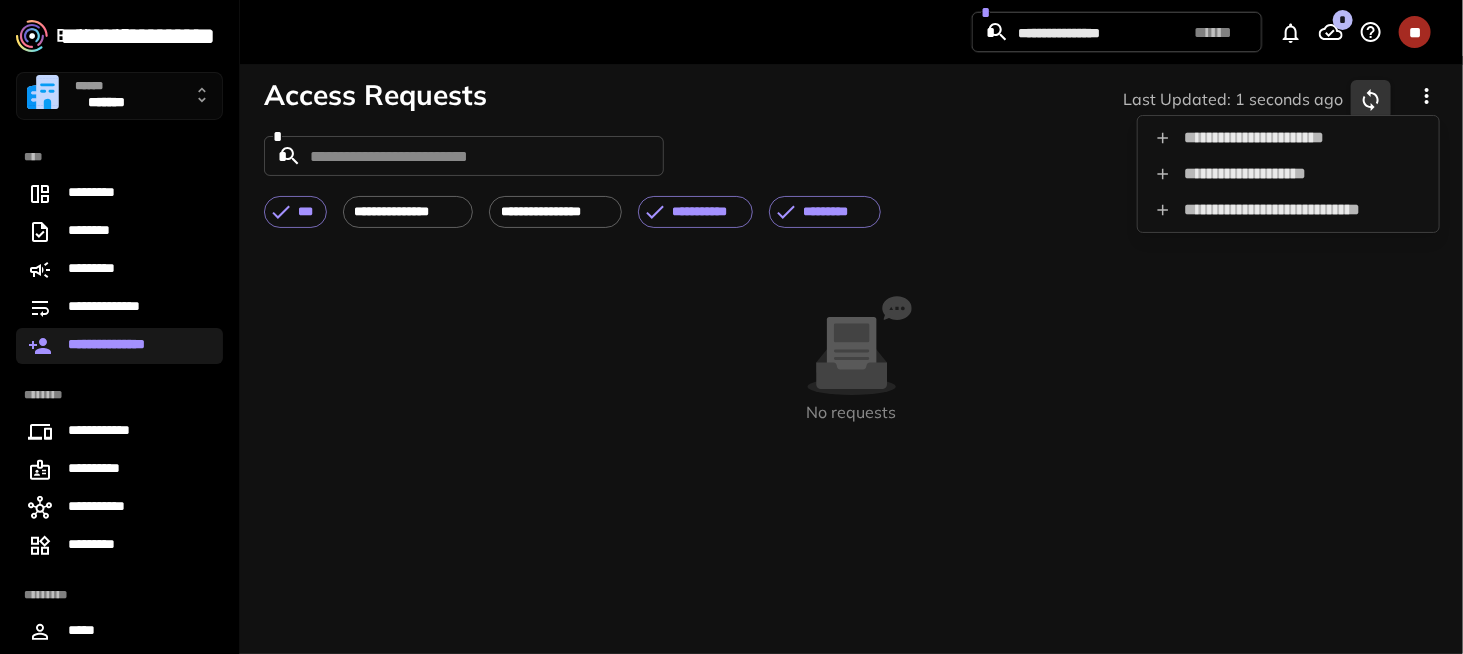 click on "**********" at bounding box center (1288, 174) 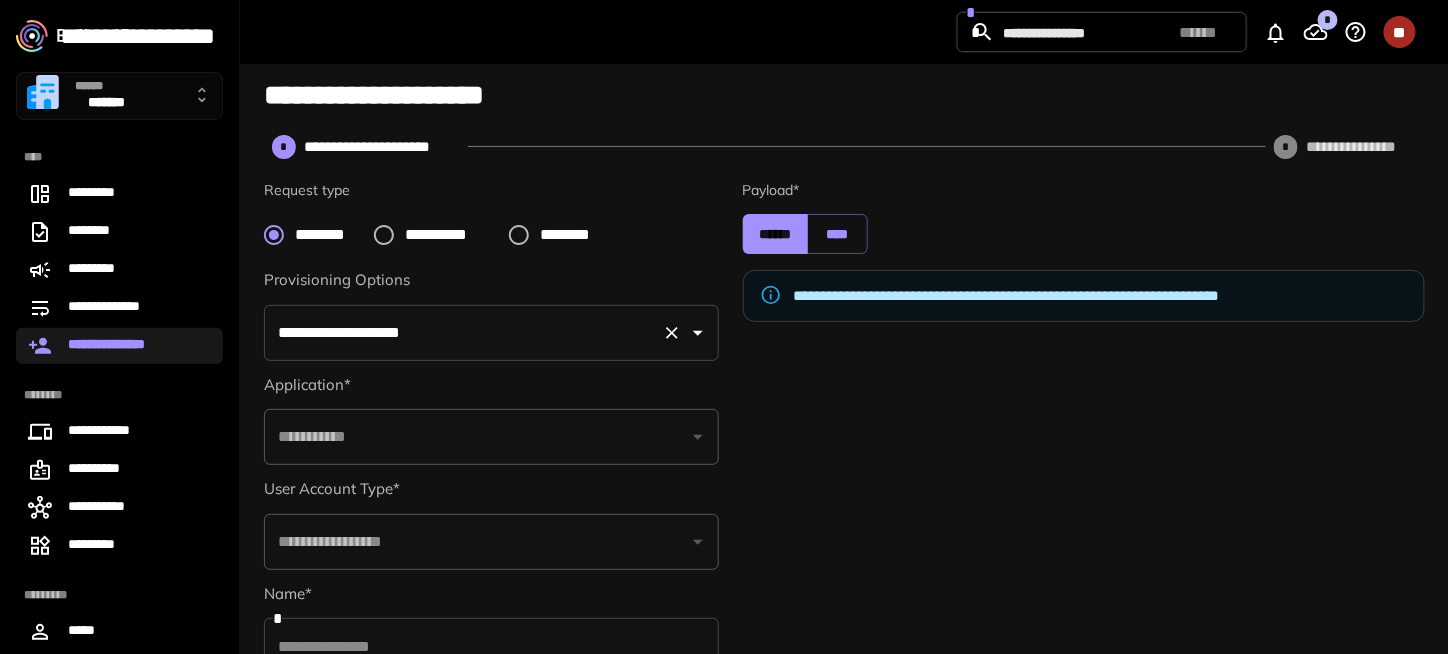 click on "**********" at bounding box center [491, 333] 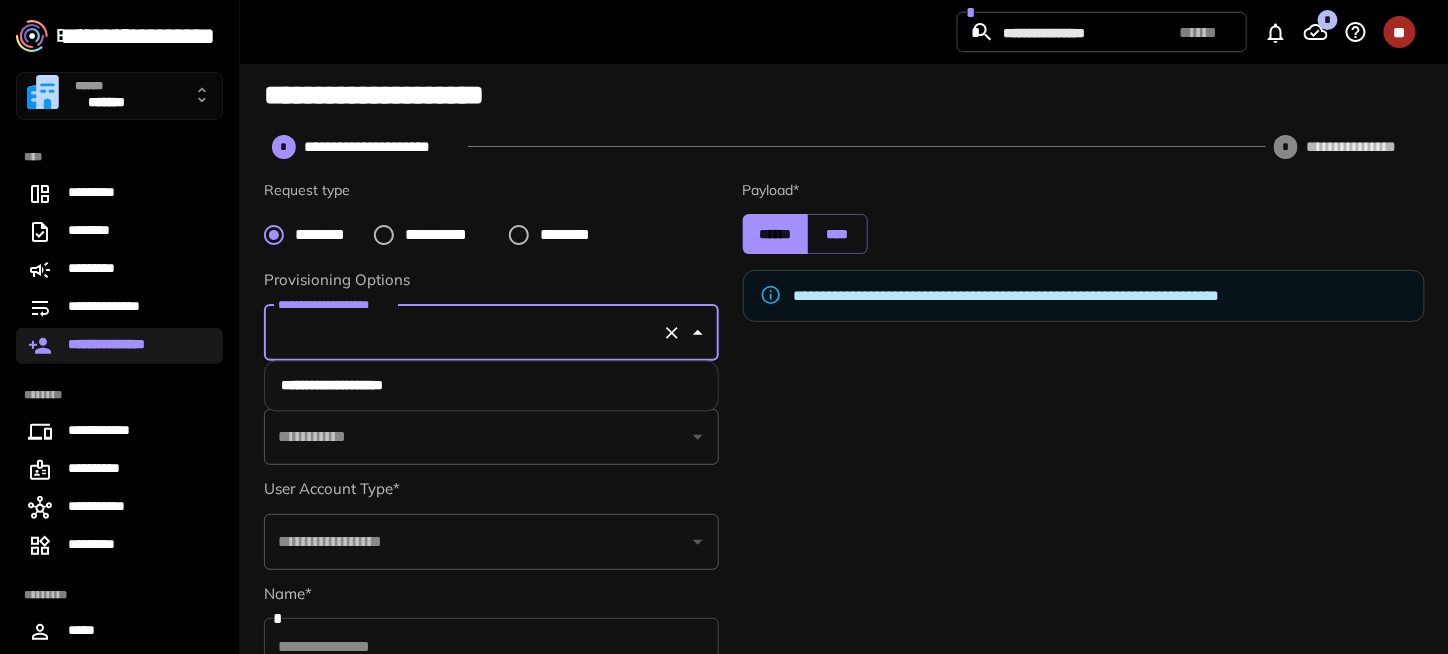 click on "**********" at bounding box center [492, 386] 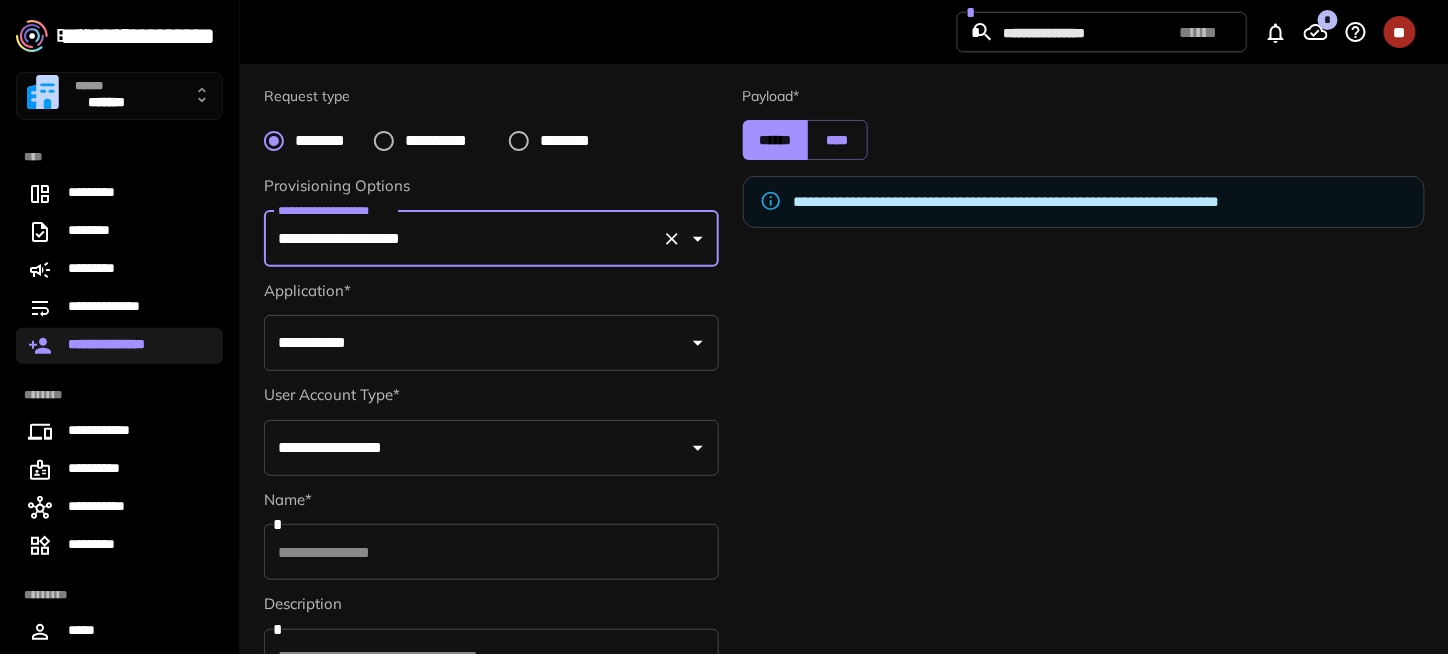 scroll, scrollTop: 100, scrollLeft: 0, axis: vertical 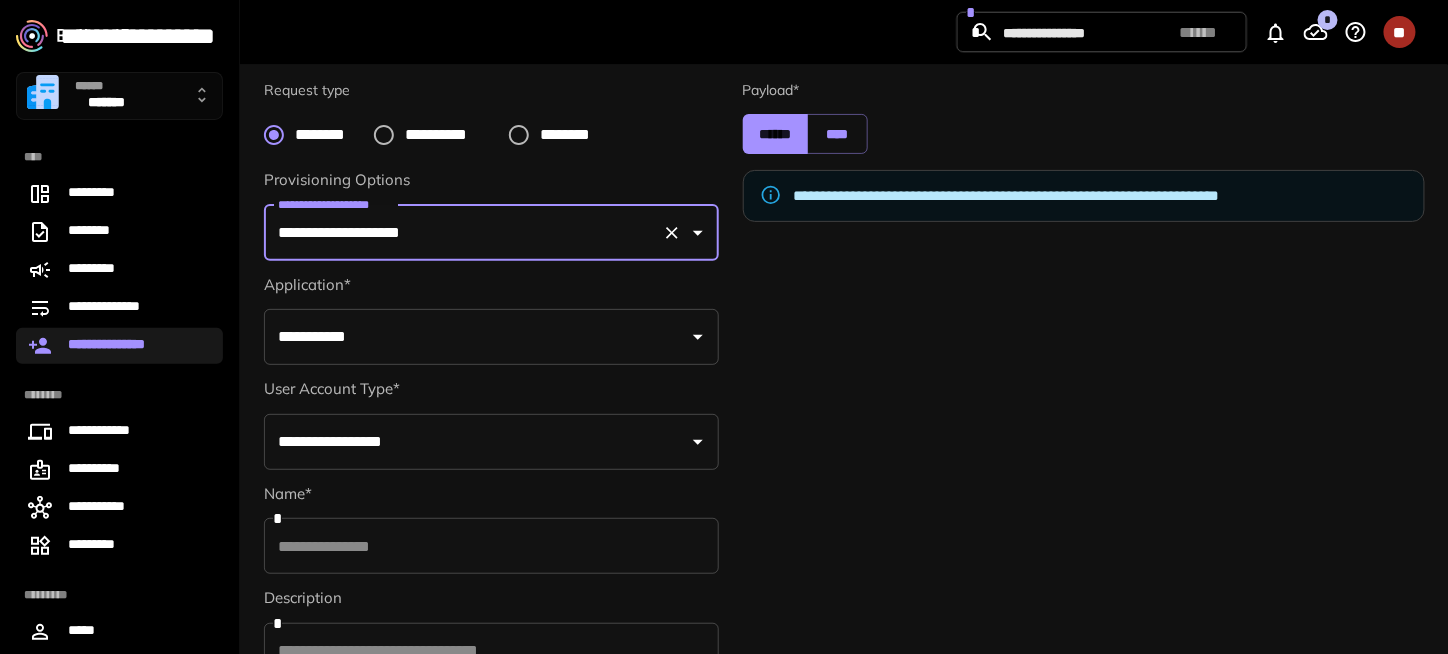click on "**********" at bounding box center [476, 337] 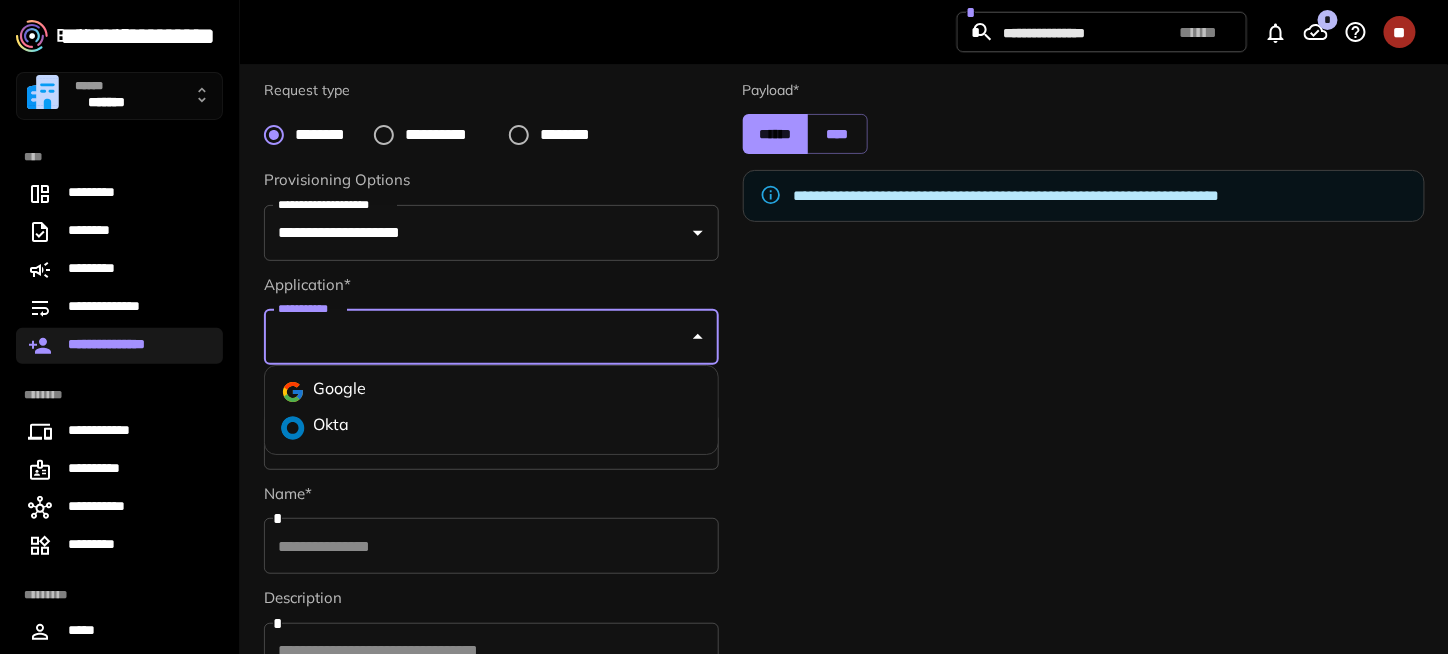 click on "Okta" at bounding box center [491, 428] 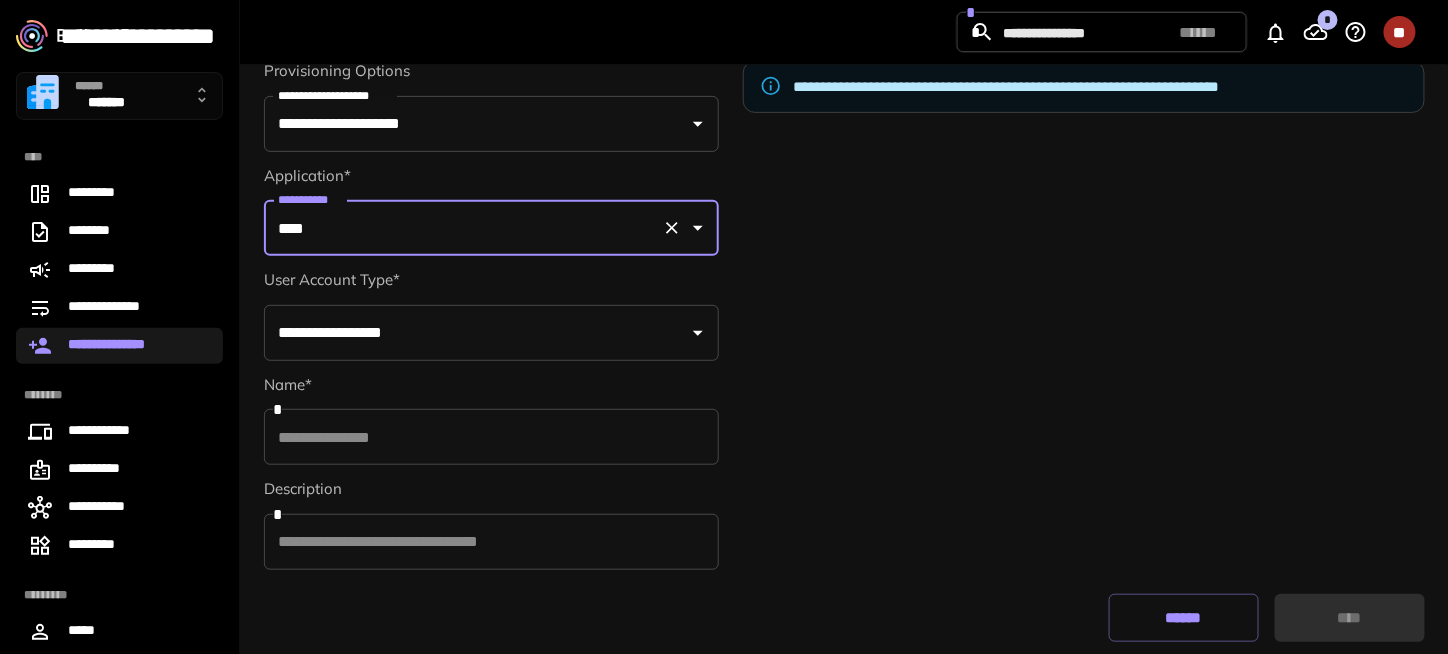 scroll, scrollTop: 220, scrollLeft: 0, axis: vertical 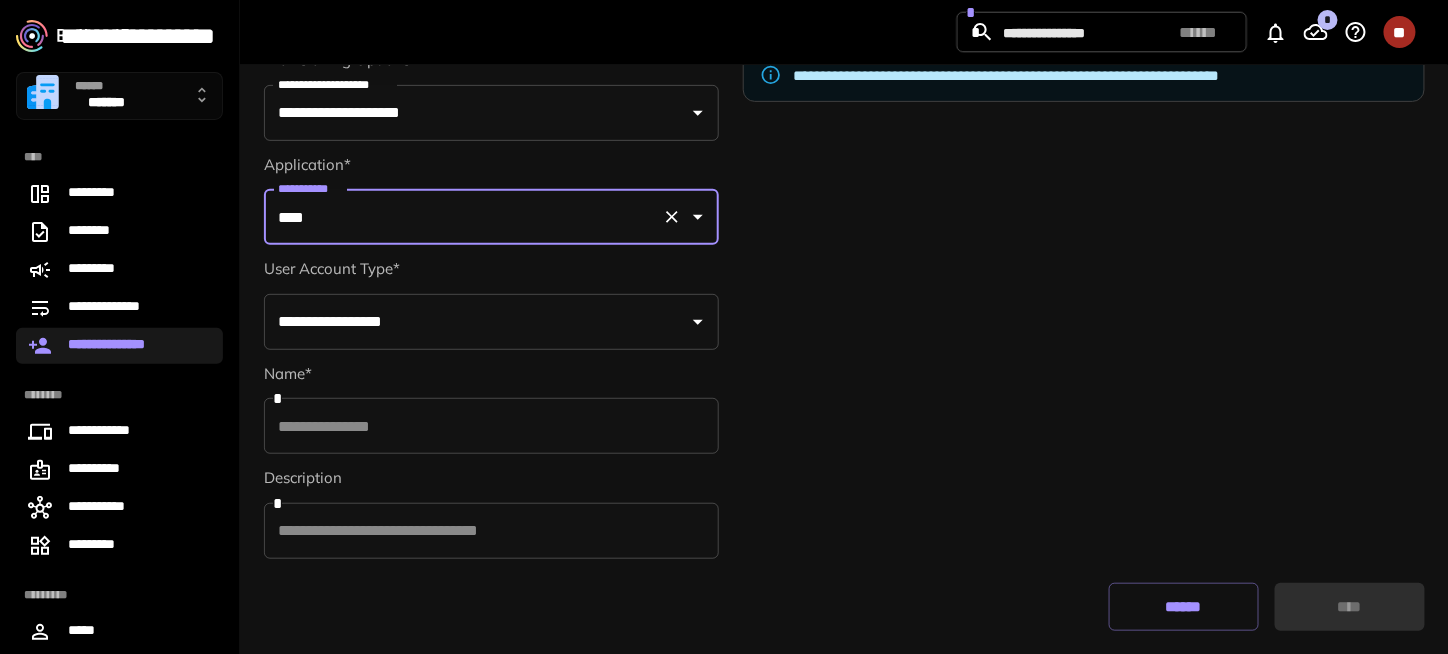 click on "**********" at bounding box center [476, 322] 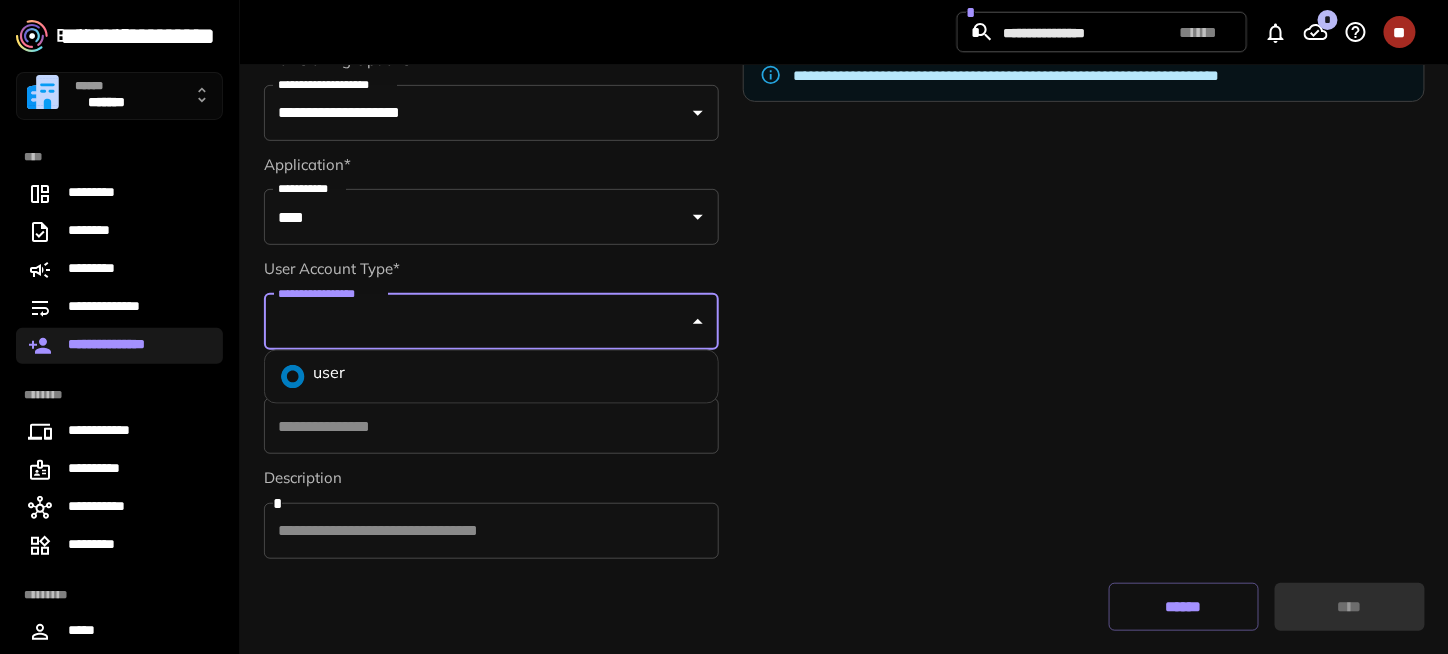 click on "user" at bounding box center (491, 377) 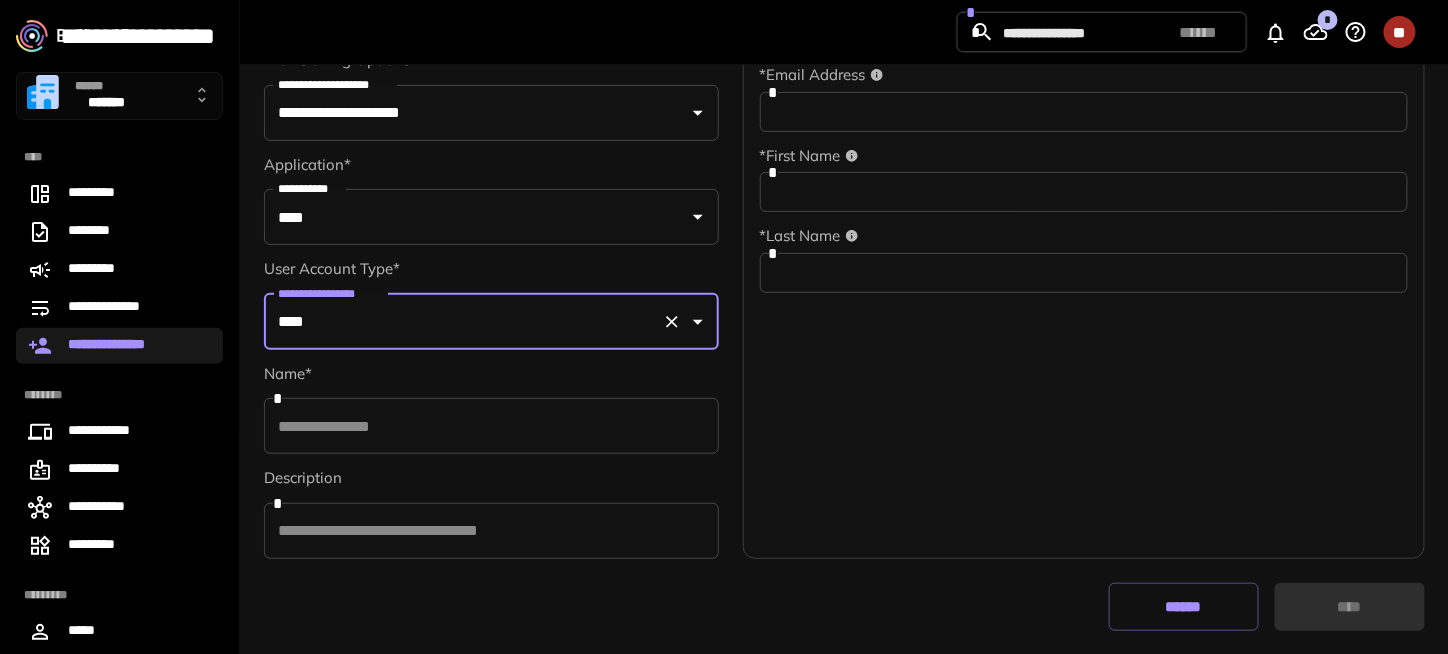 click on "Name* * Description *" at bounding box center (491, 462) 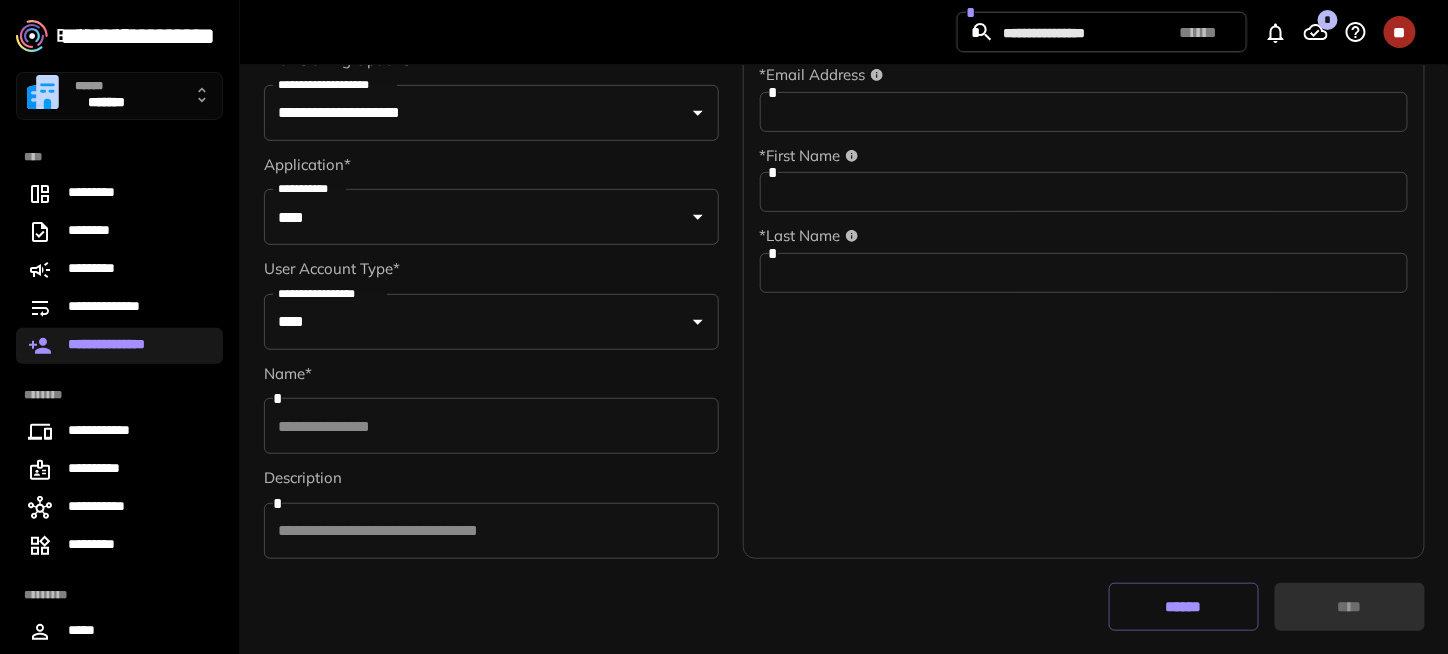 click at bounding box center (491, 426) 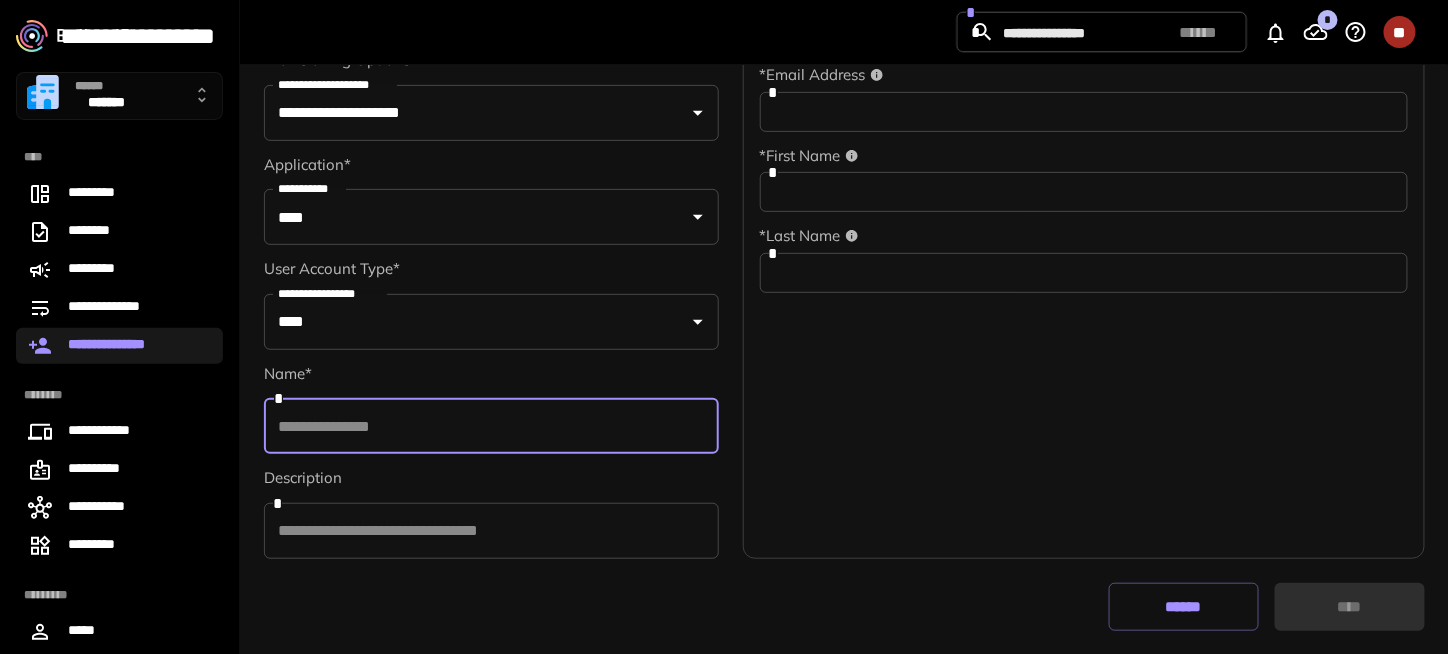 paste on "**********" 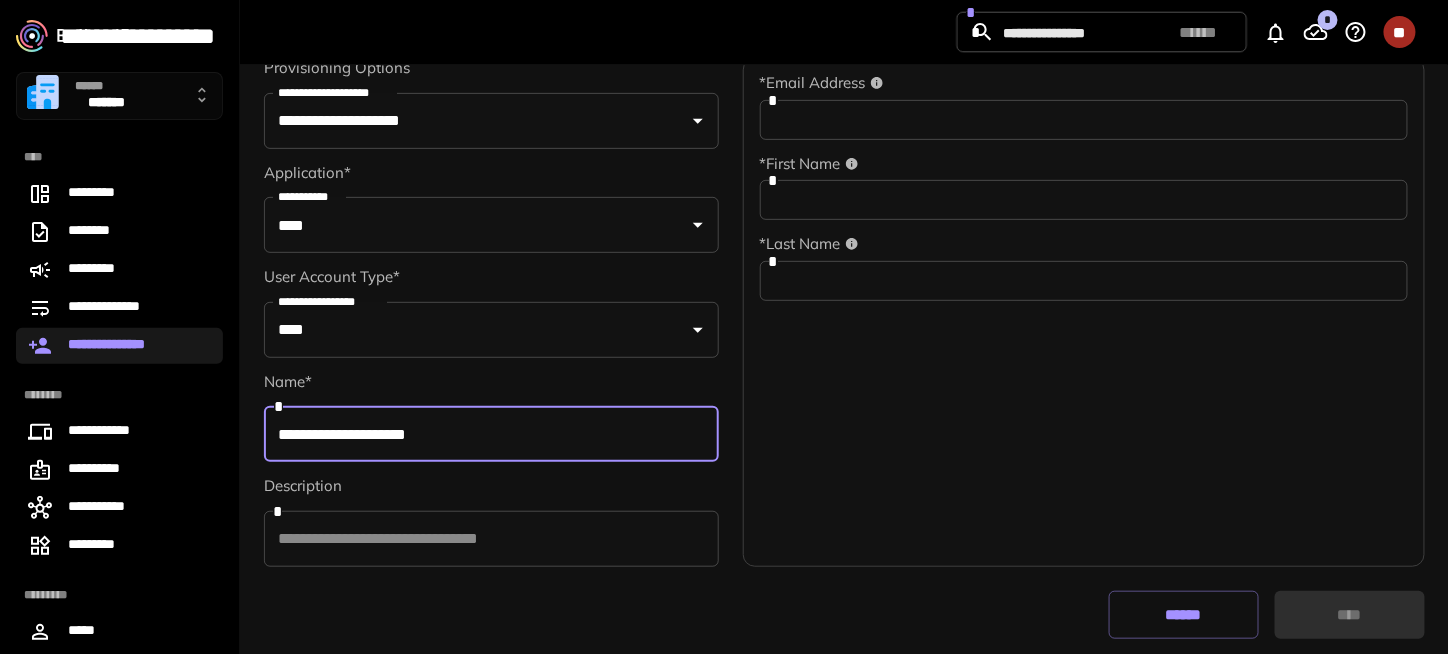 scroll, scrollTop: 220, scrollLeft: 0, axis: vertical 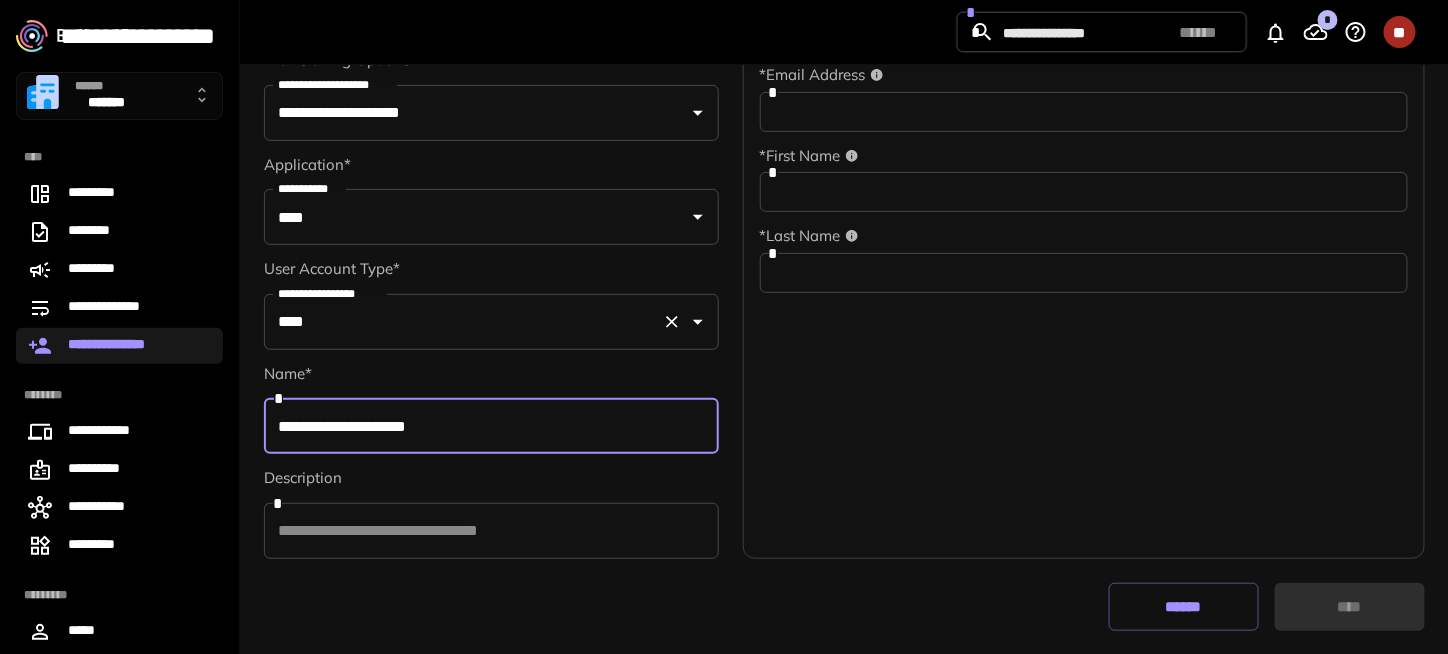 type on "**********" 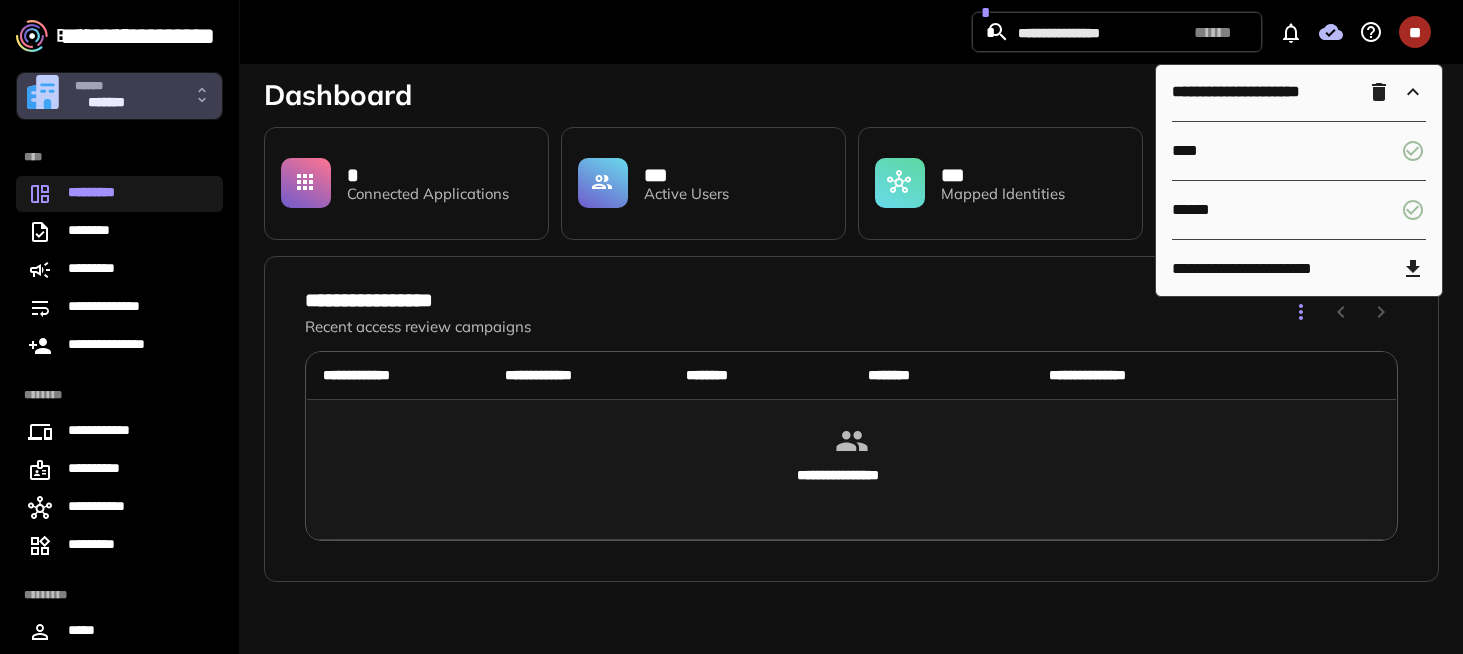 scroll, scrollTop: 0, scrollLeft: 0, axis: both 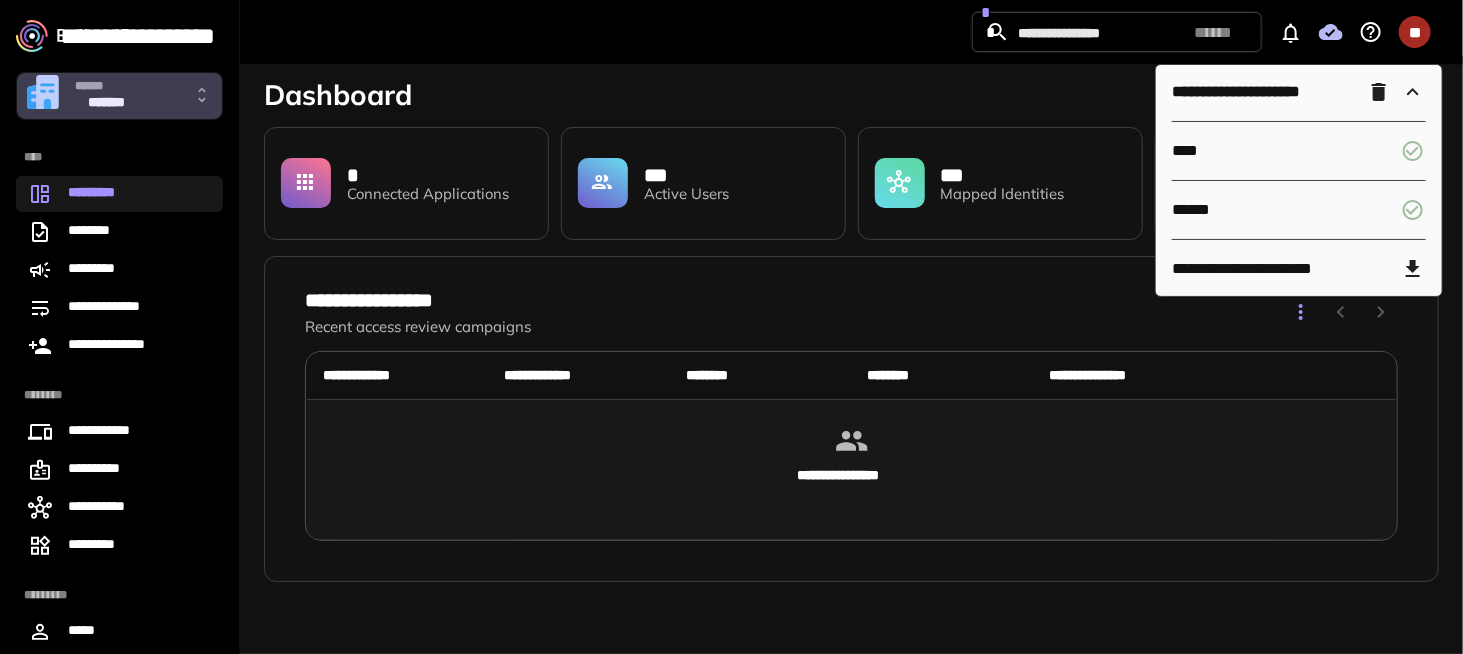 click on "*******" at bounding box center [106, 104] 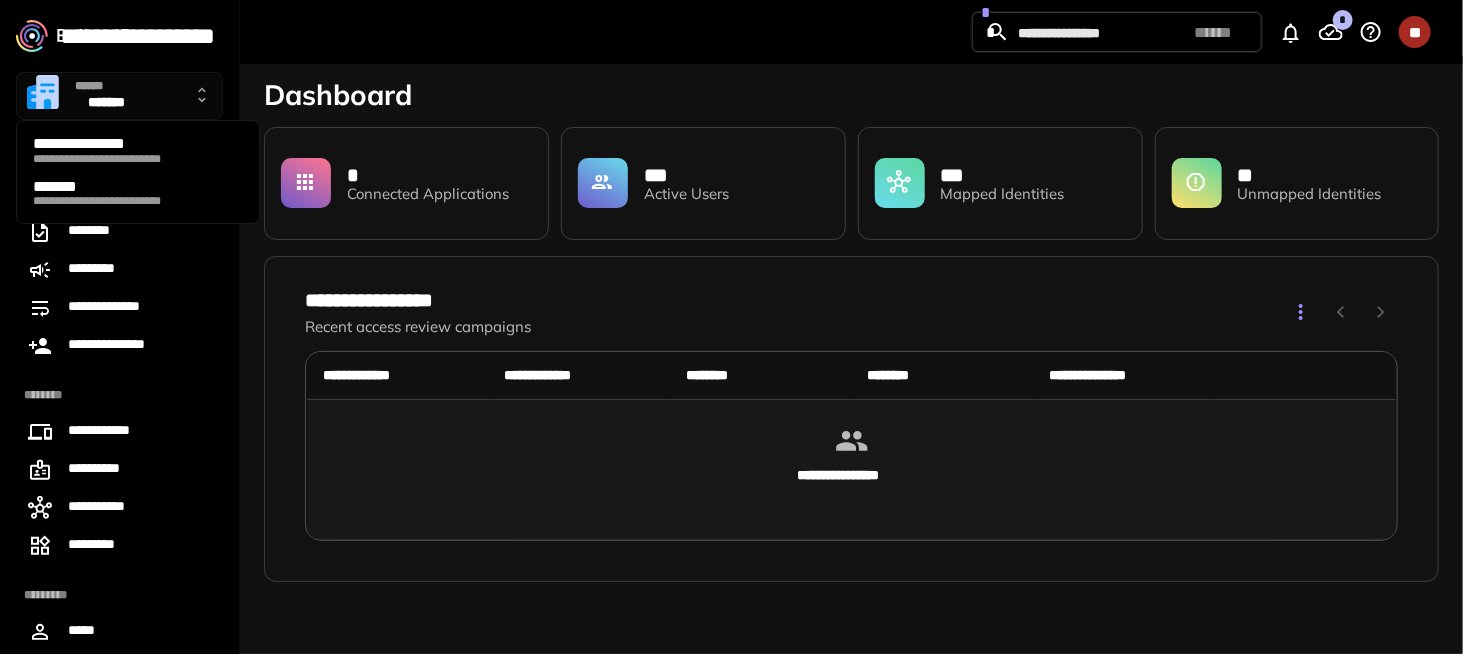 click on "**********" at bounding box center [135, 144] 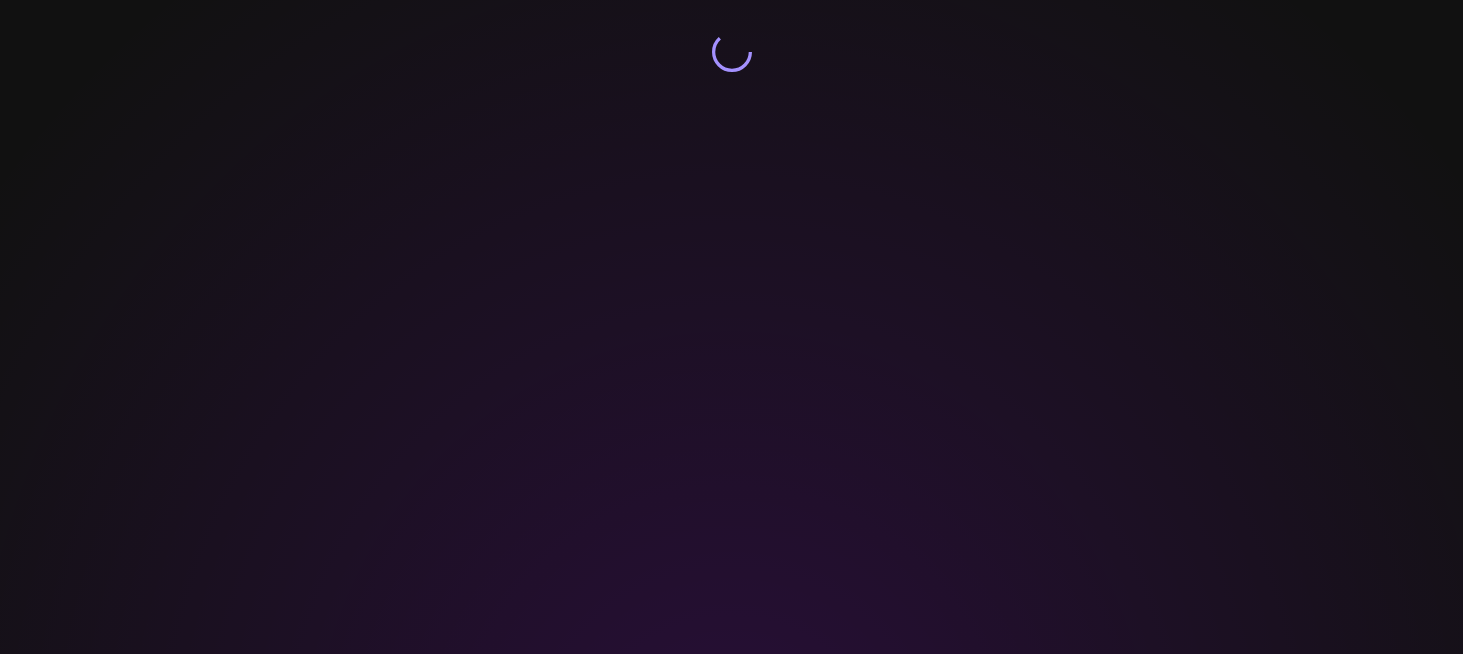scroll, scrollTop: 0, scrollLeft: 0, axis: both 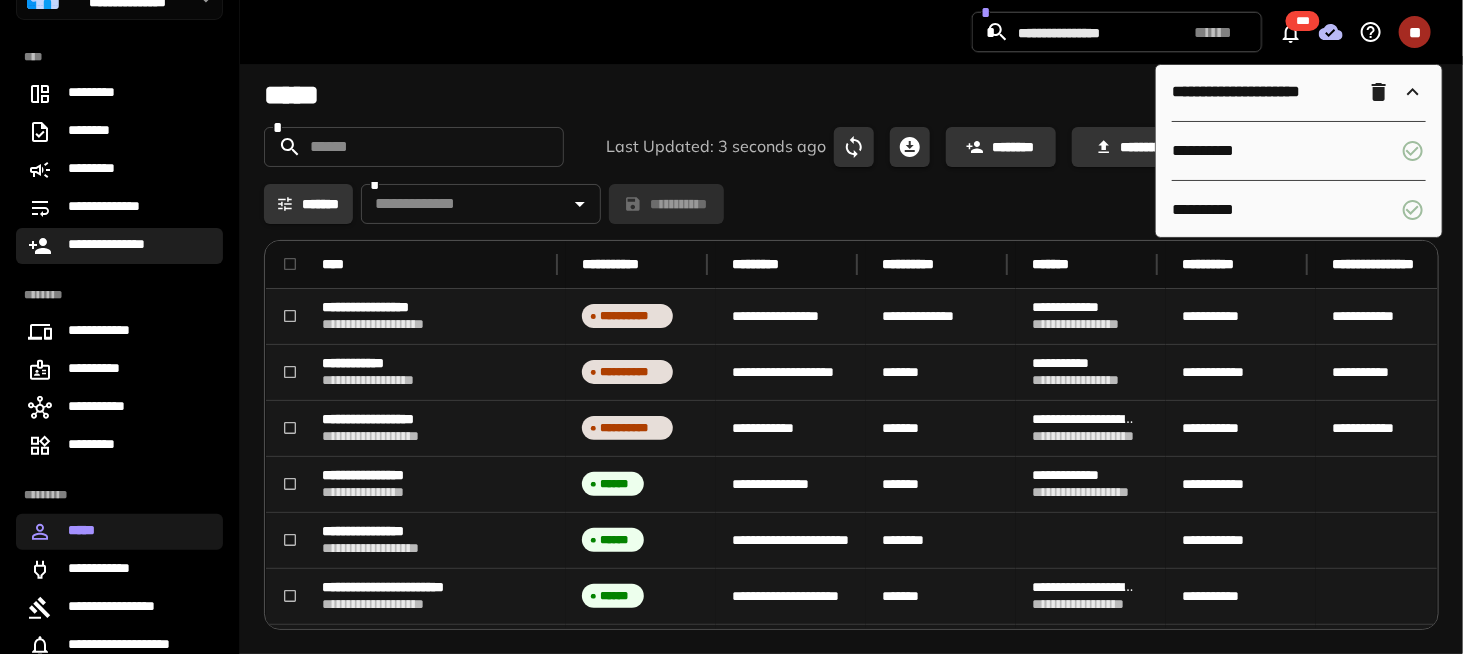 click on "**********" at bounding box center (118, 246) 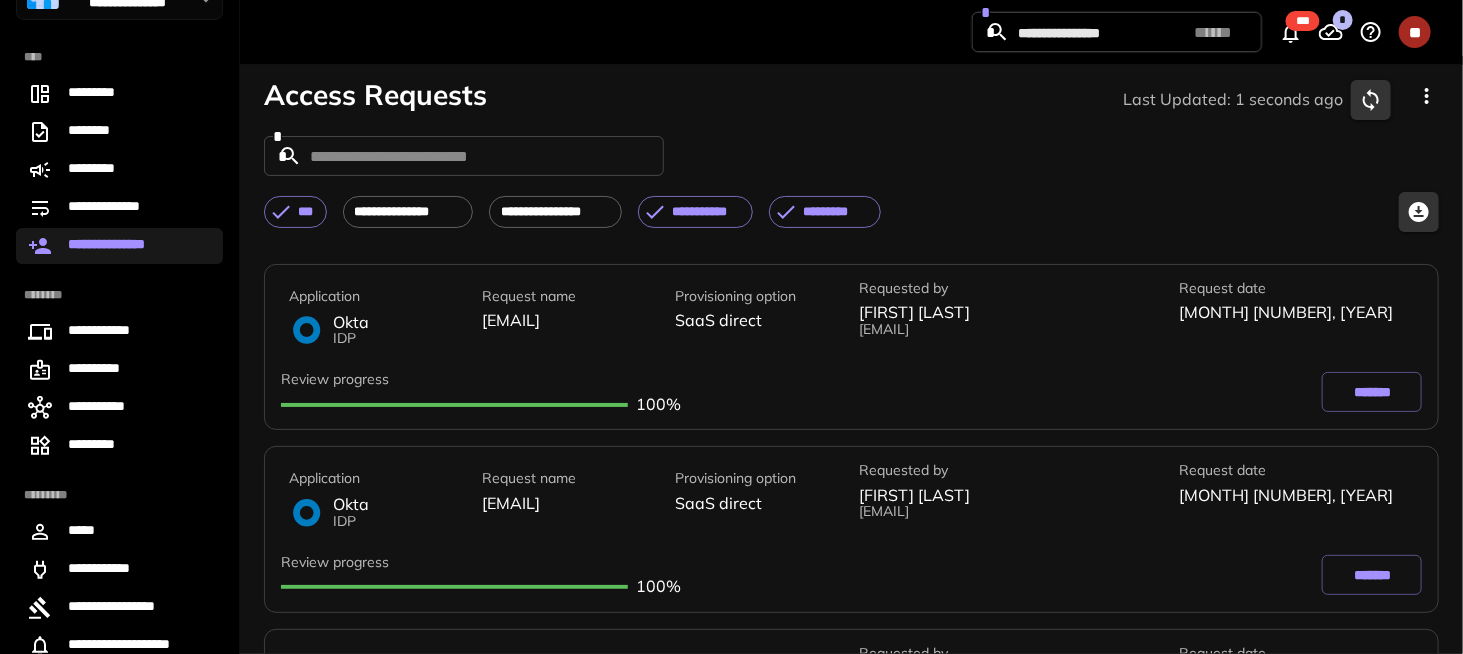 click 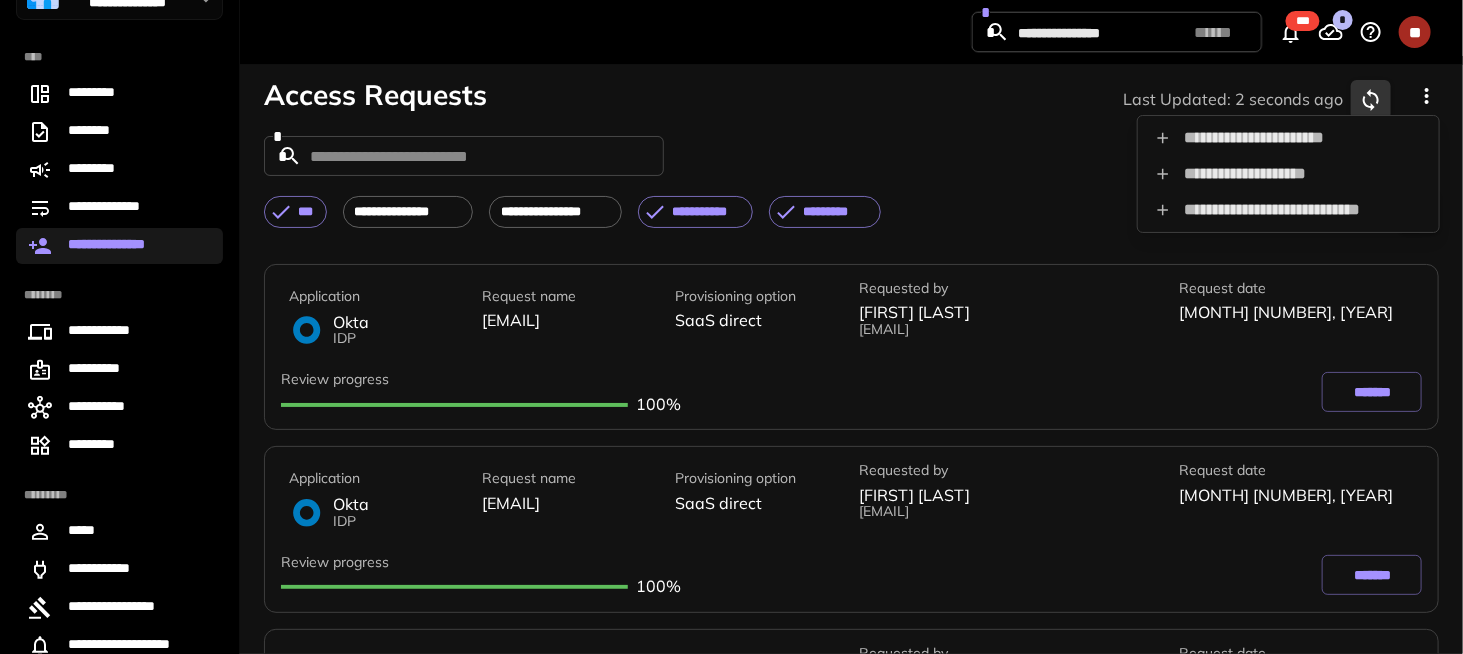 click on "**********" at bounding box center (1288, 174) 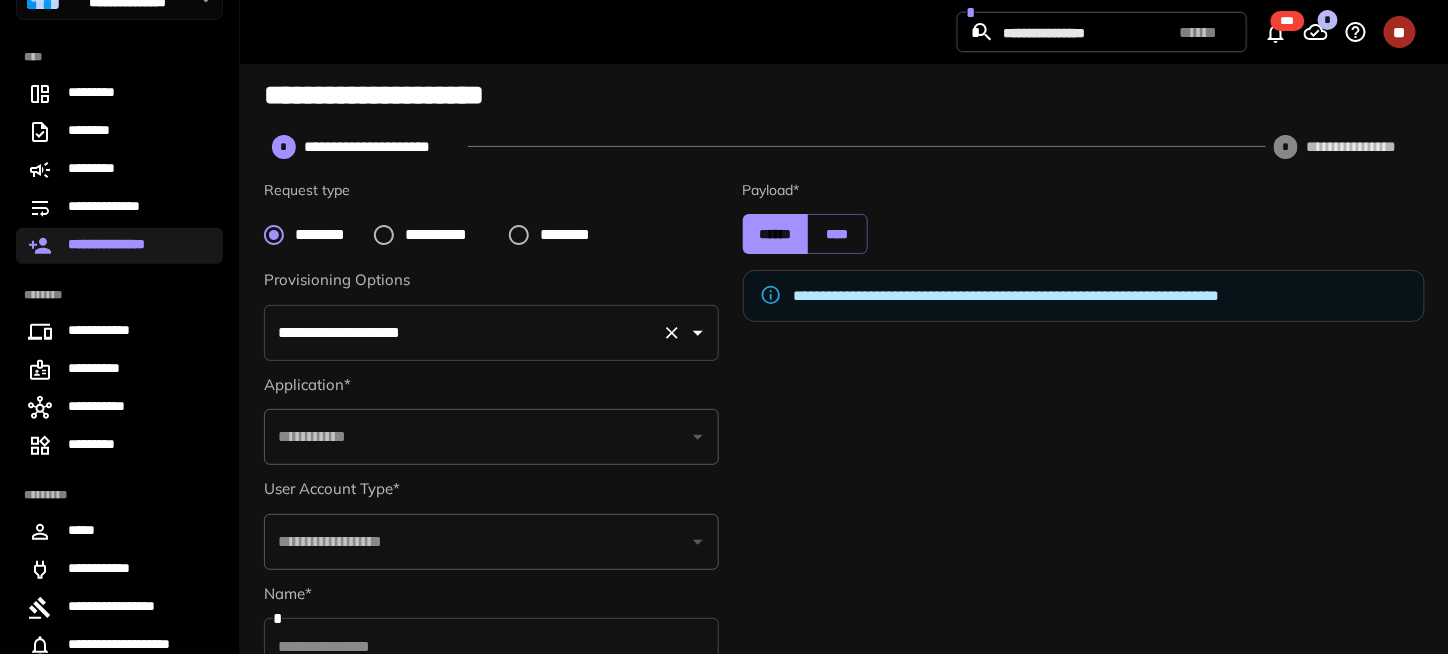 click on "**********" at bounding box center [463, 333] 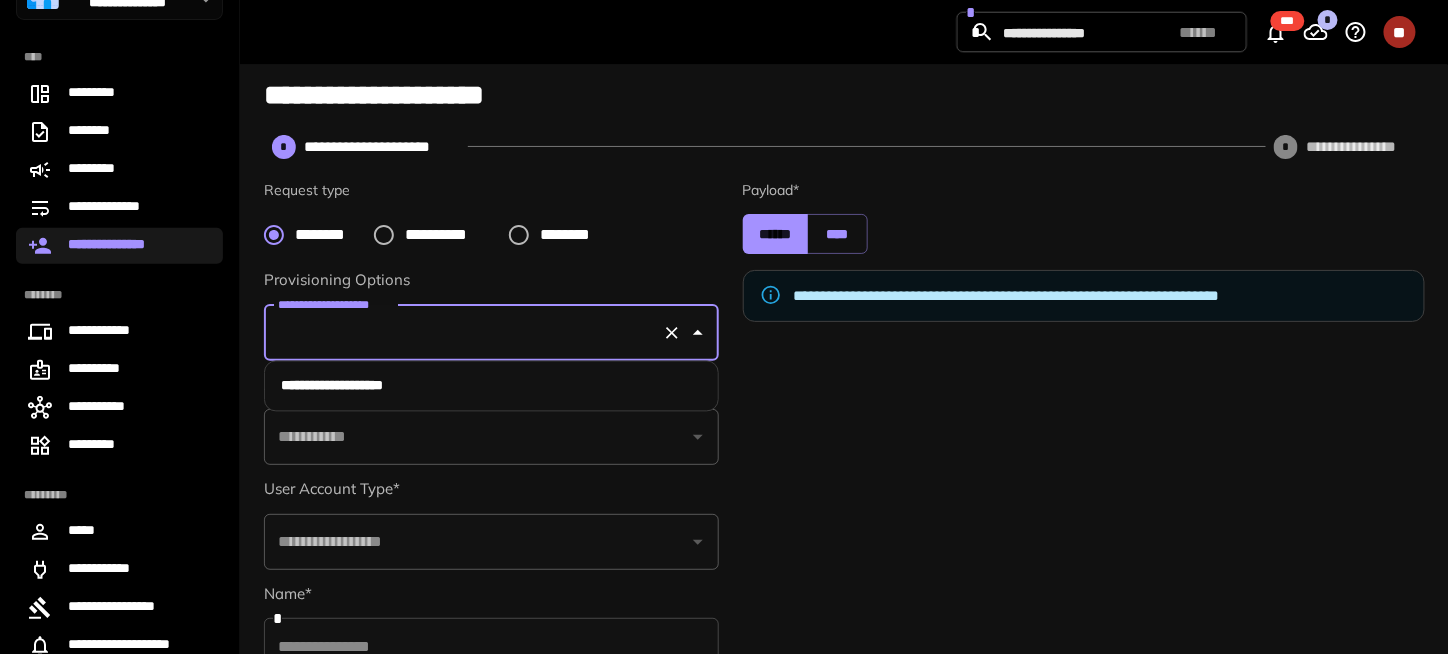 click on "**********" at bounding box center (492, 386) 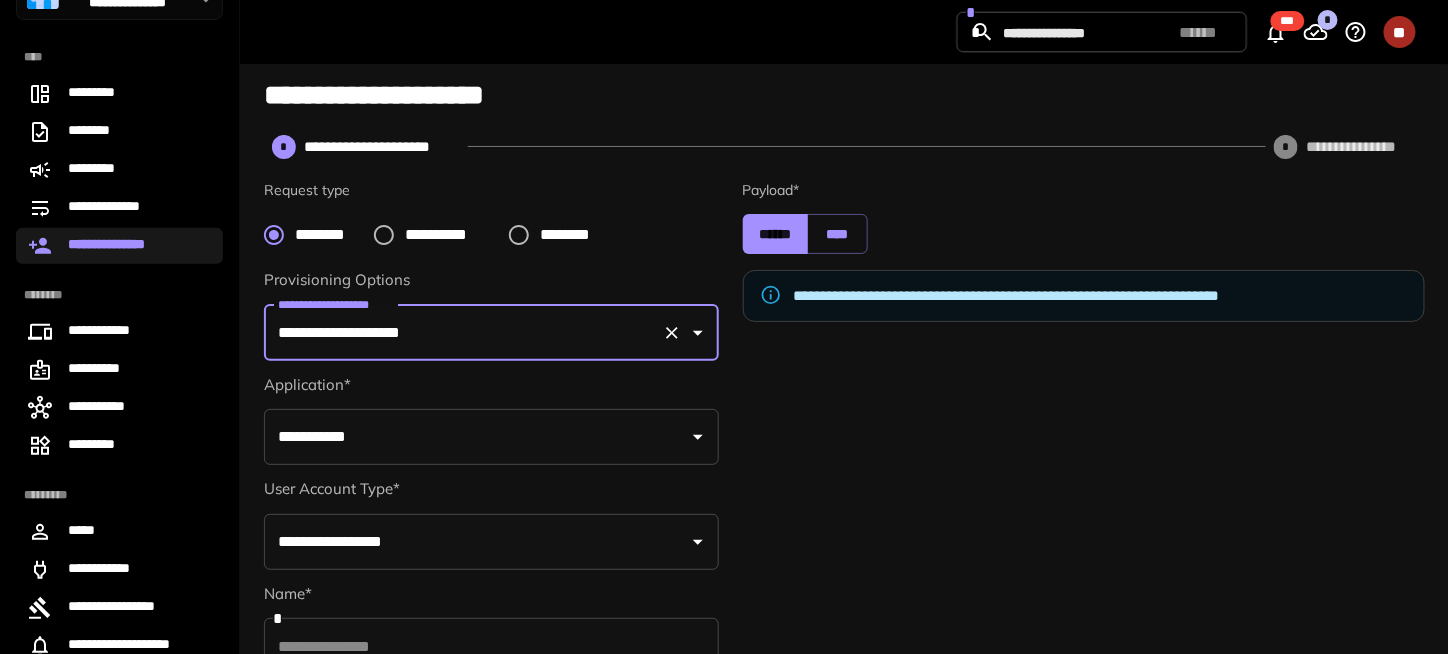 click on "**********" at bounding box center (476, 437) 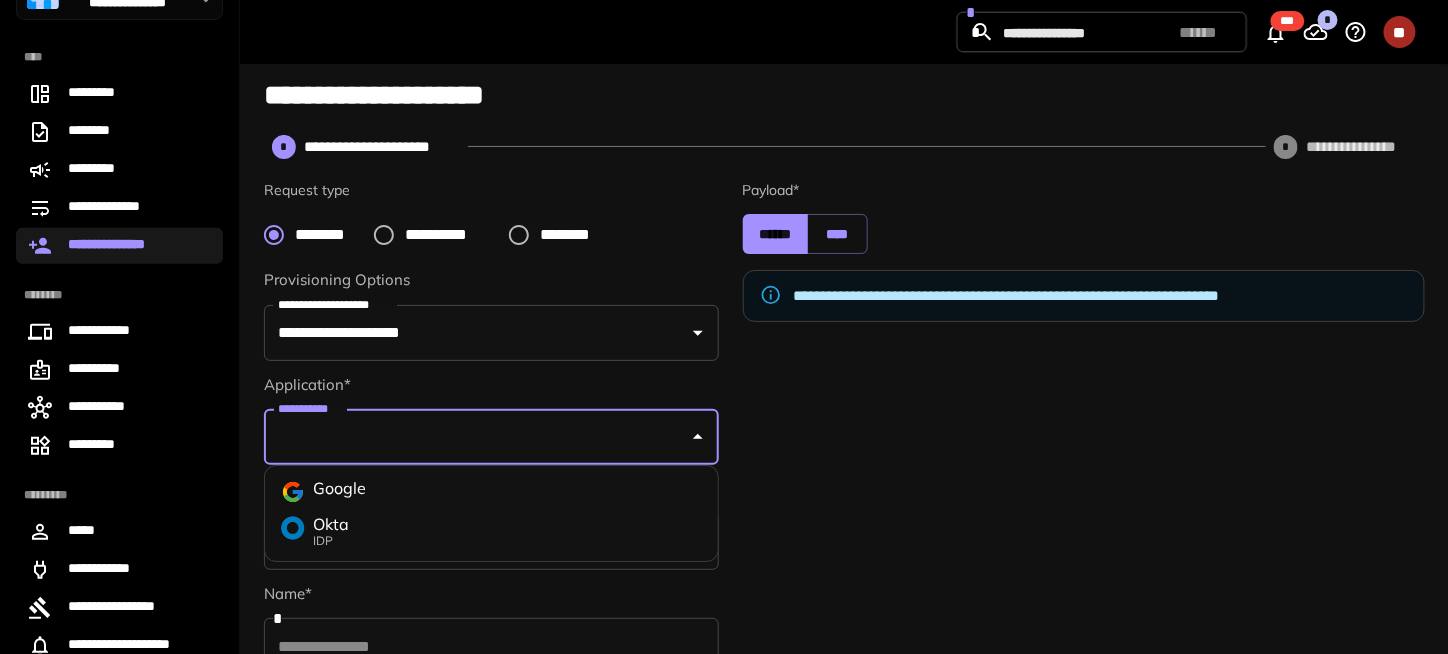 click on "Okta IDP" at bounding box center (491, 531) 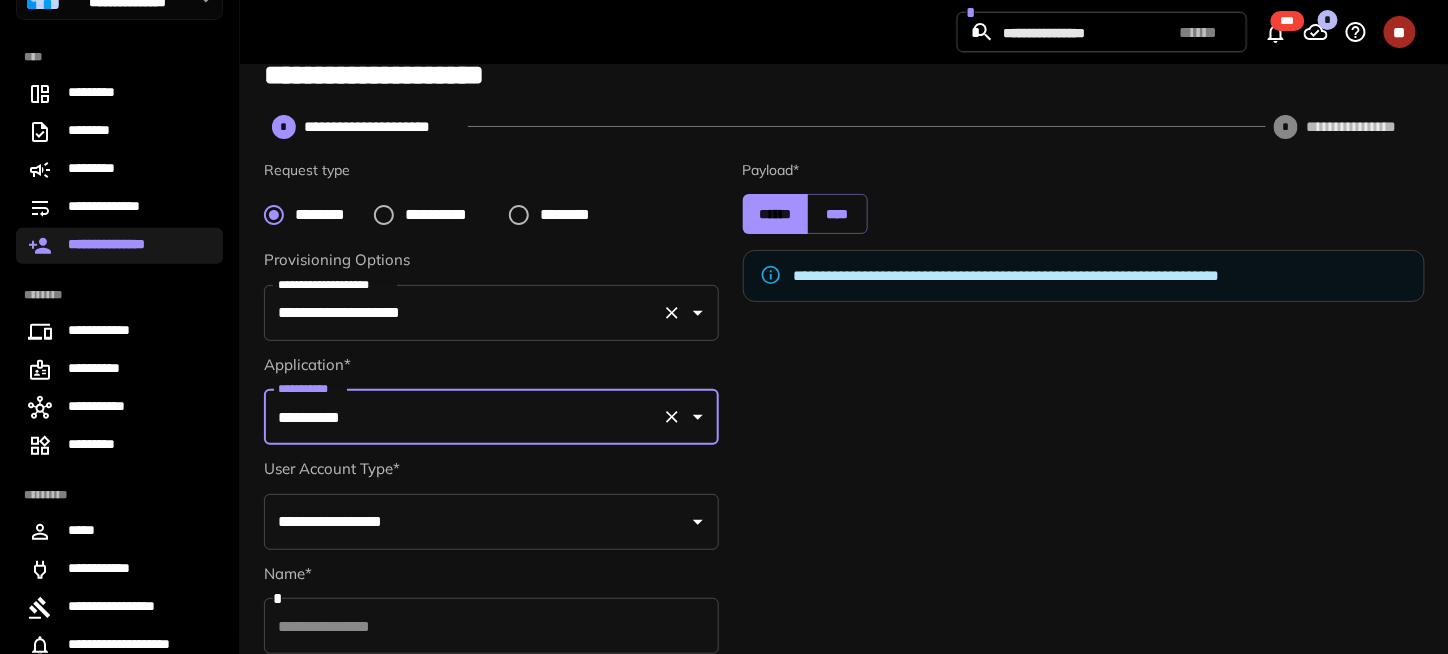 scroll, scrollTop: 284, scrollLeft: 0, axis: vertical 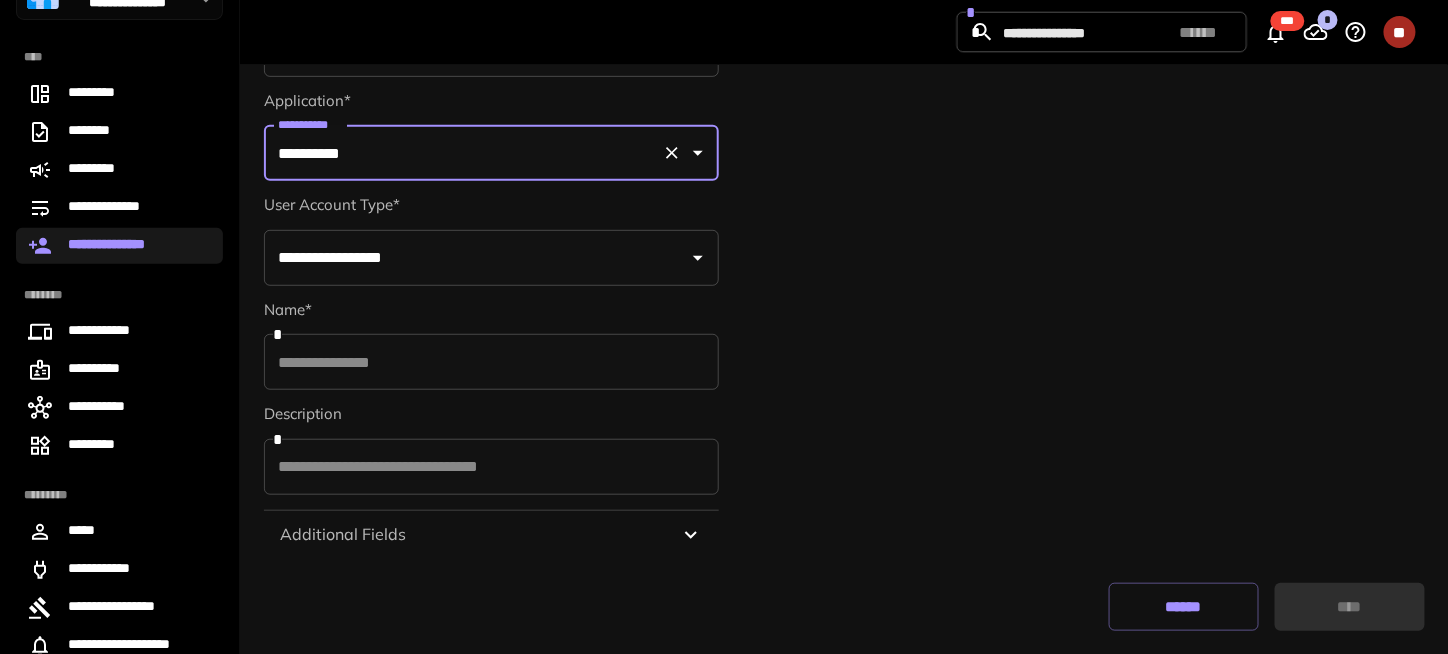 click on "**********" at bounding box center [476, 258] 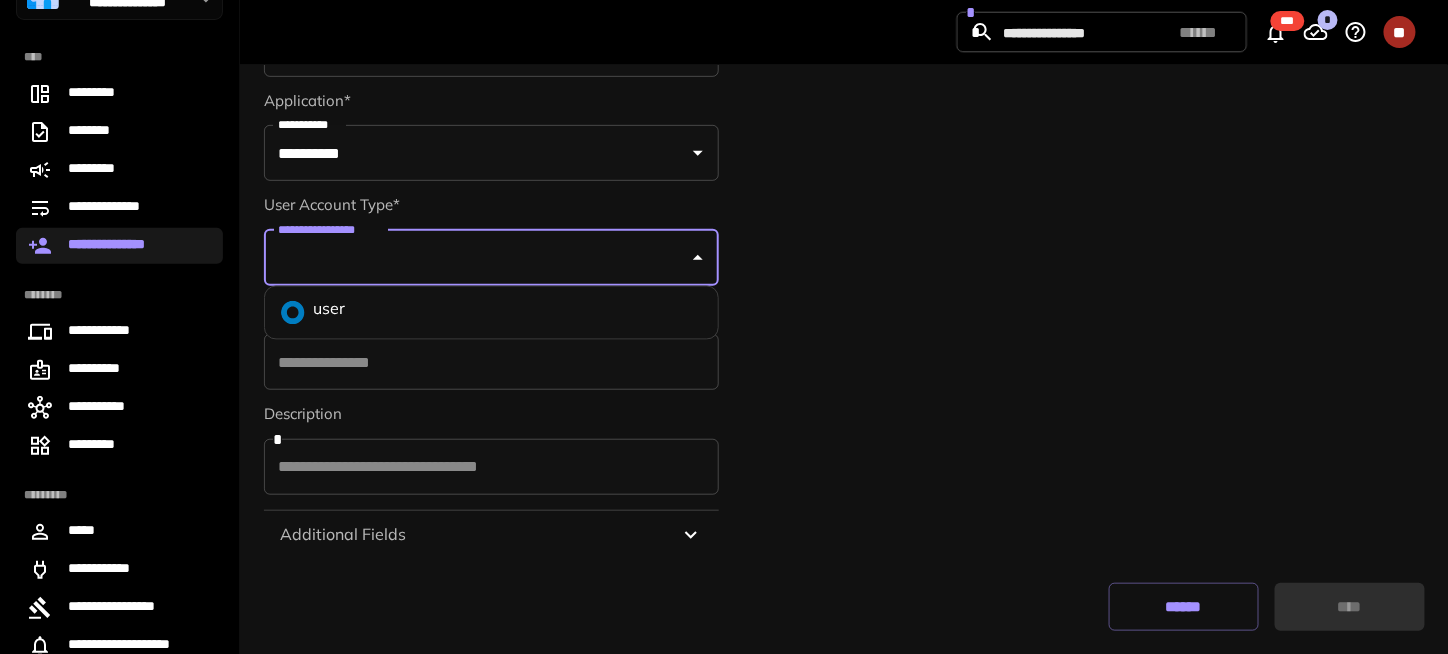 click on "user" at bounding box center [491, 313] 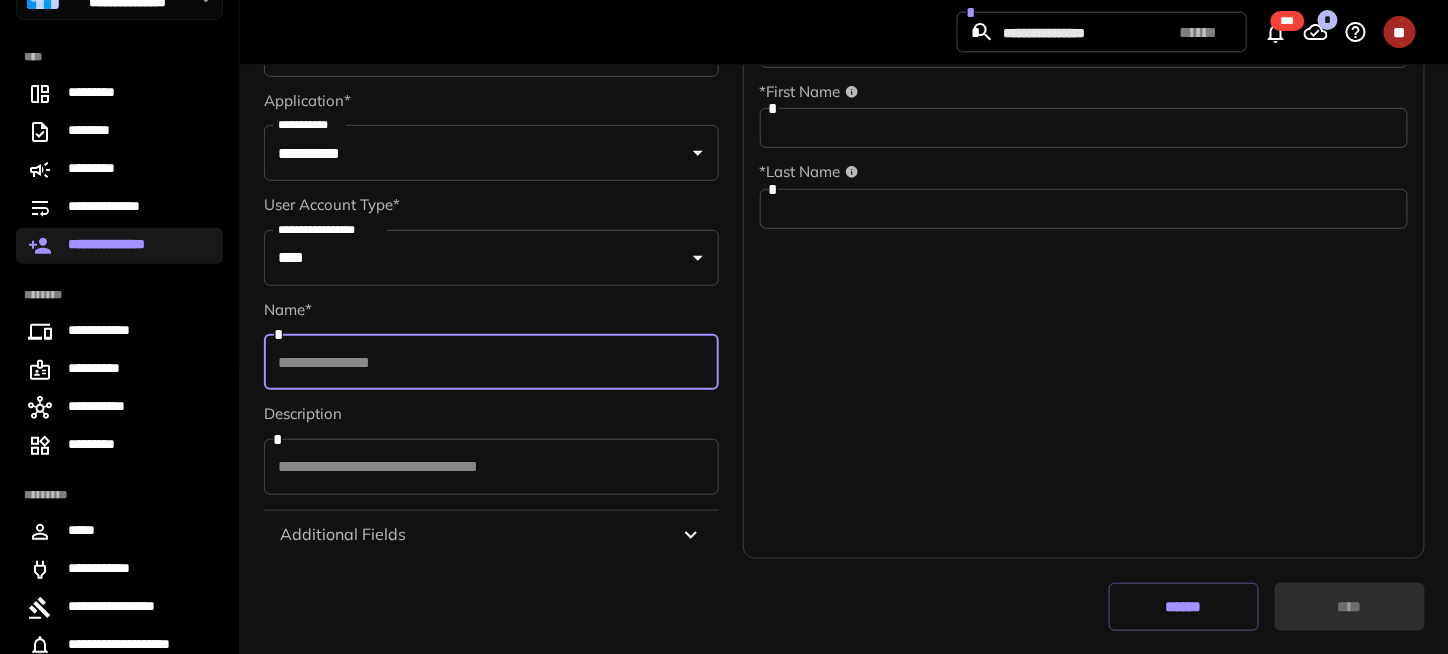 click at bounding box center (491, 362) 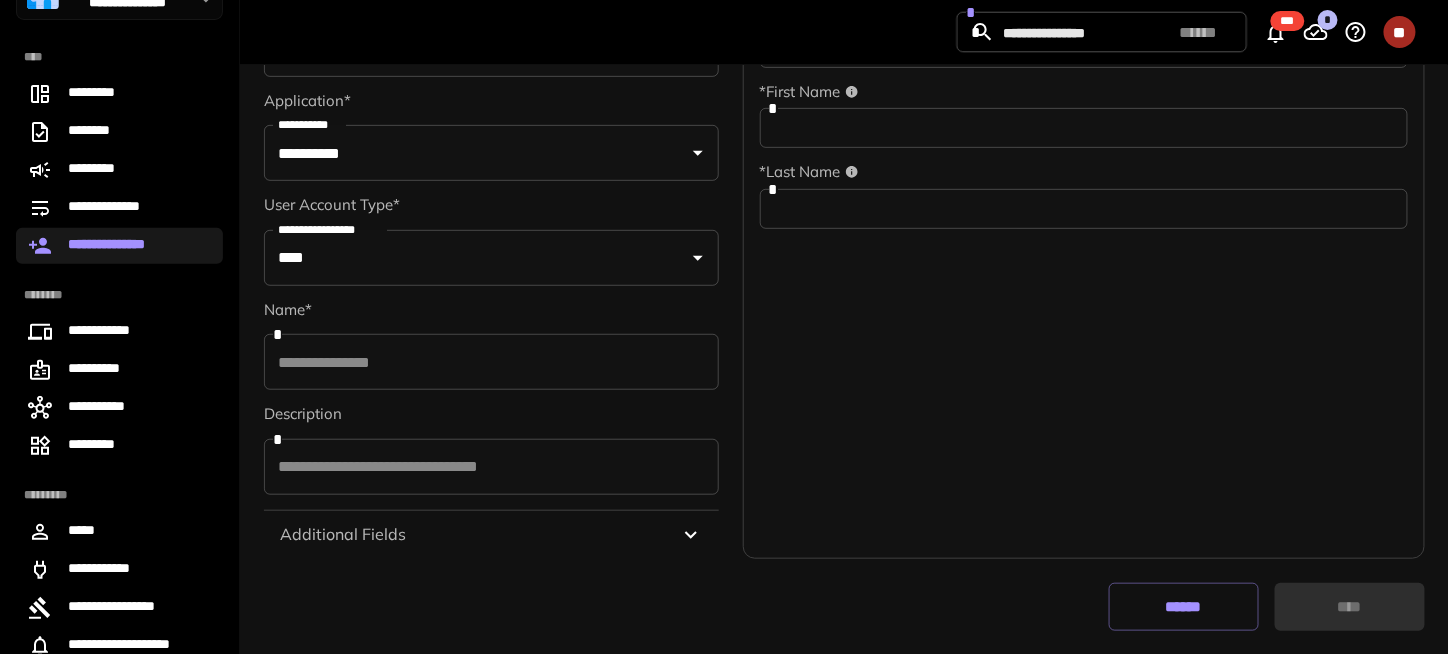 click on "Additional Fields" at bounding box center [343, 535] 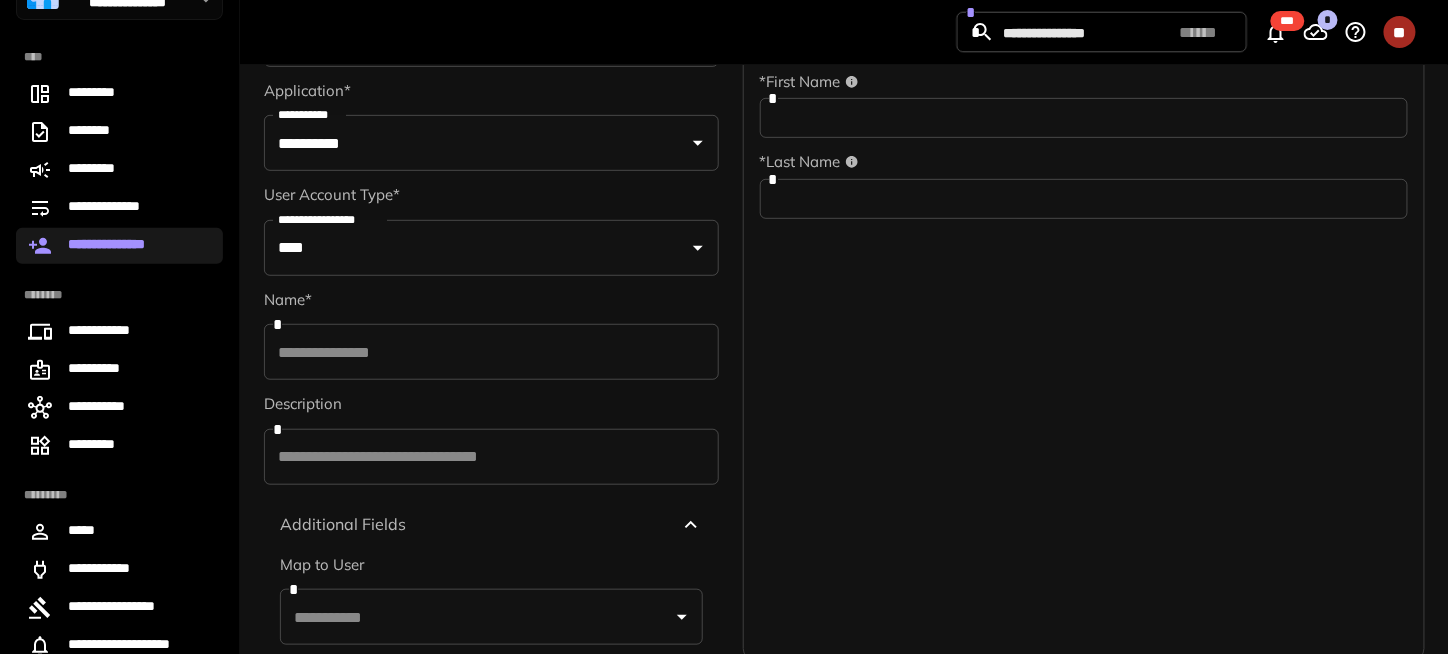 scroll, scrollTop: 300, scrollLeft: 0, axis: vertical 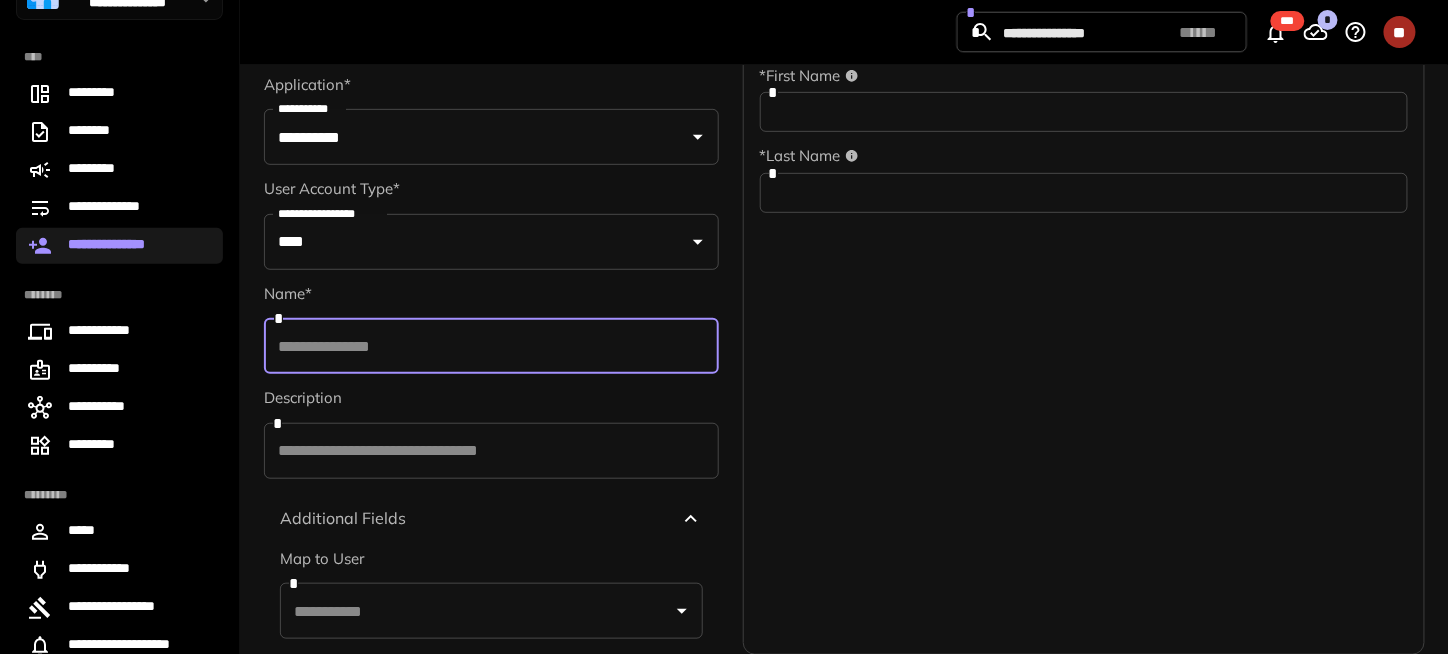 click at bounding box center [491, 346] 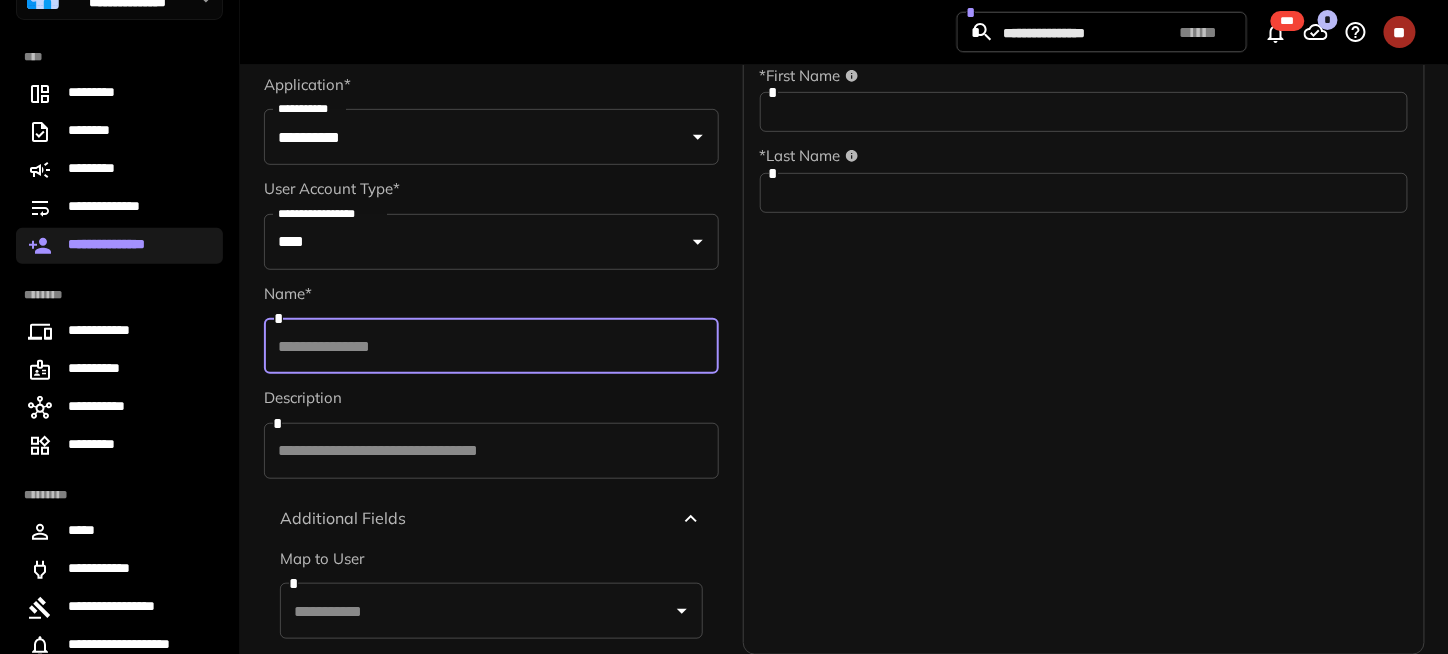 click at bounding box center [491, 346] 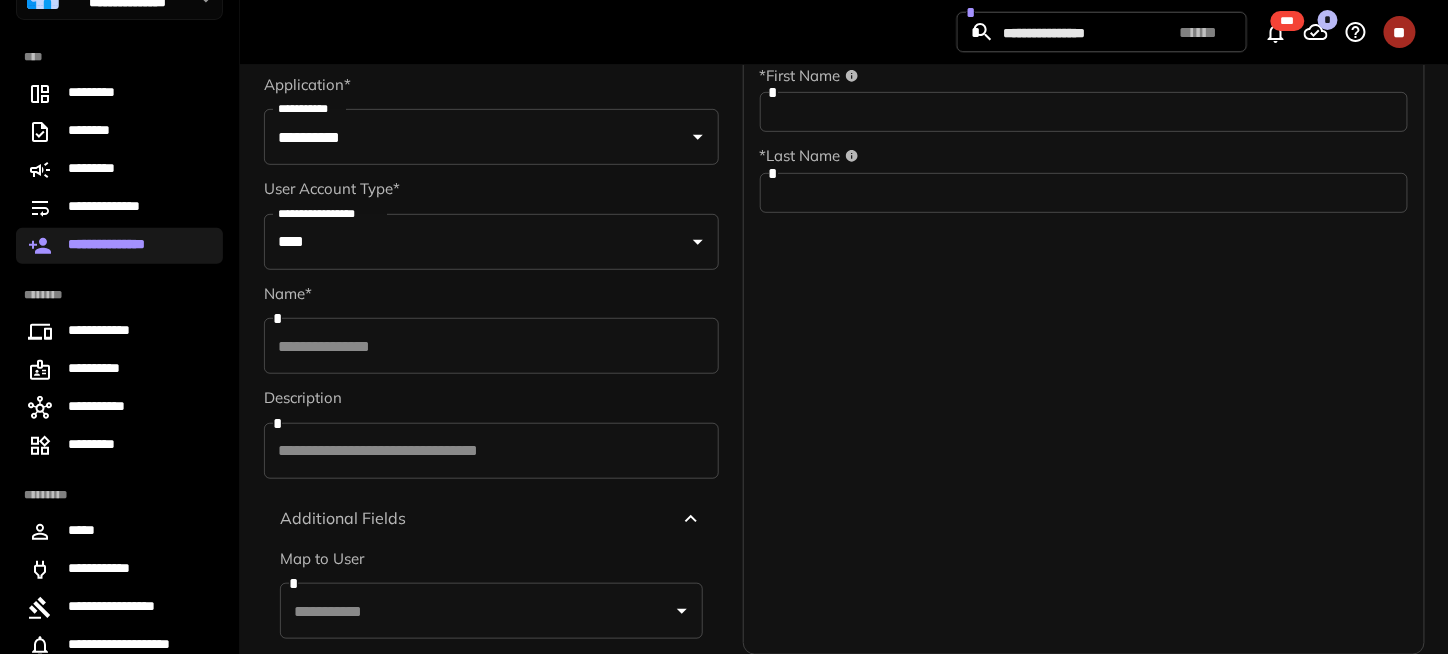 click on "Name*" at bounding box center (491, 294) 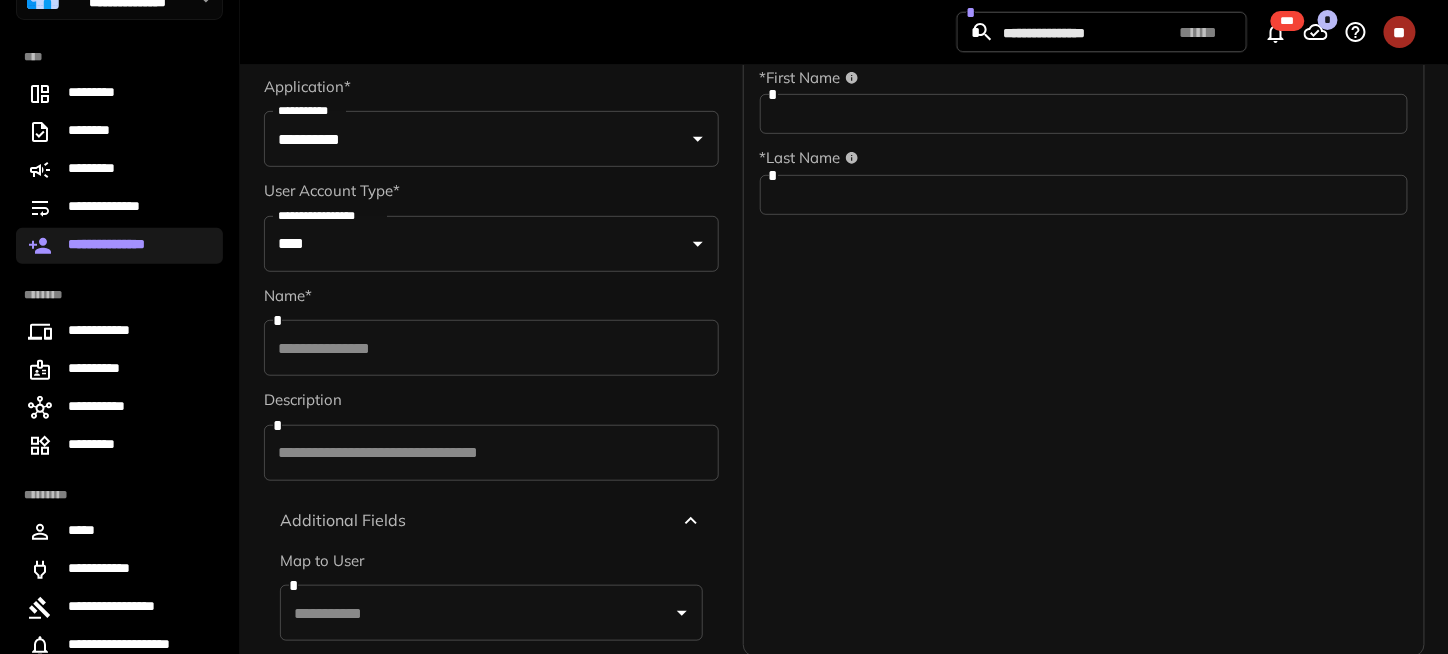 scroll, scrollTop: 297, scrollLeft: 0, axis: vertical 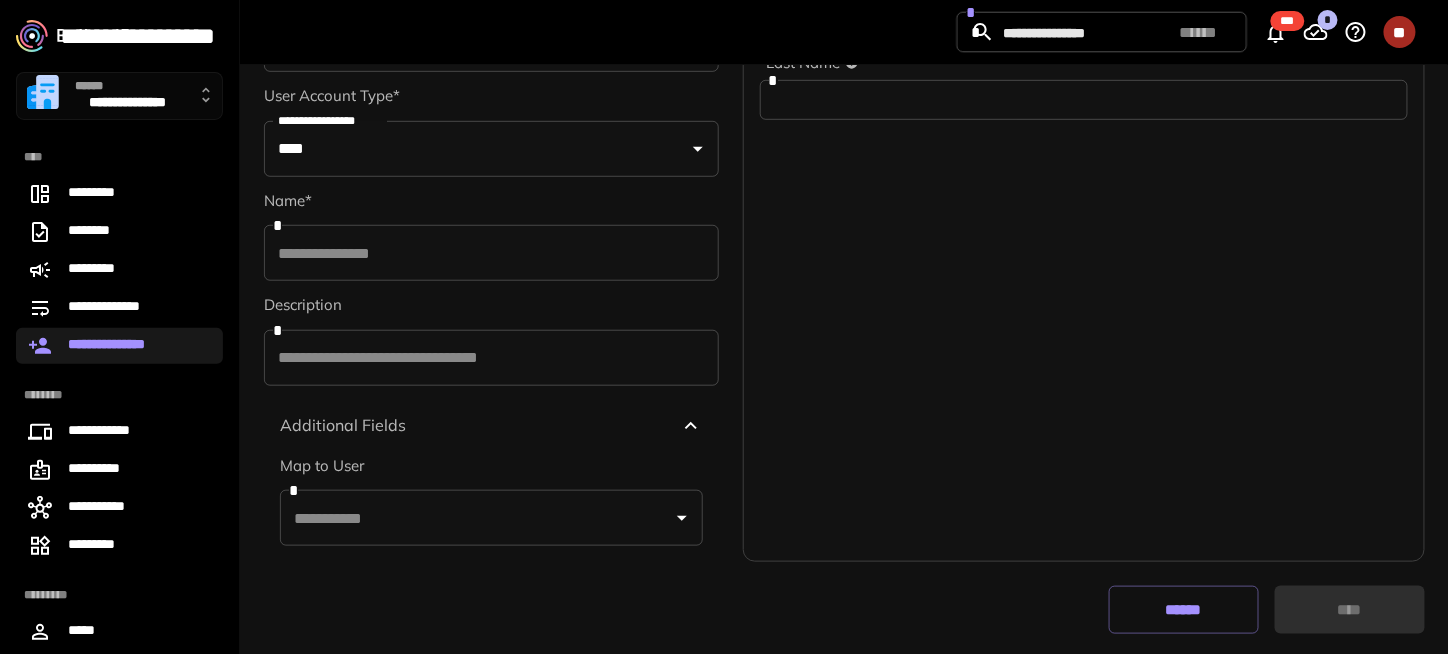 drag, startPoint x: 832, startPoint y: 380, endPoint x: 830, endPoint y: 355, distance: 25.079872 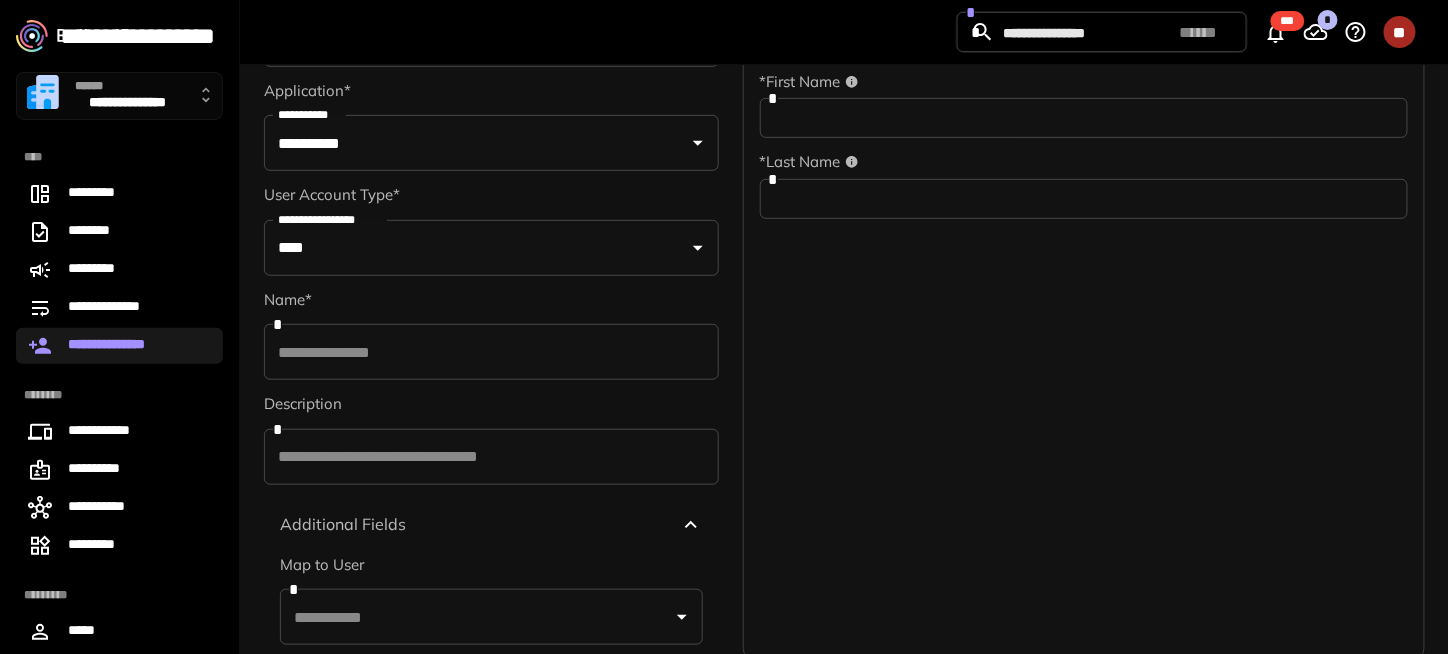 scroll, scrollTop: 290, scrollLeft: 0, axis: vertical 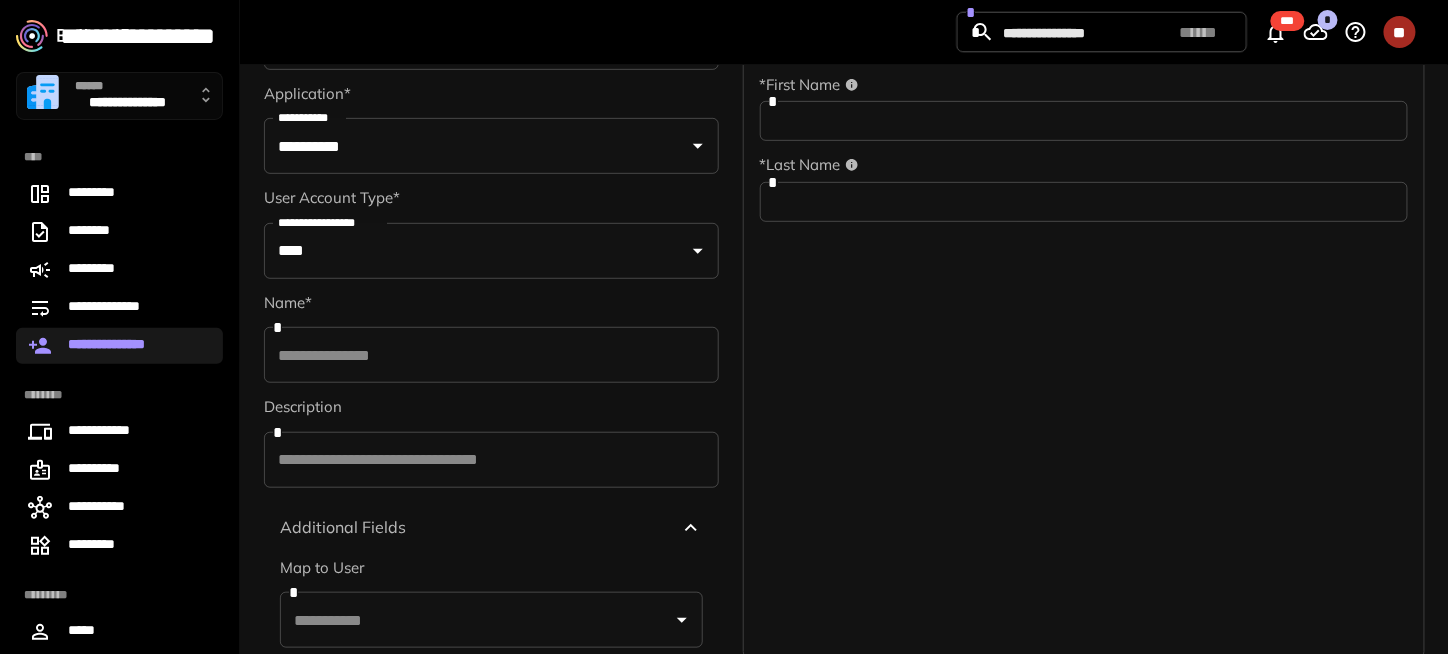 drag, startPoint x: 750, startPoint y: 348, endPoint x: 746, endPoint y: 301, distance: 47.169907 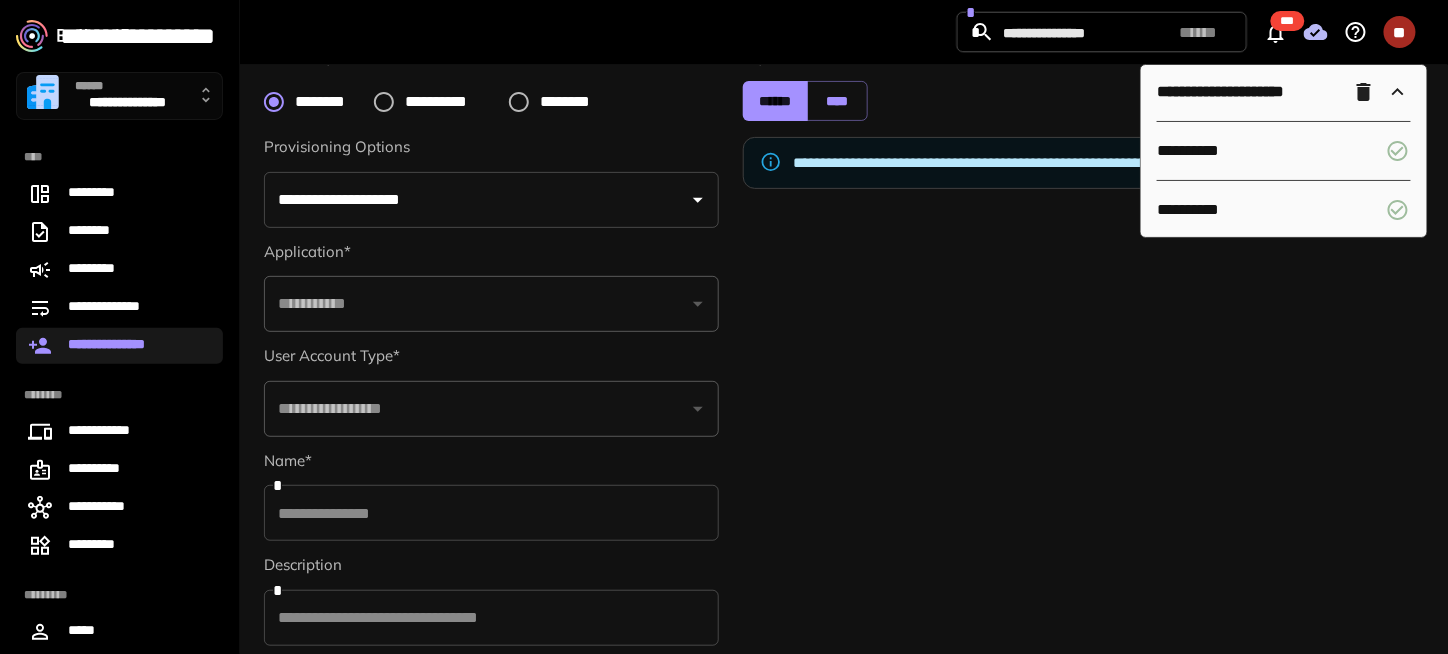 scroll, scrollTop: 284, scrollLeft: 0, axis: vertical 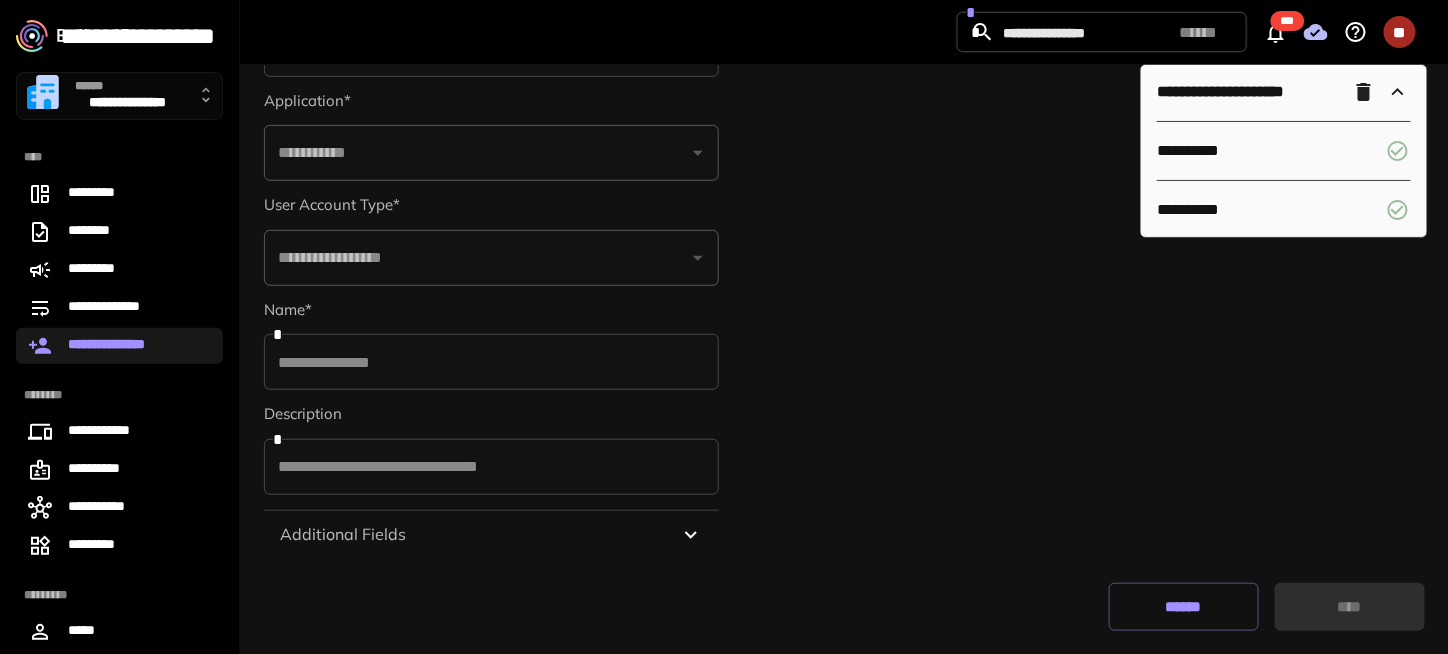click on "Additional Fields" at bounding box center [491, 535] 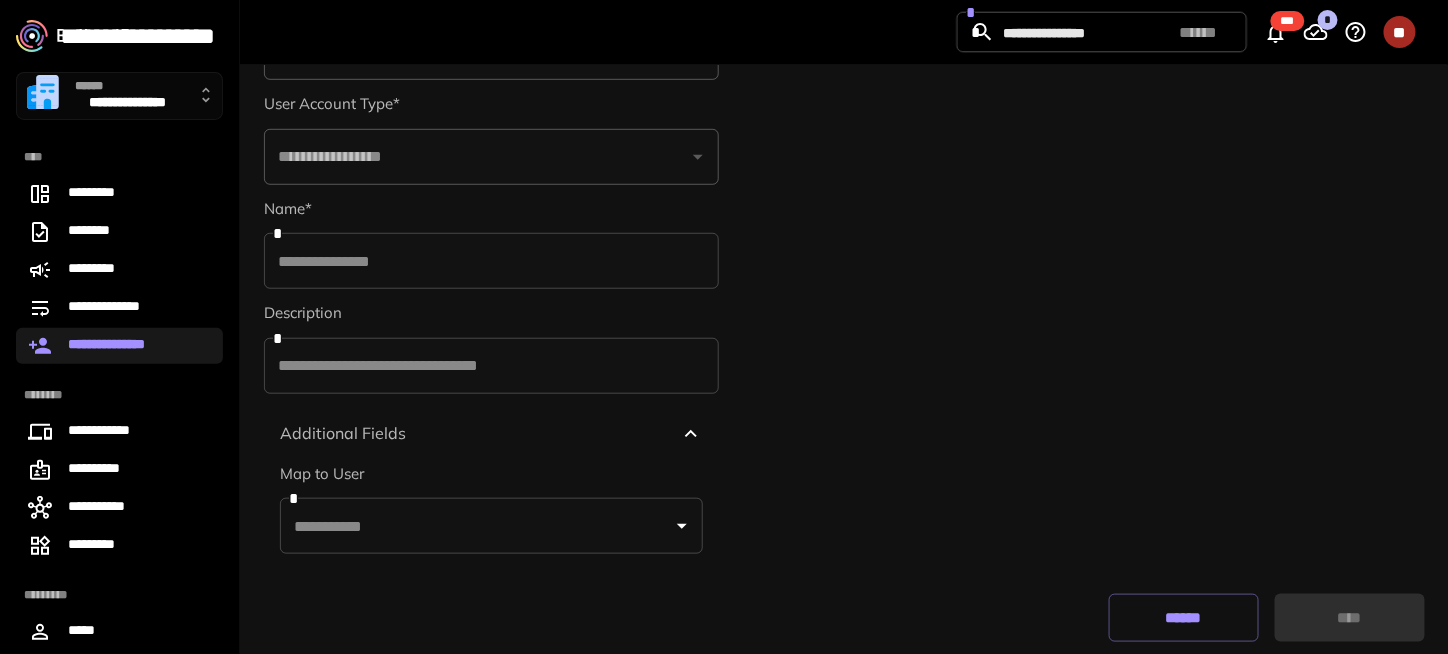scroll, scrollTop: 397, scrollLeft: 0, axis: vertical 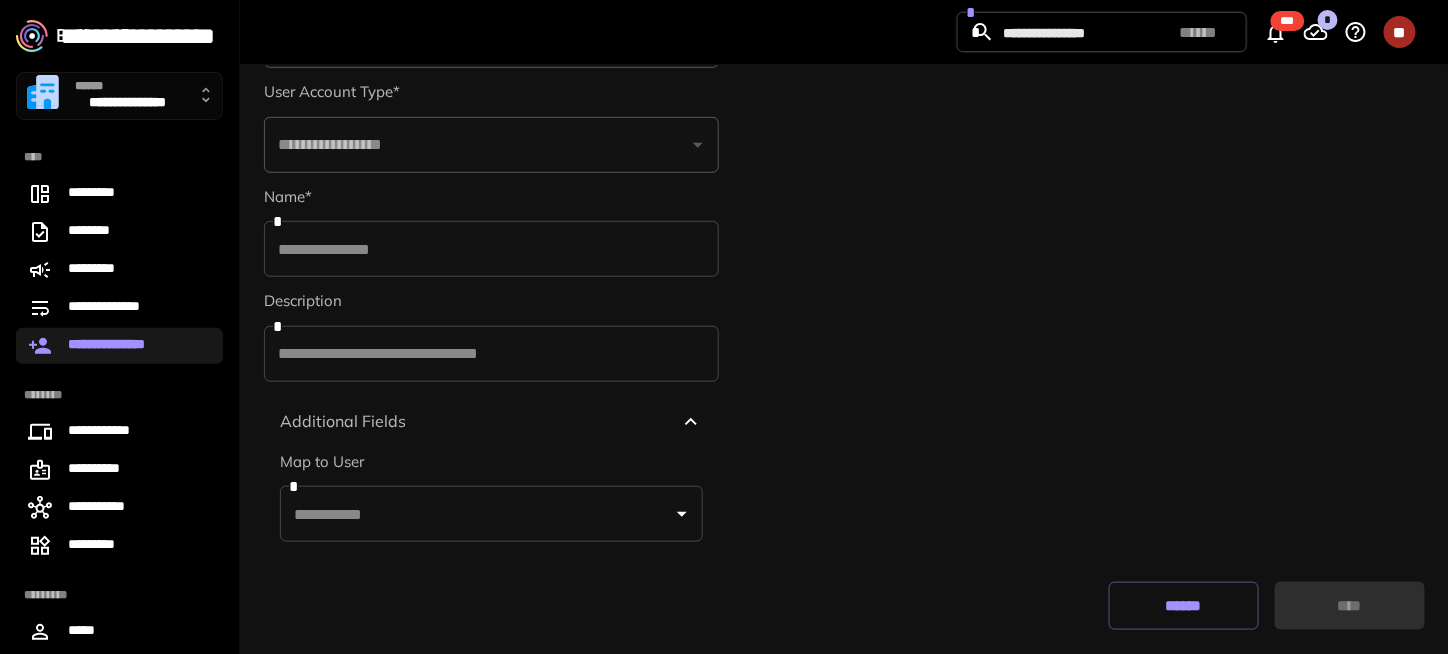 click on "******" at bounding box center [127, 87] 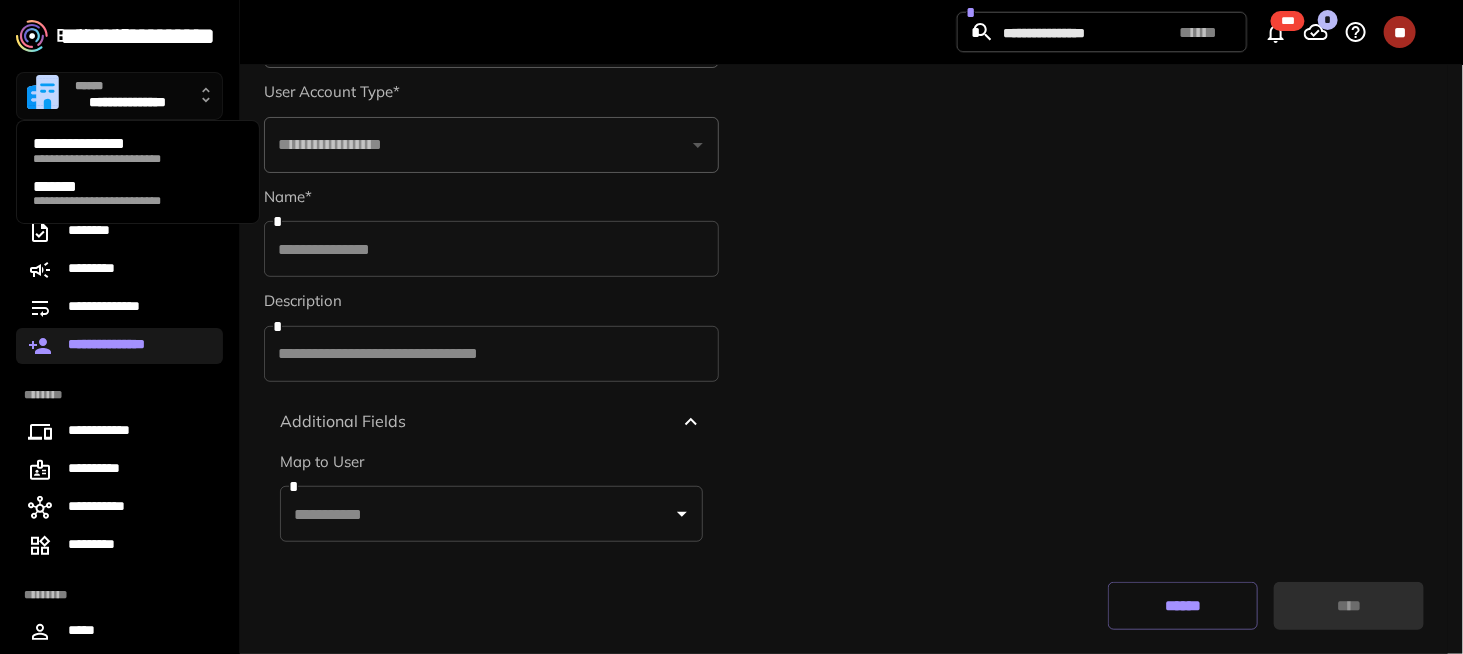 click on "*******" at bounding box center (138, 187) 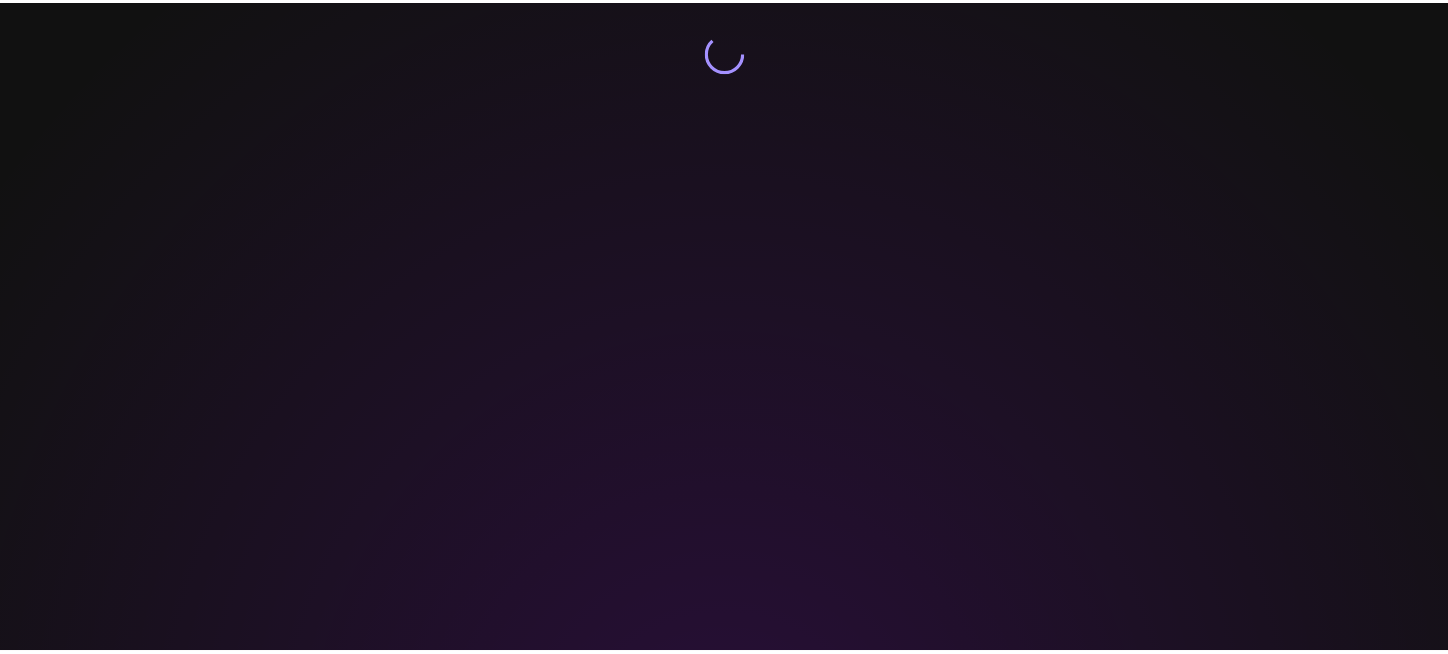 scroll, scrollTop: 0, scrollLeft: 0, axis: both 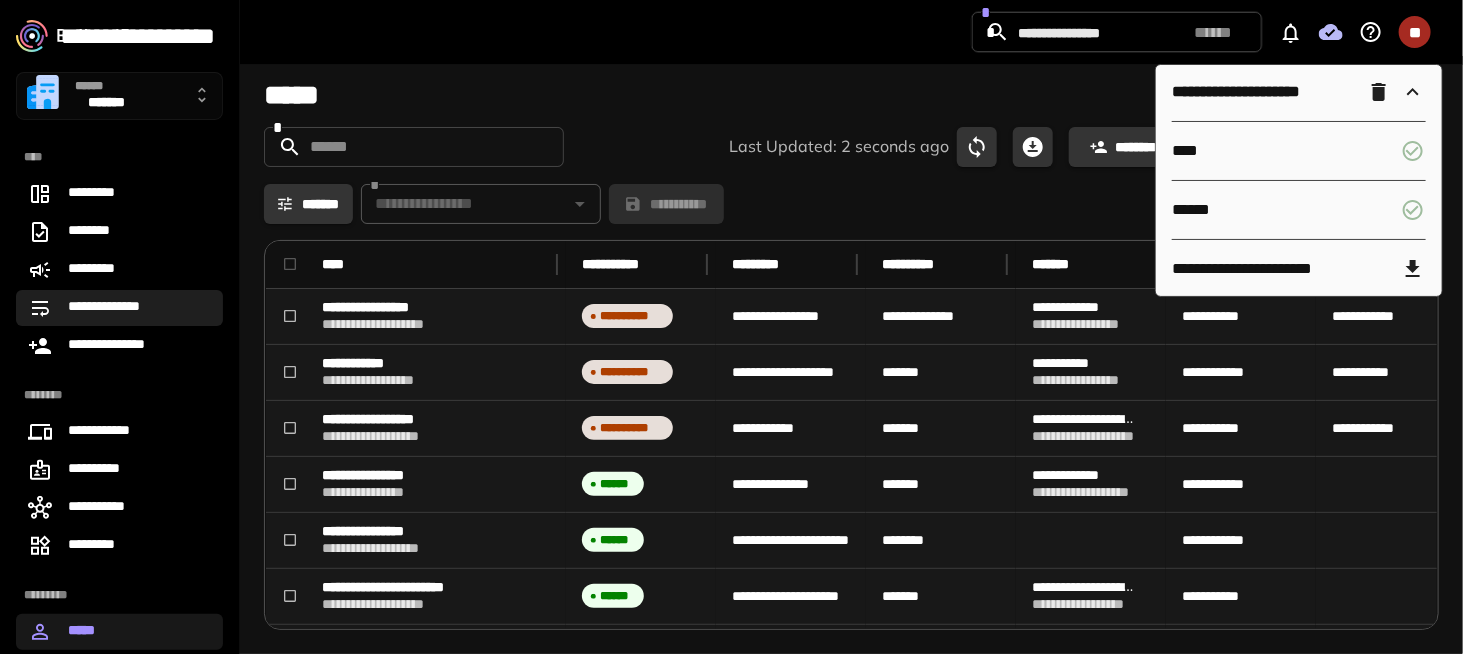 click on "**********" at bounding box center [115, 308] 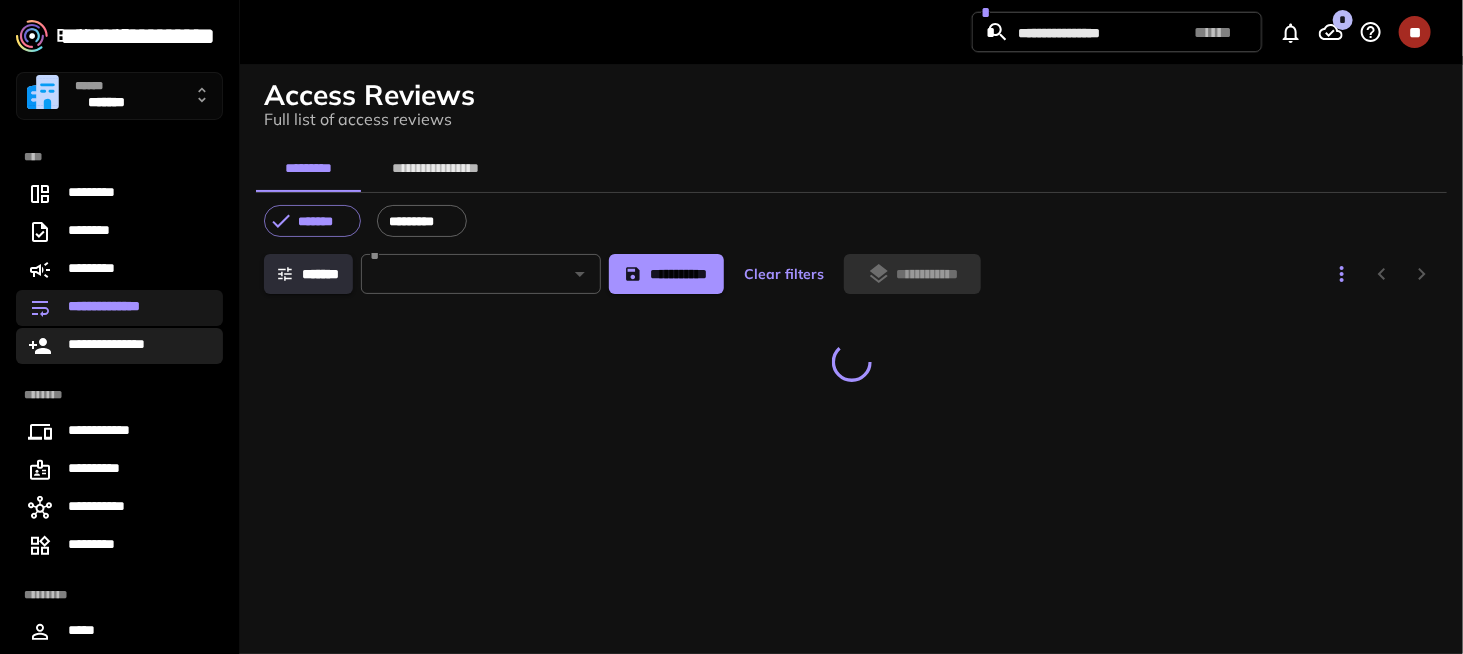 click on "**********" at bounding box center [119, 346] 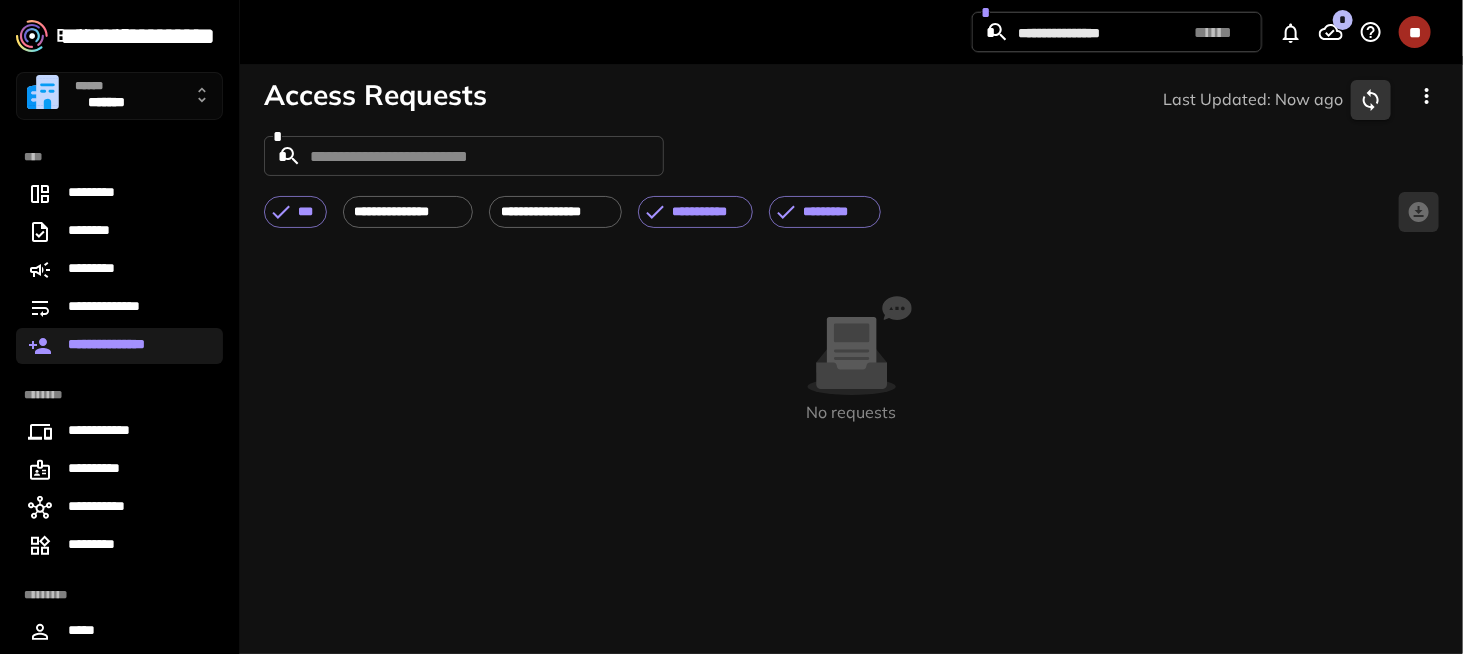 click 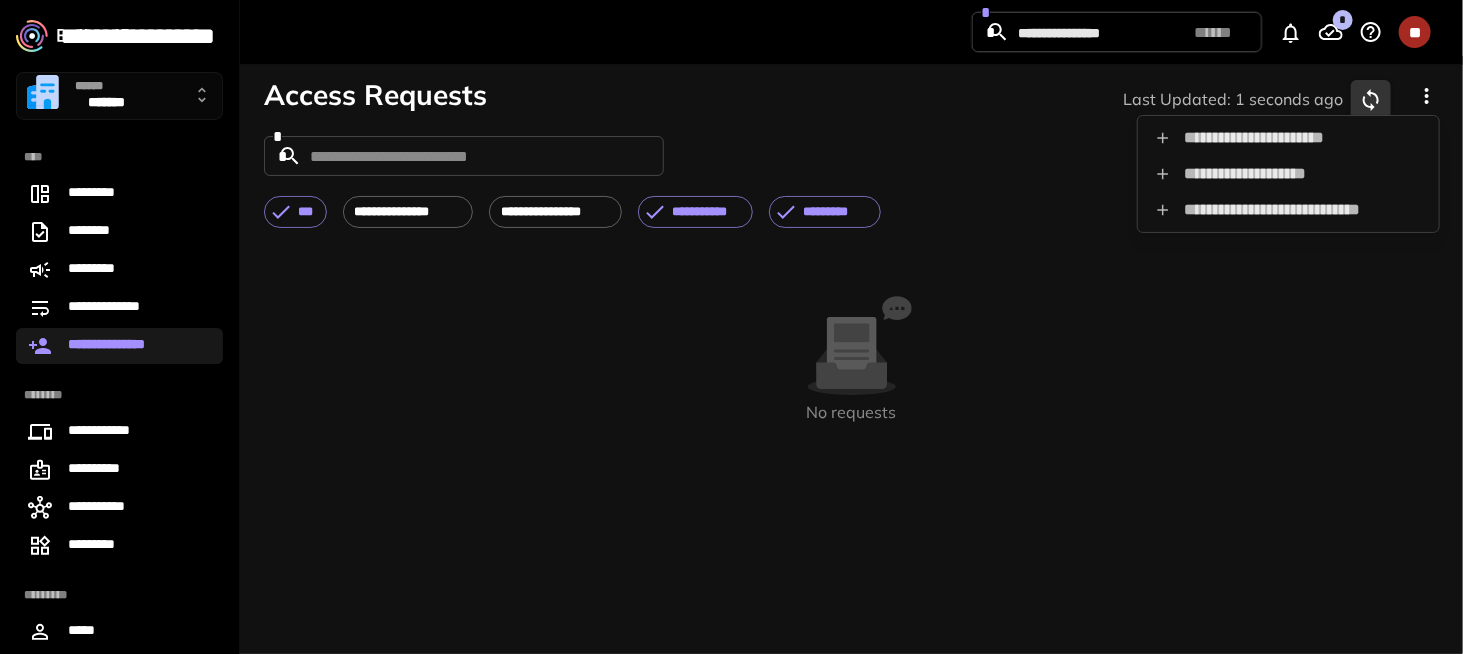 click on "**********" at bounding box center (1288, 174) 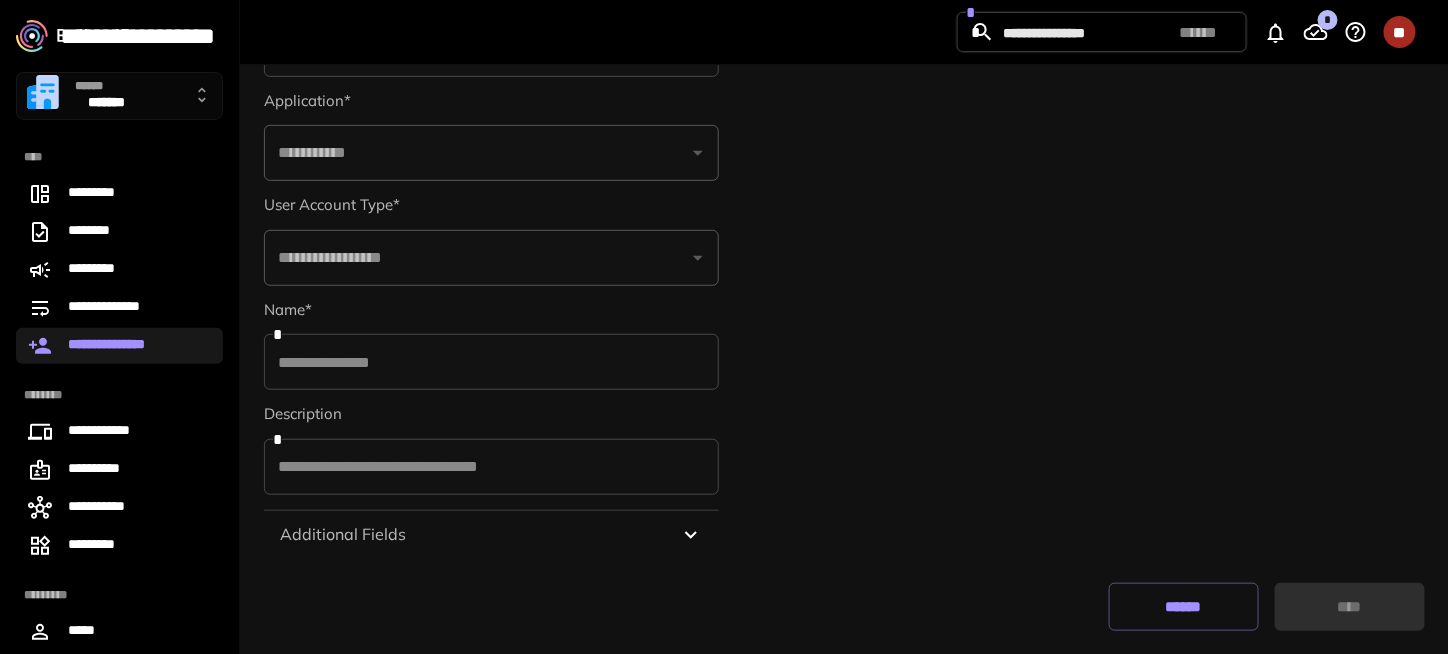 click on "Additional Fields" at bounding box center [343, 535] 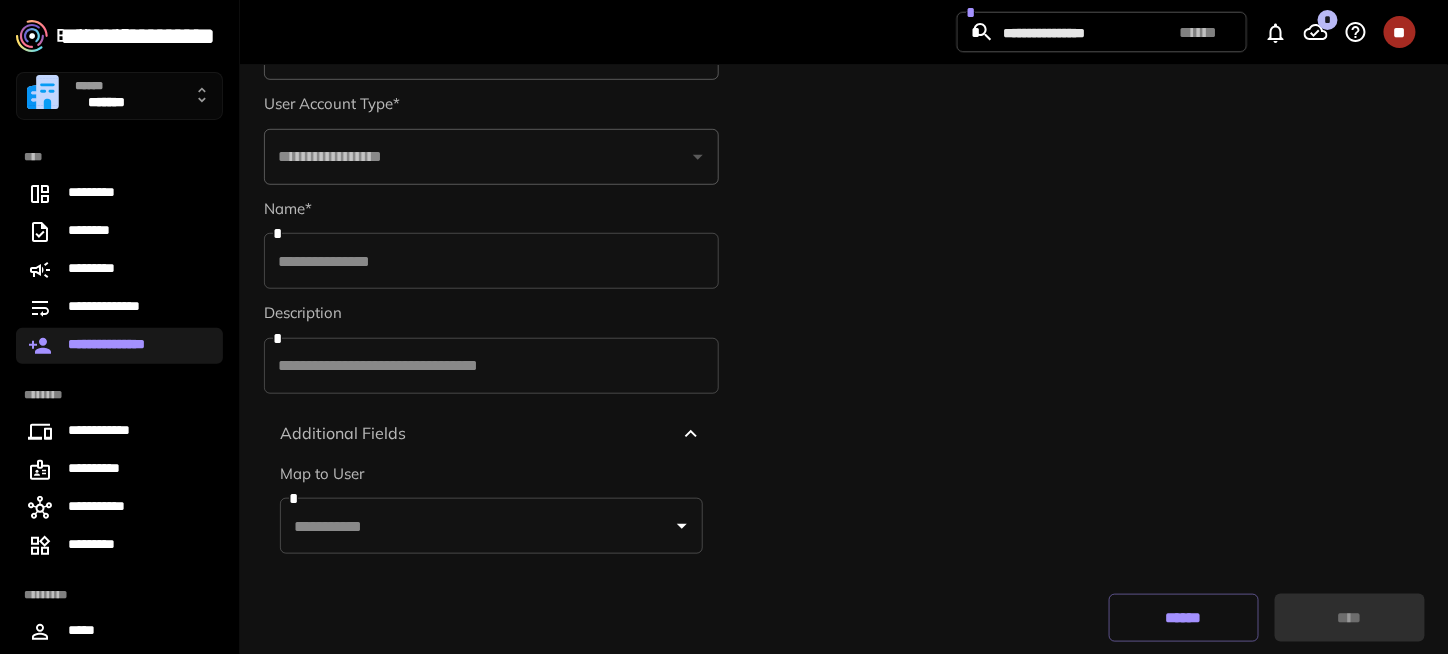 scroll, scrollTop: 397, scrollLeft: 0, axis: vertical 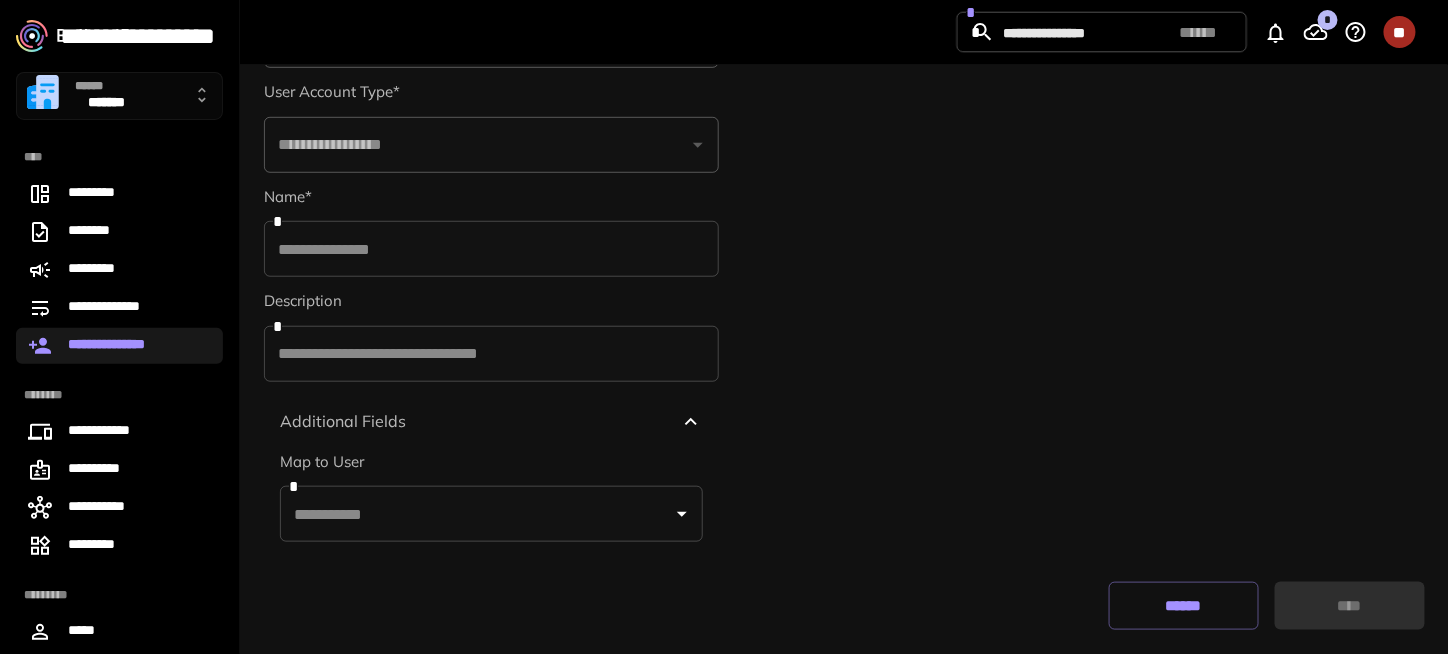 click at bounding box center [476, 514] 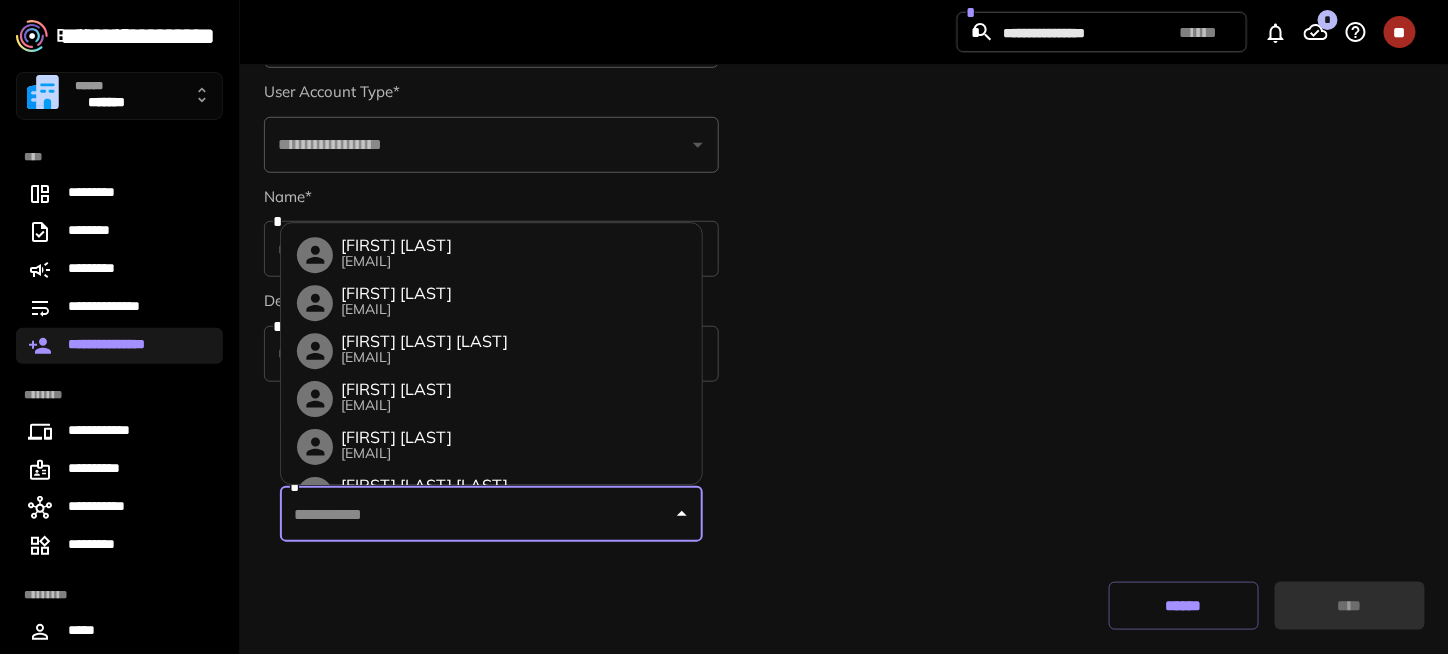click at bounding box center [476, 514] 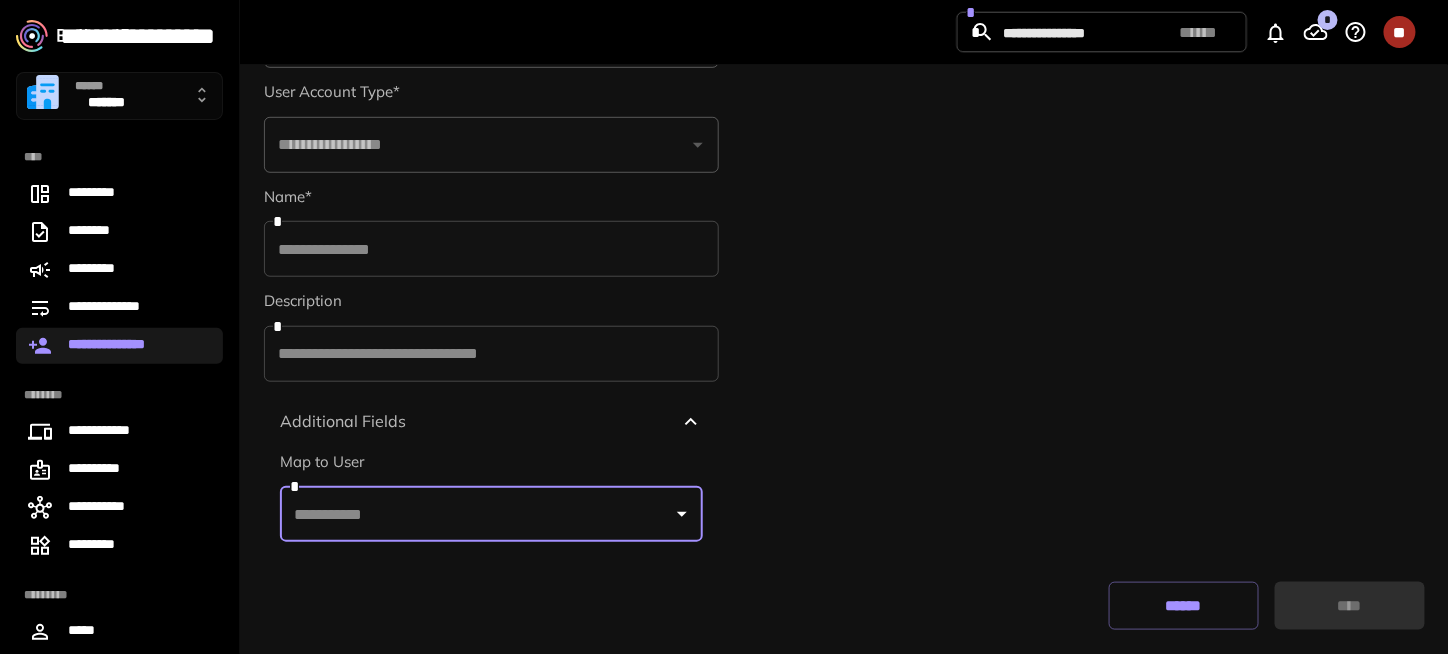 paste on "**********" 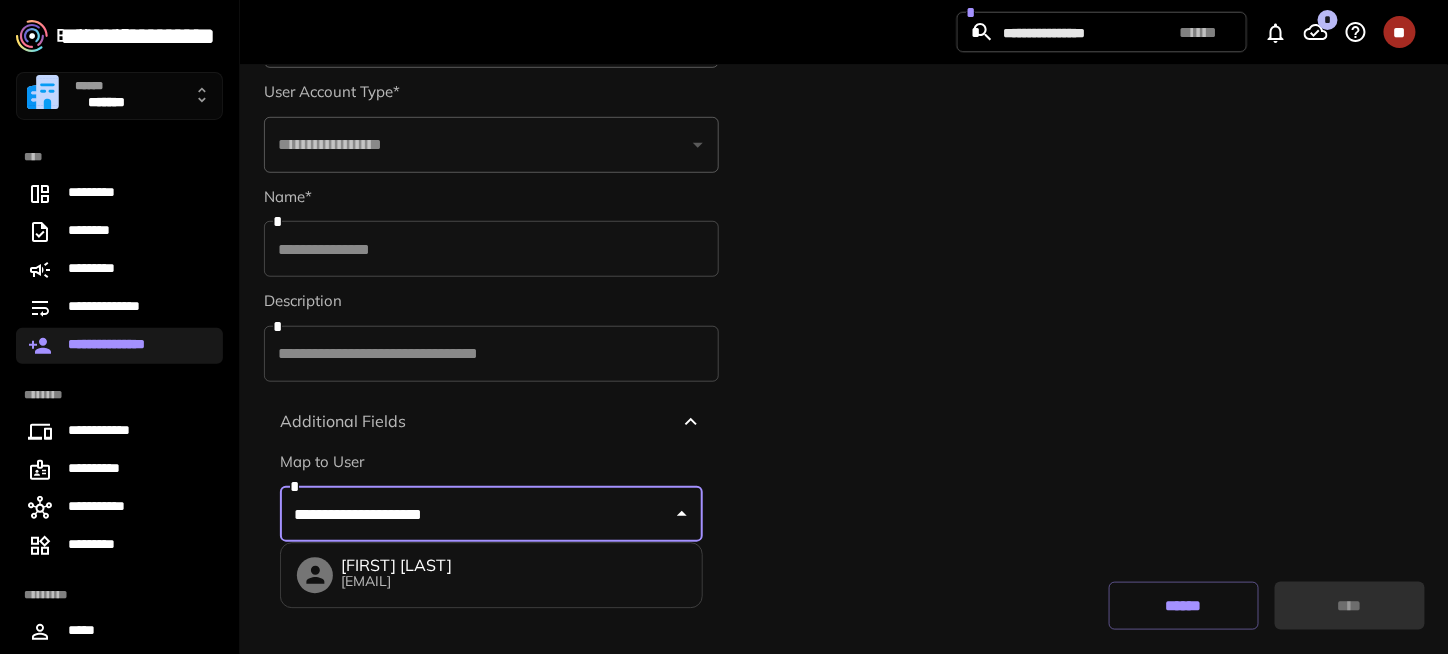 click on "[FIRST] [LAST]" at bounding box center (396, 566) 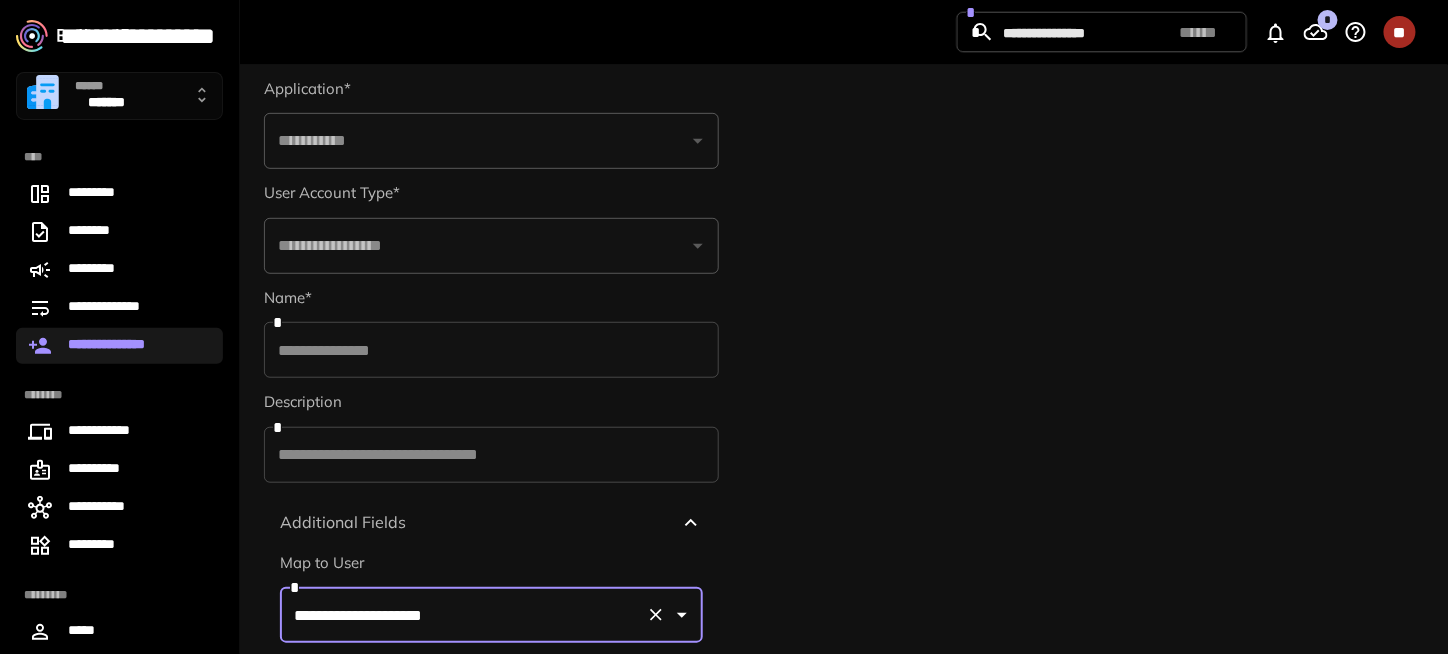 scroll, scrollTop: 97, scrollLeft: 0, axis: vertical 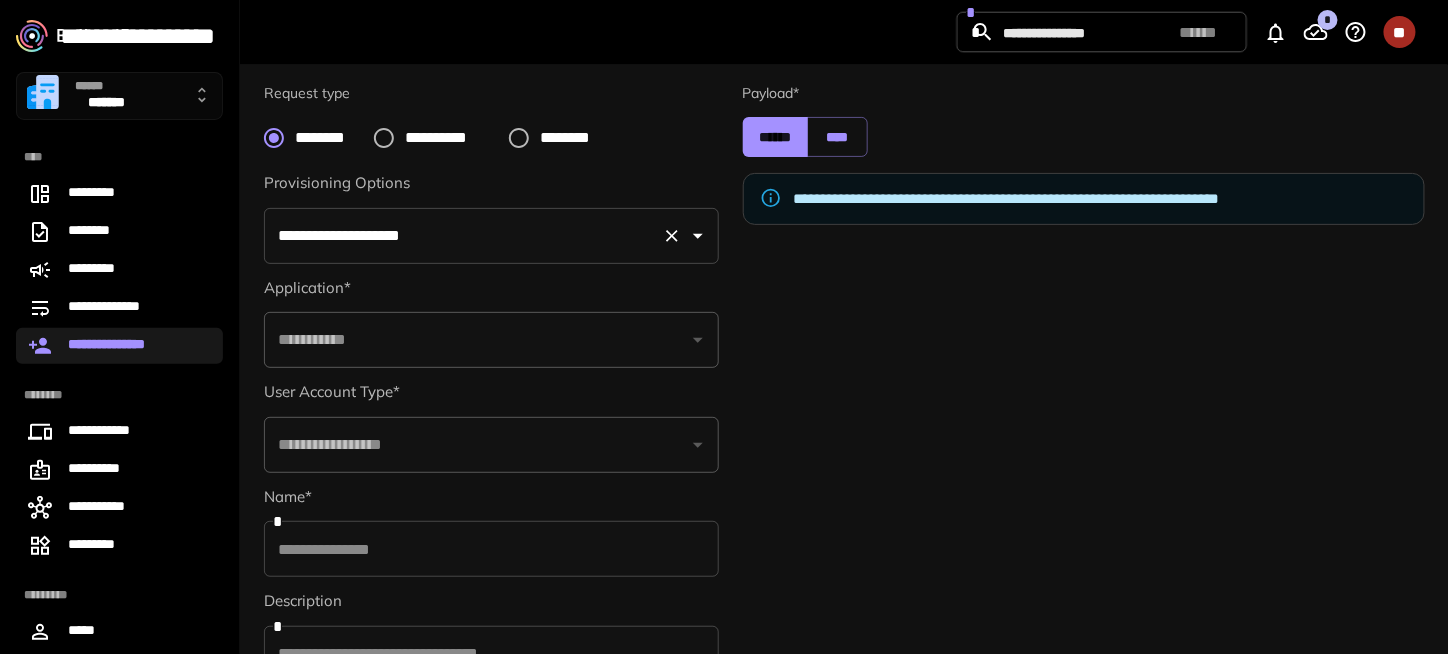 type on "**********" 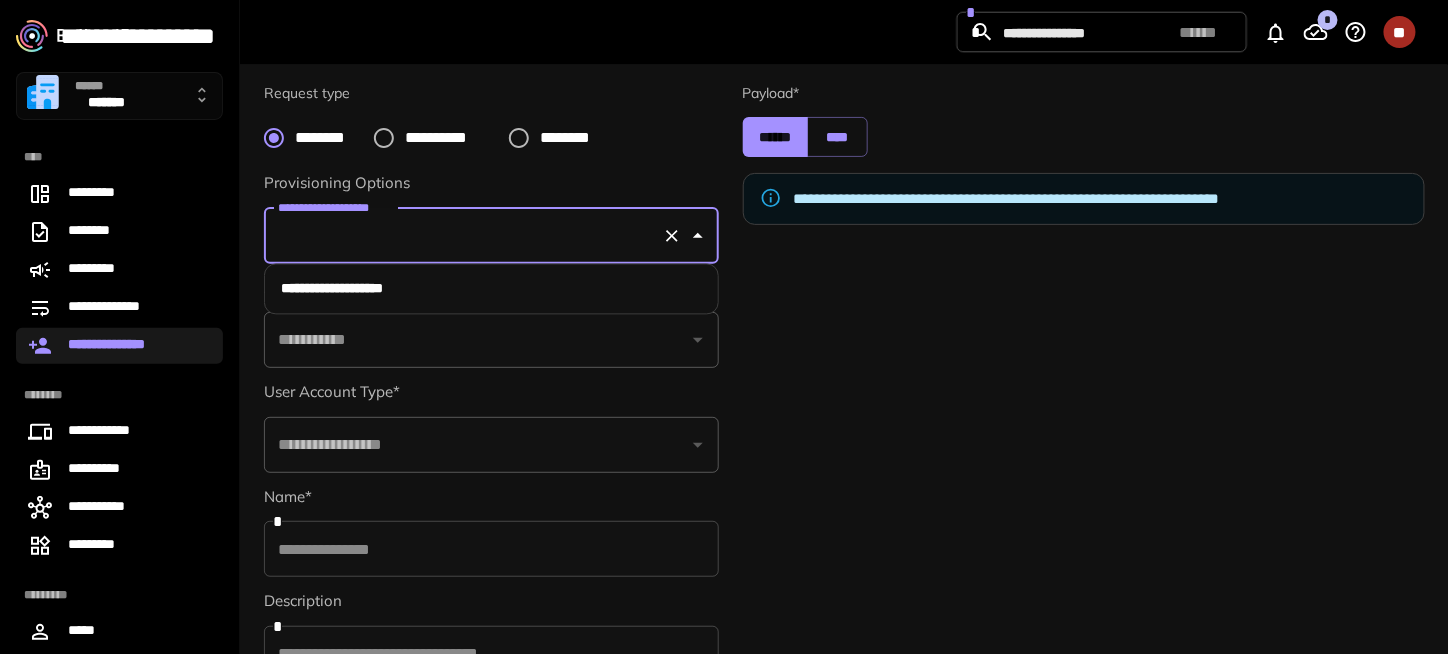 click on "**********" at bounding box center [492, 289] 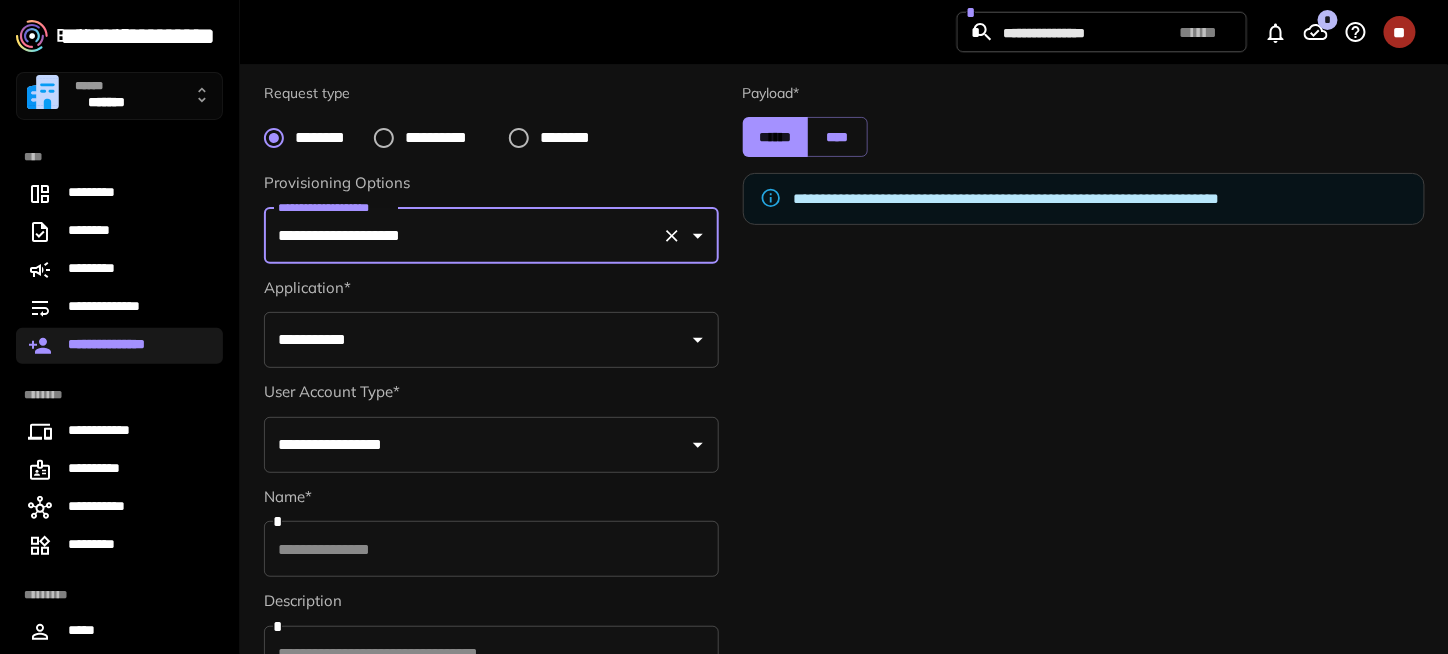 click on "Application*" at bounding box center [491, 288] 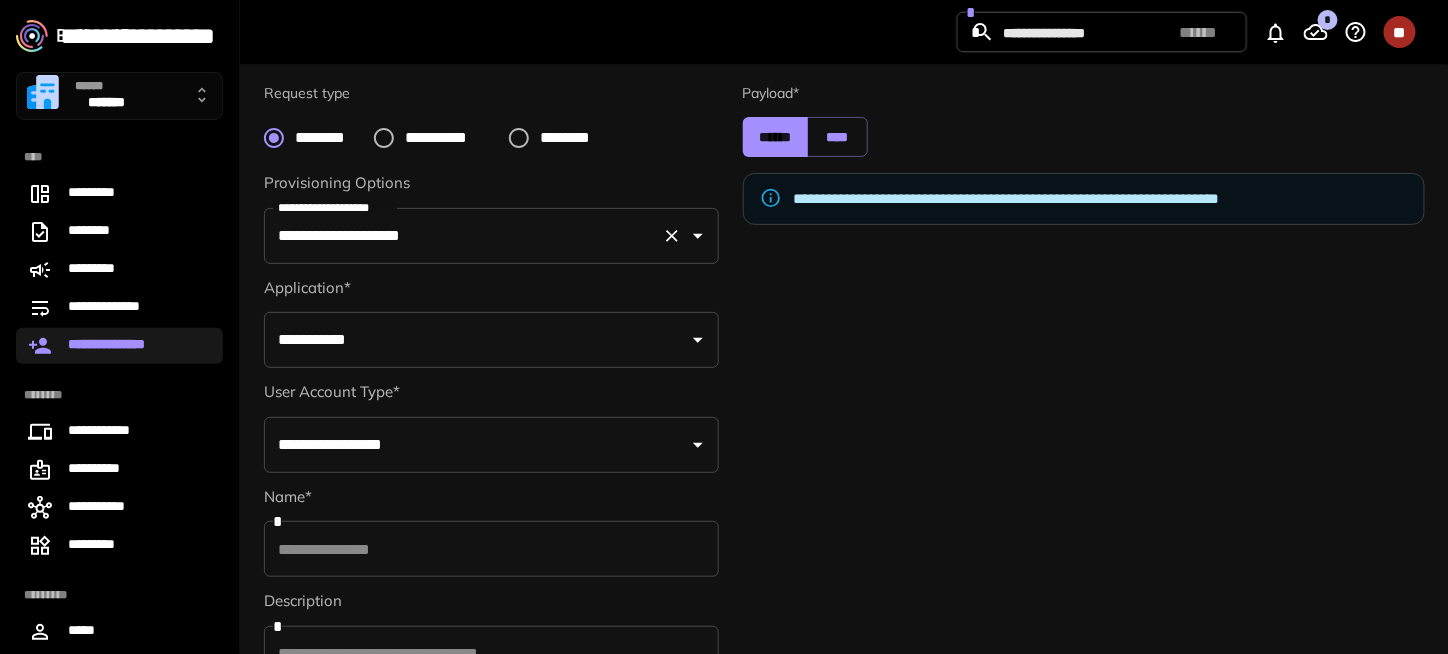 click on "**********" at bounding box center (491, 236) 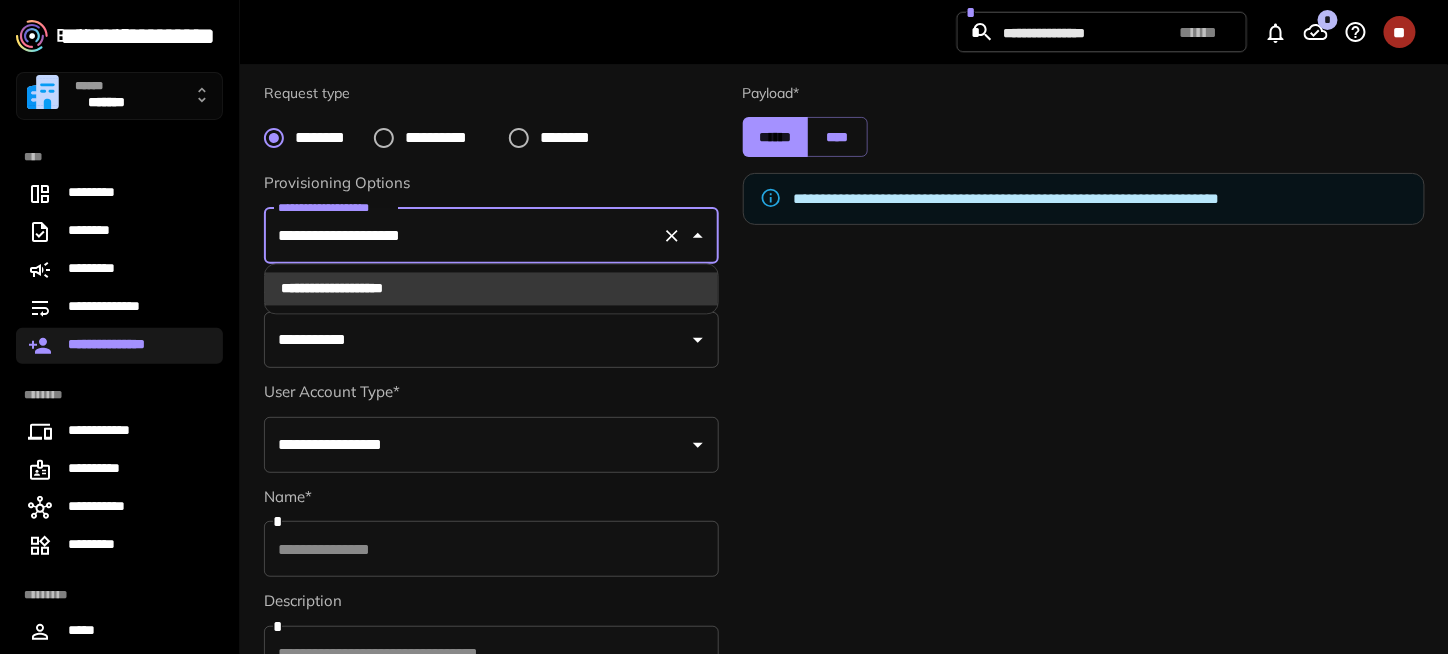 click on "**********" at bounding box center [492, 289] 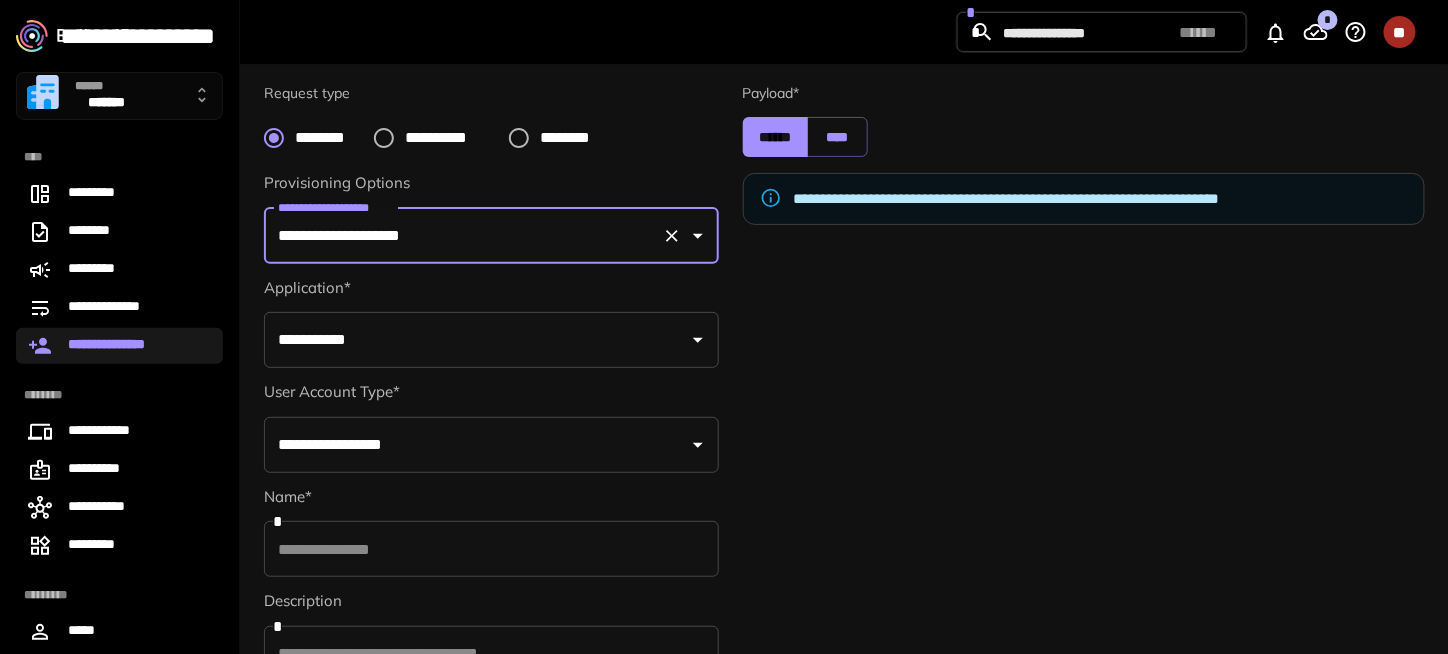 click on "**********" at bounding box center [476, 340] 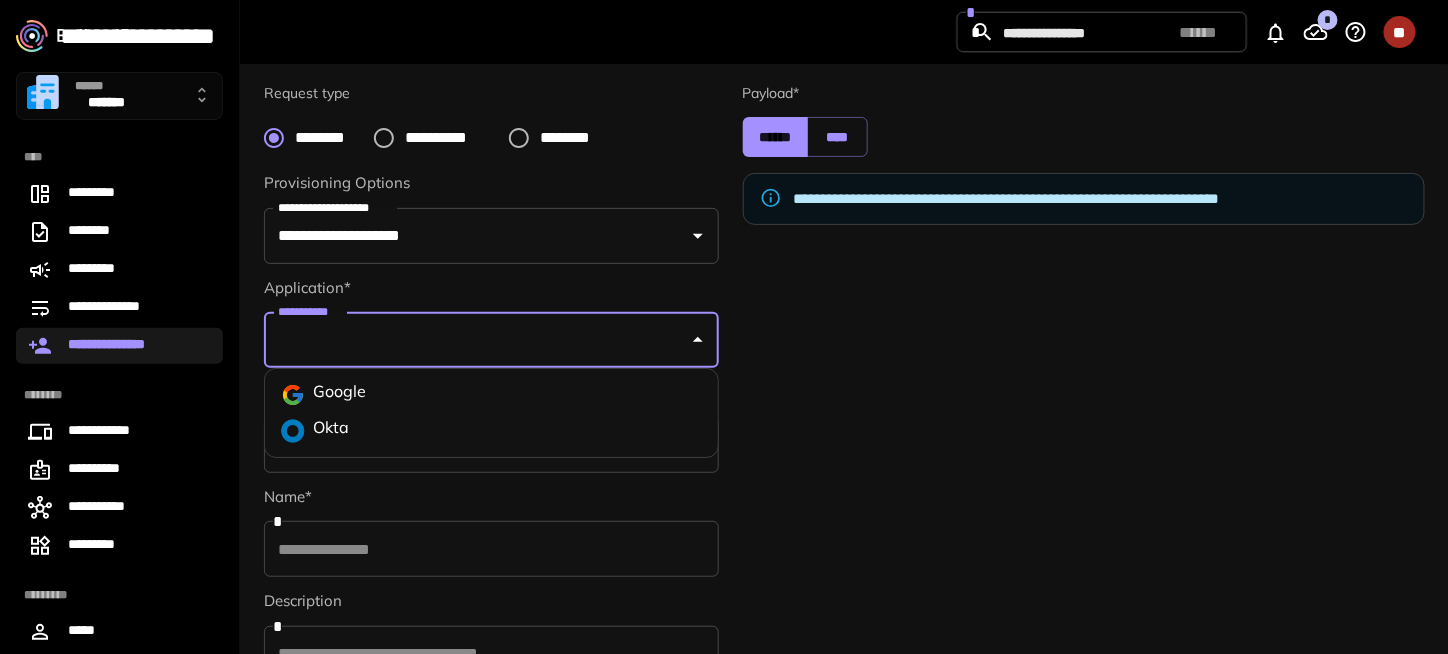 click on "Okta" at bounding box center [491, 431] 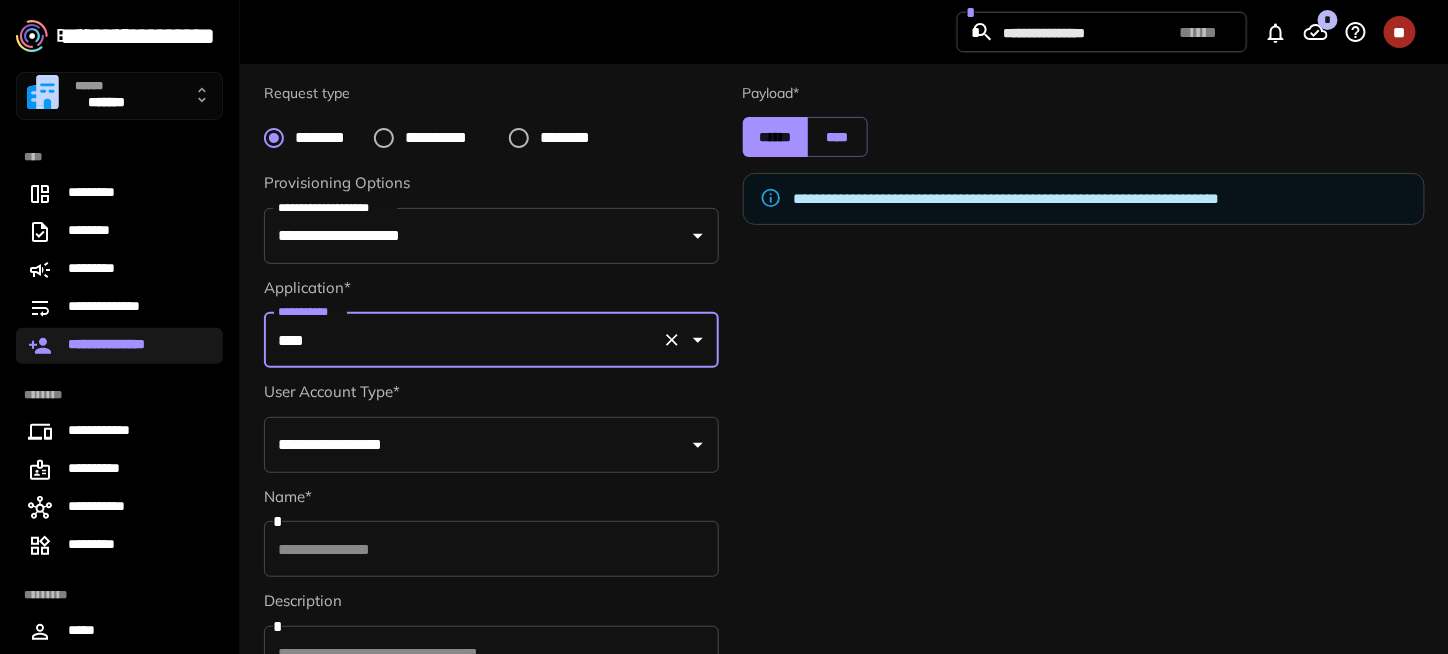 click on "**********" at bounding box center [476, 445] 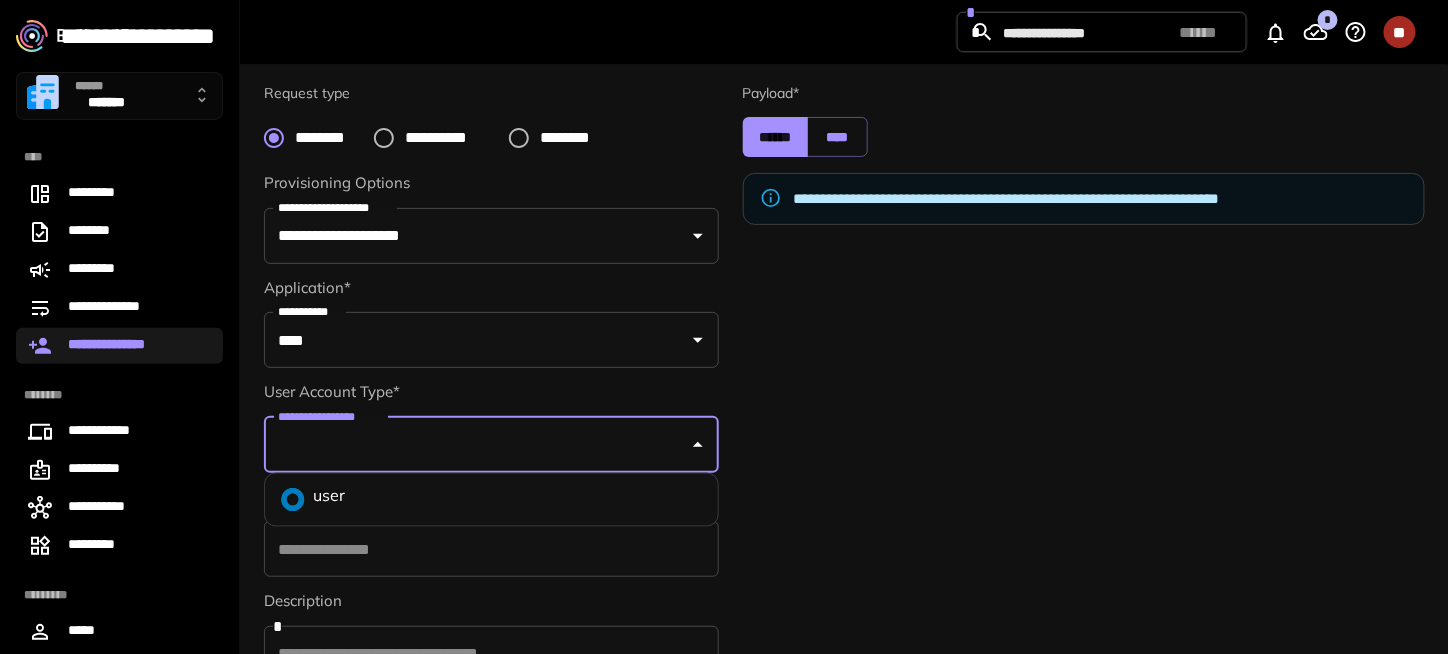 click on "user" at bounding box center [491, 500] 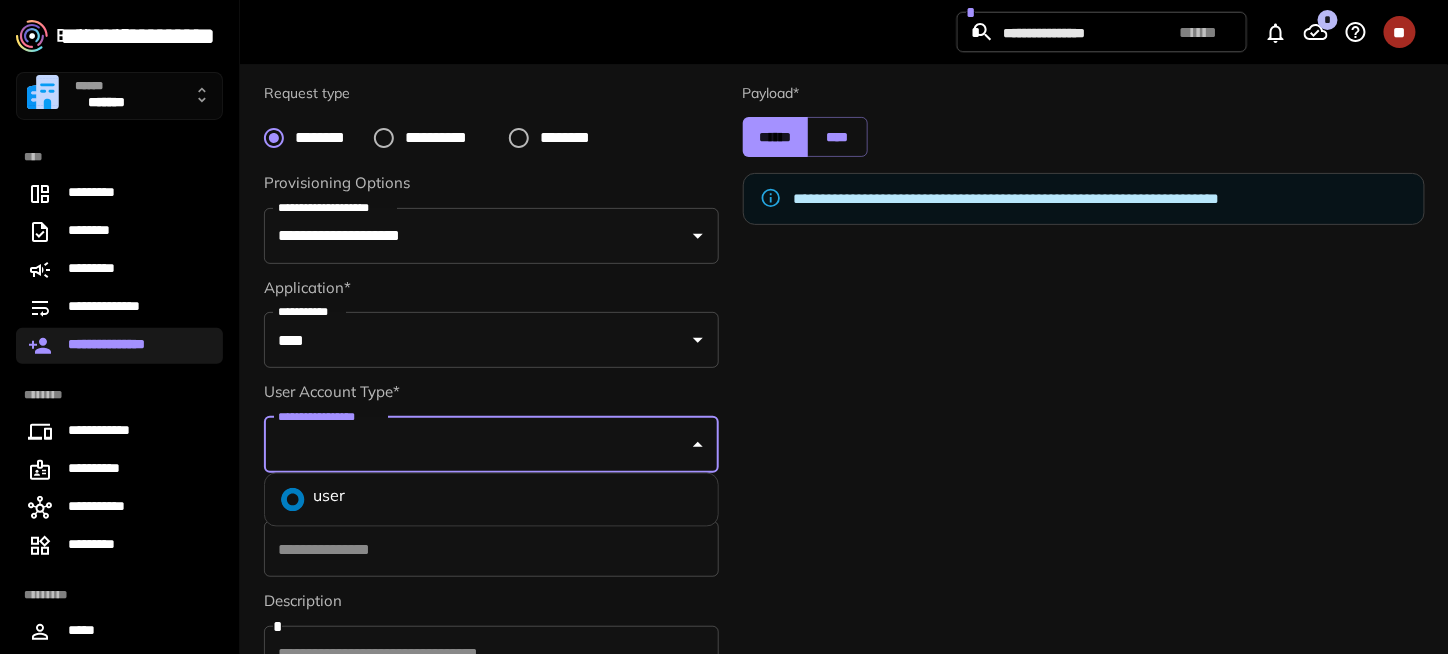 type on "****" 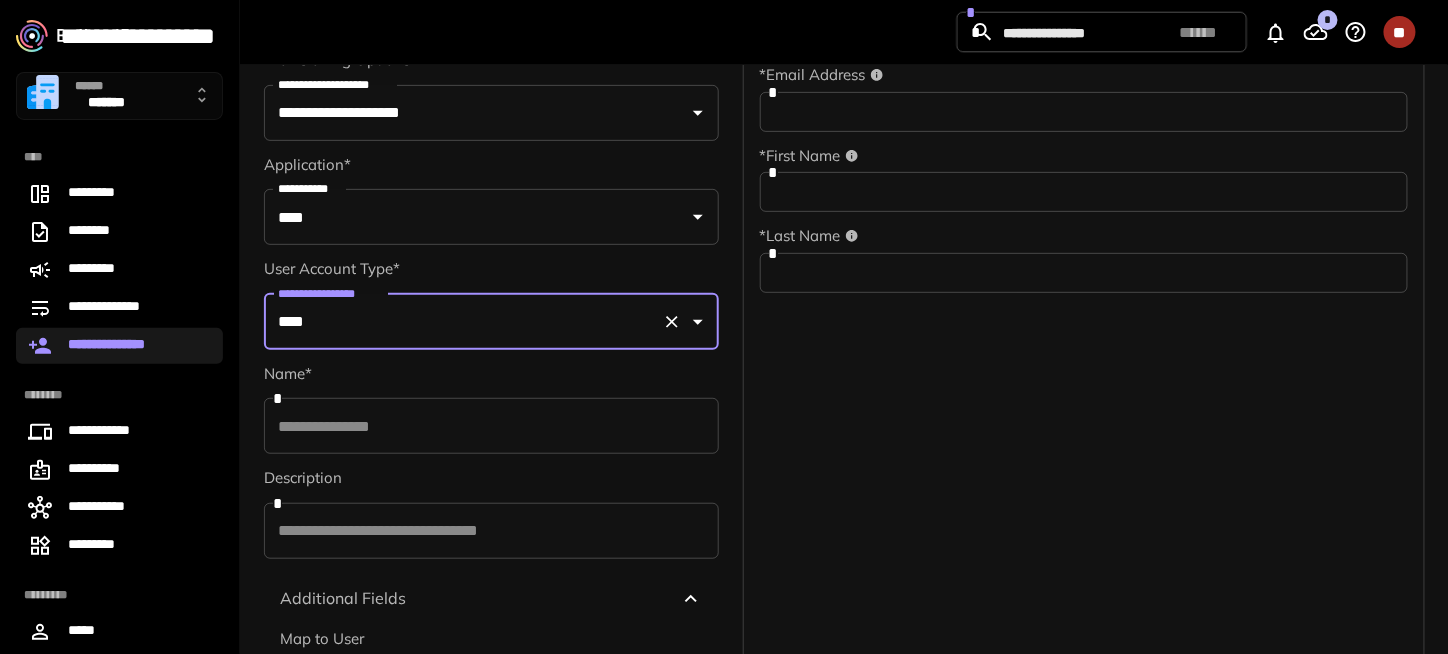 scroll, scrollTop: 297, scrollLeft: 0, axis: vertical 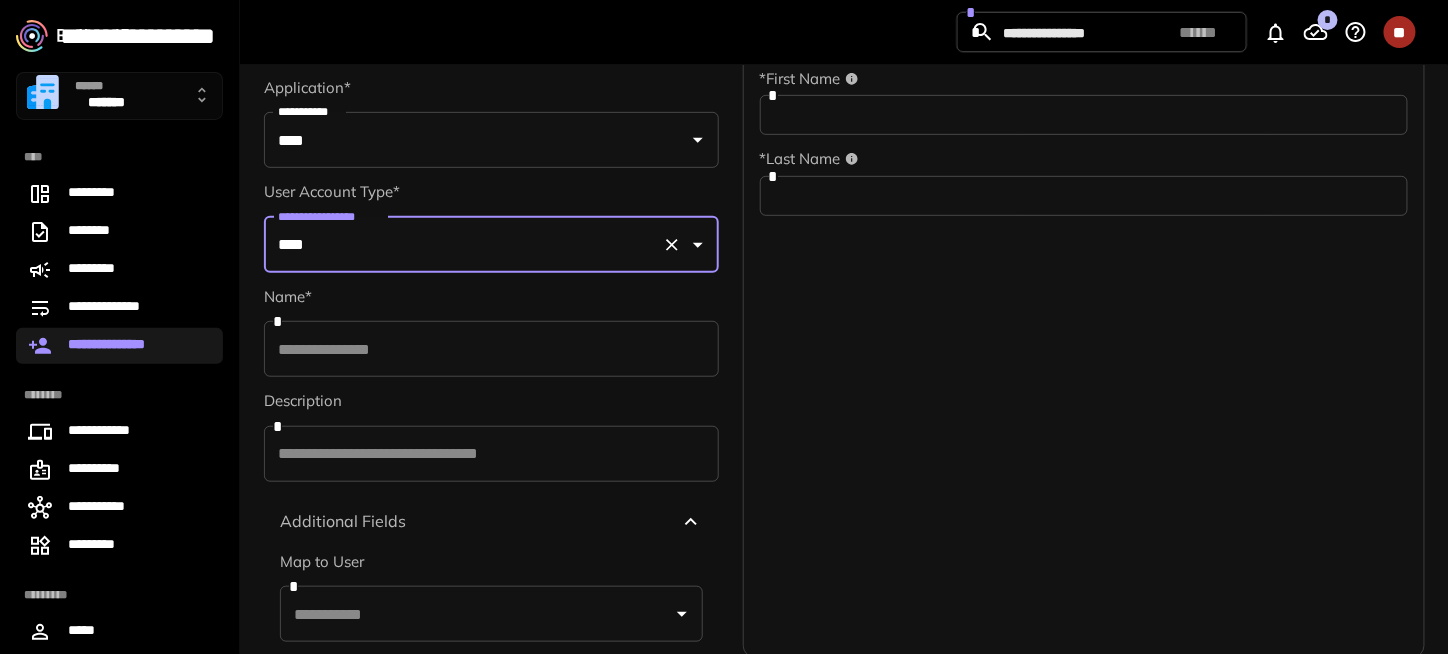 click at bounding box center (491, 349) 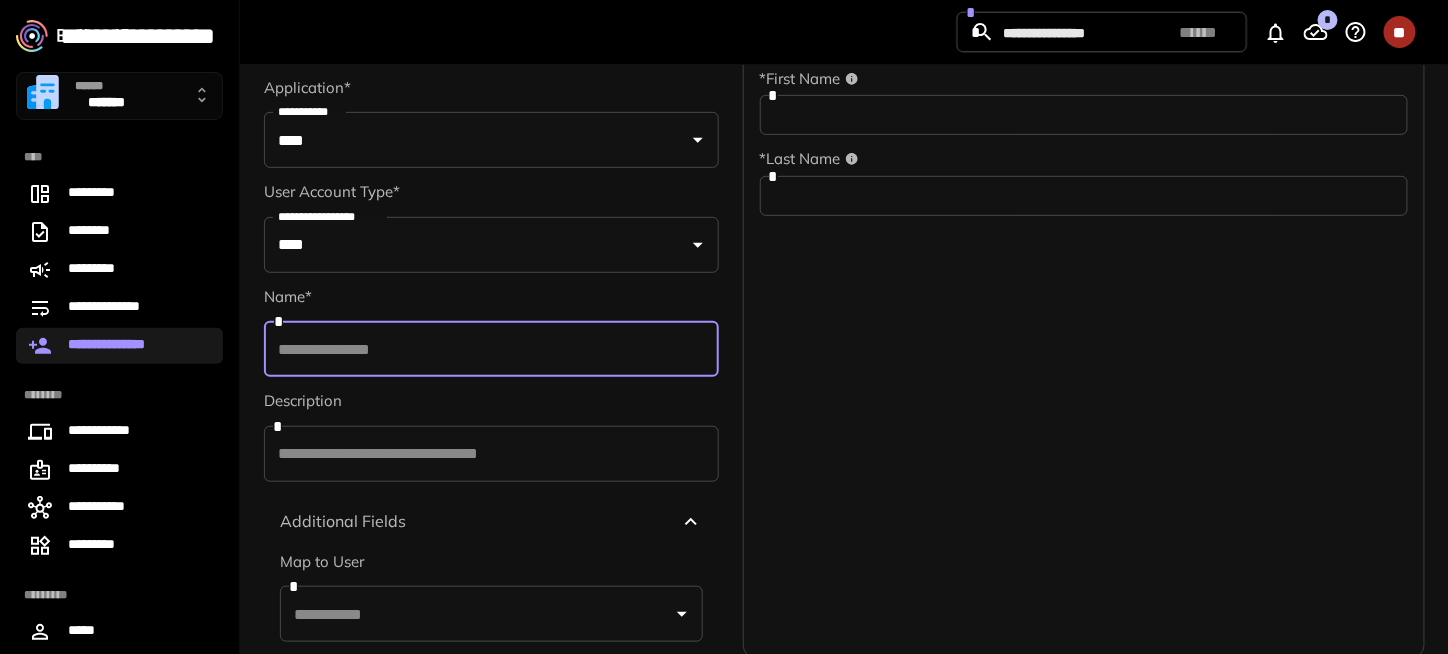 paste on "**********" 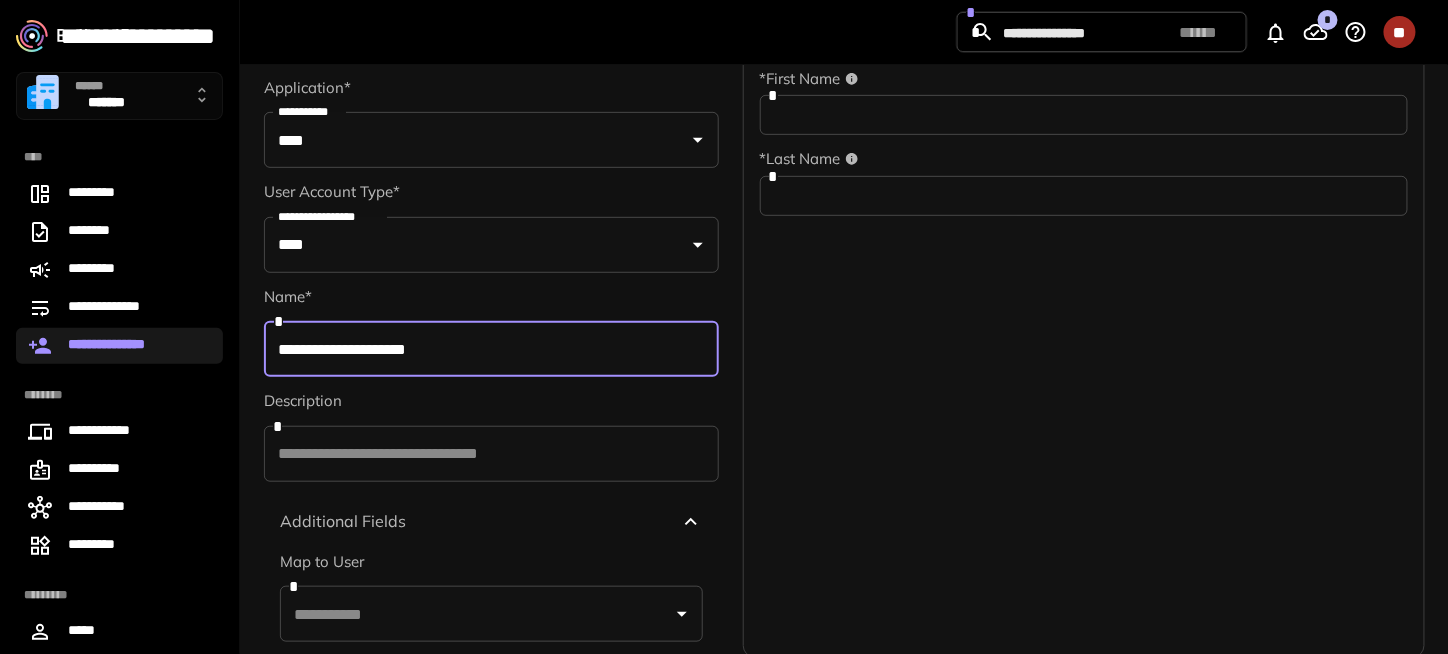 type on "**********" 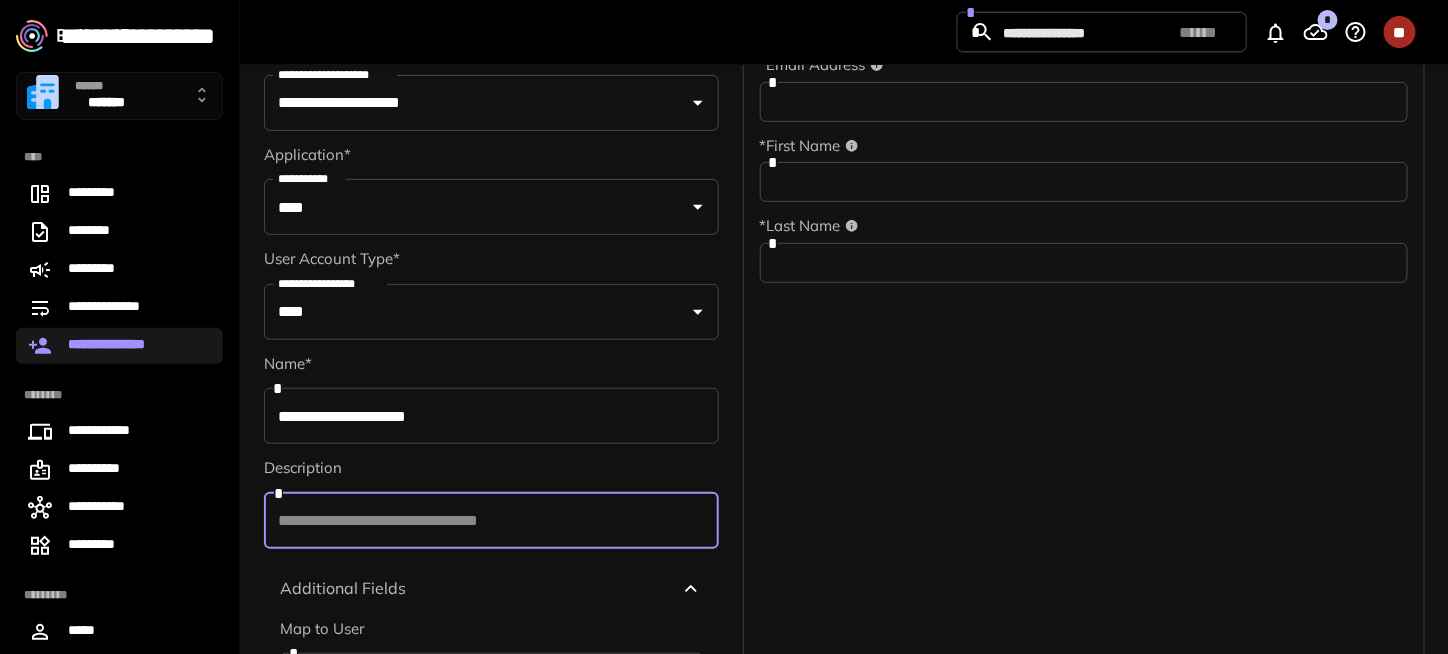 scroll, scrollTop: 0, scrollLeft: 0, axis: both 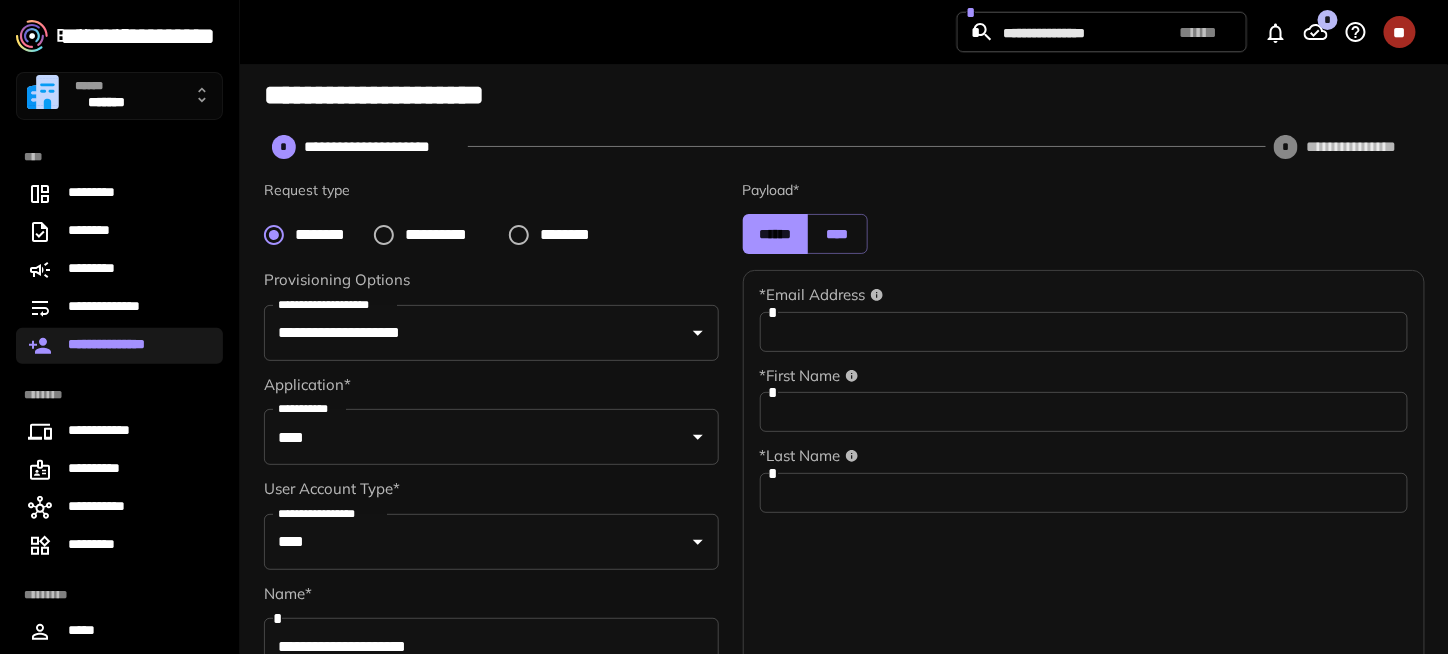 click at bounding box center (1084, 332) 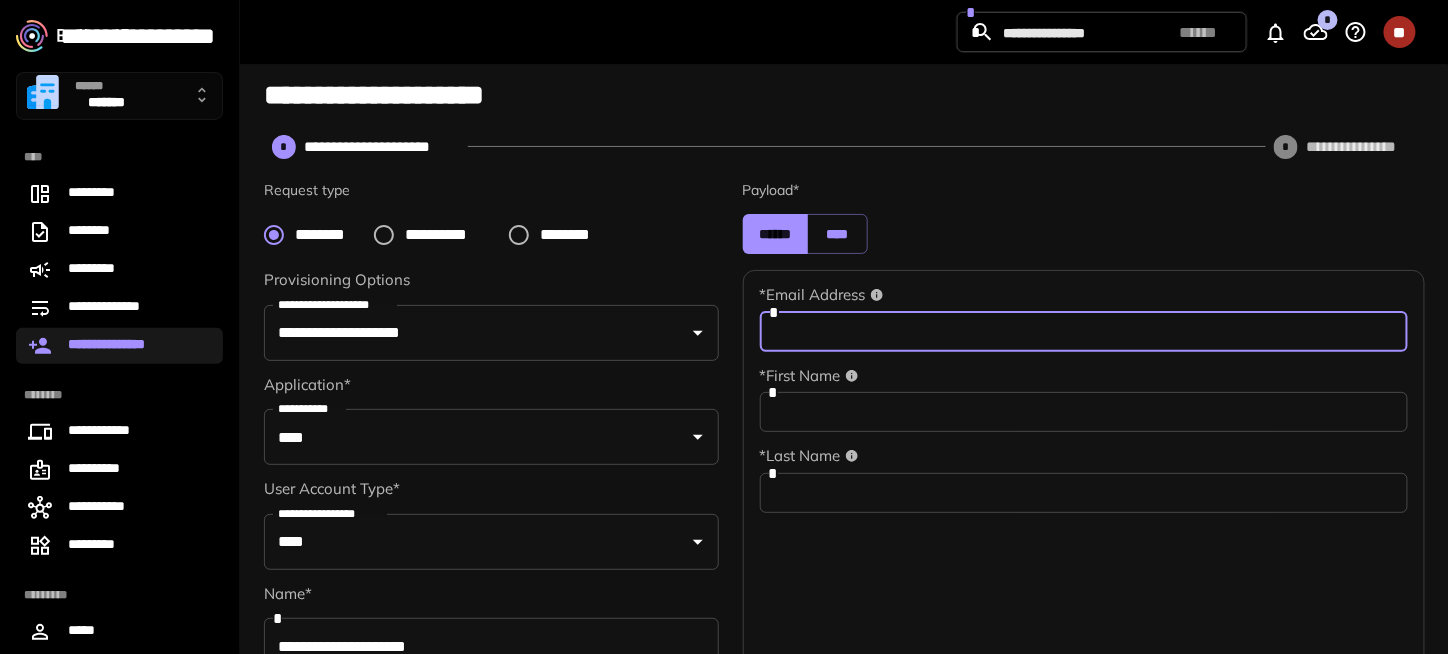 paste on "**********" 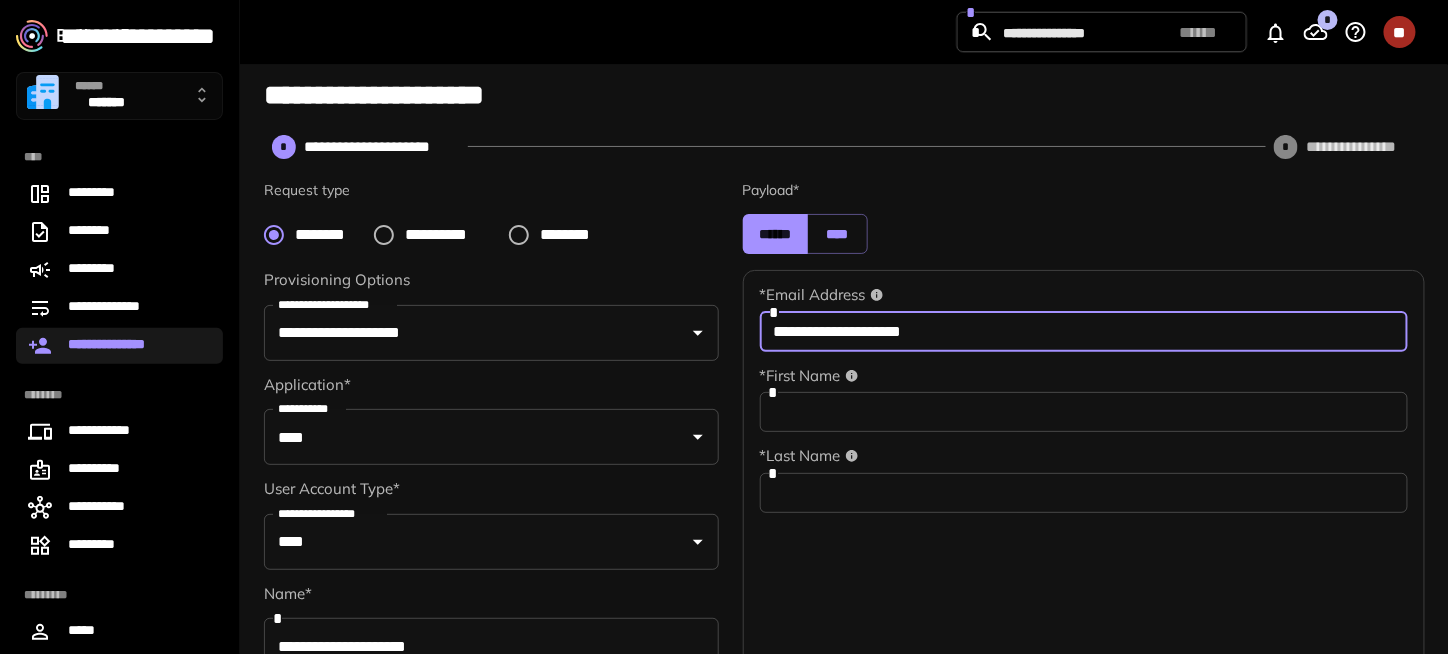 type on "**********" 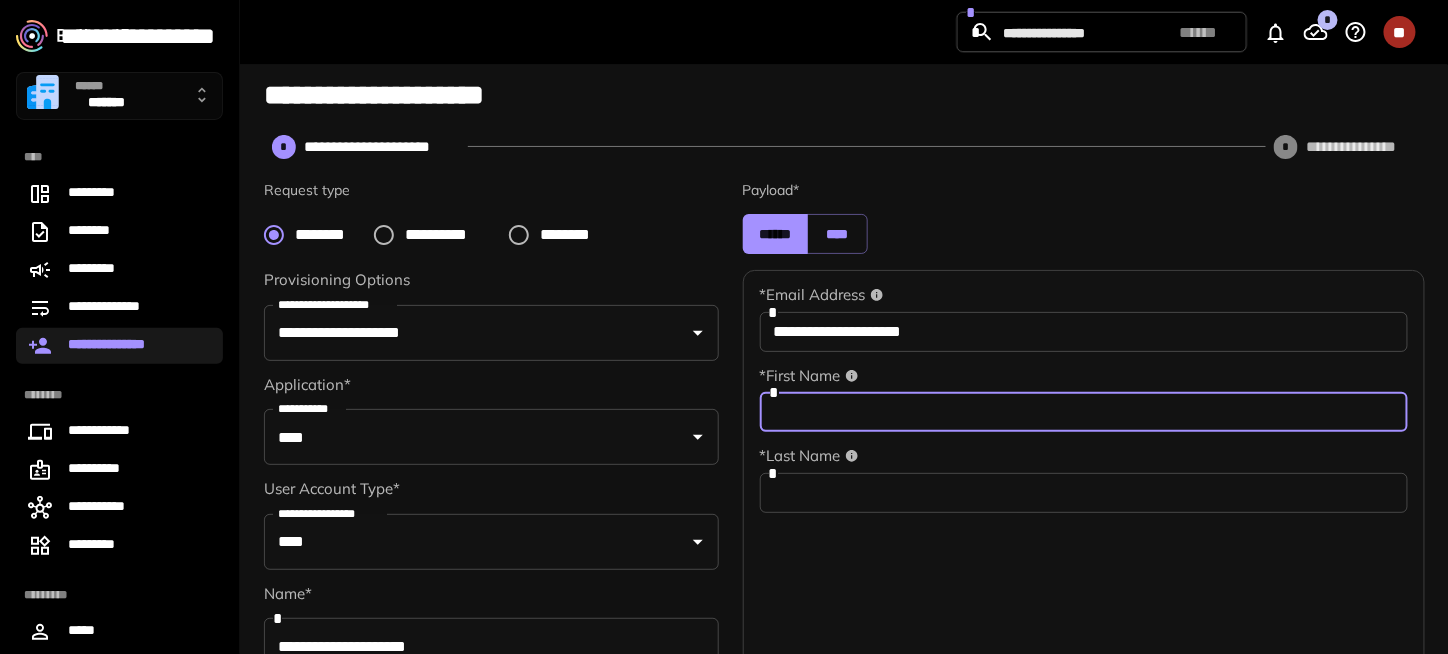 paste on "**********" 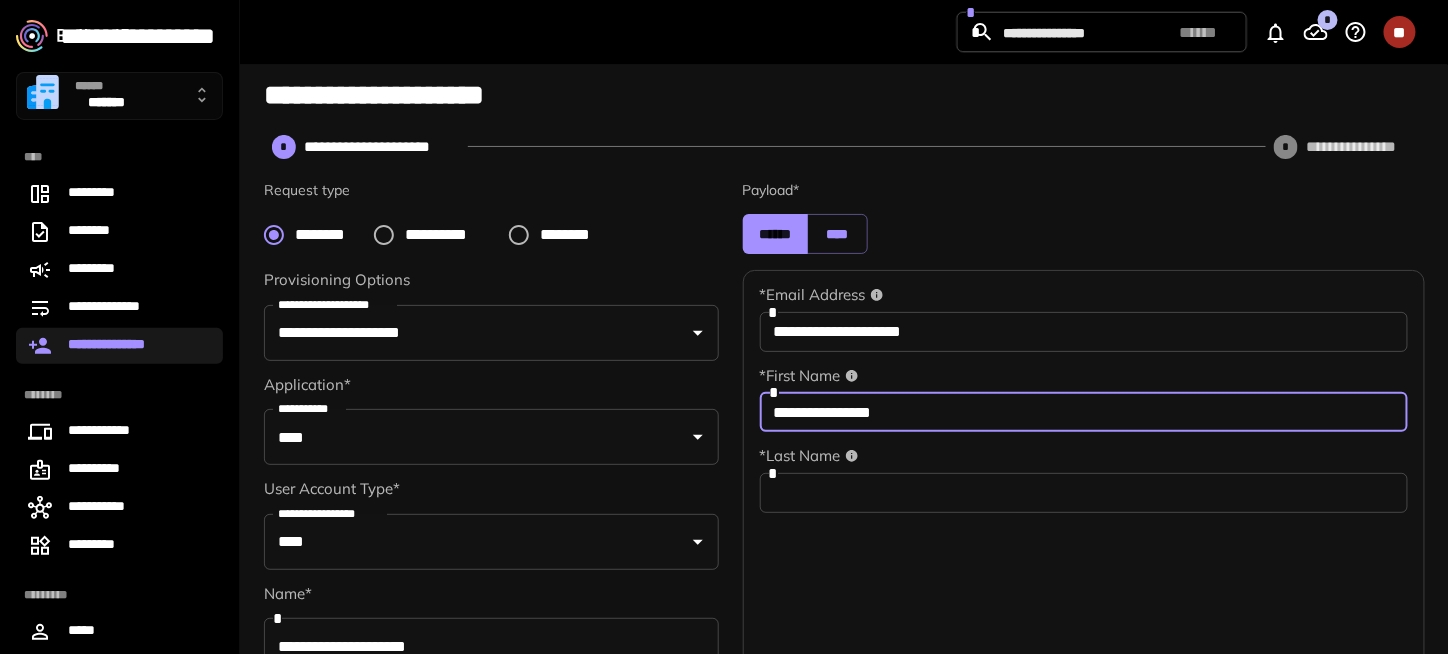 click on "**********" at bounding box center [1084, 412] 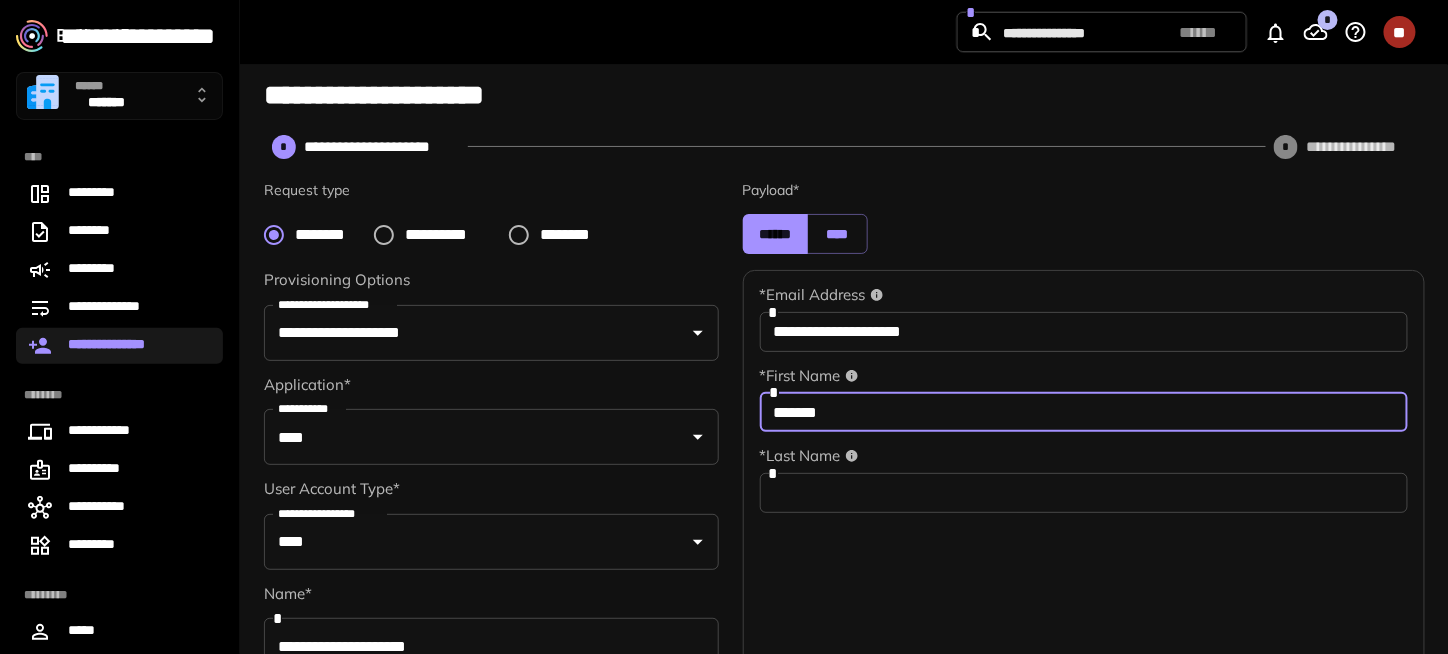 type on "*******" 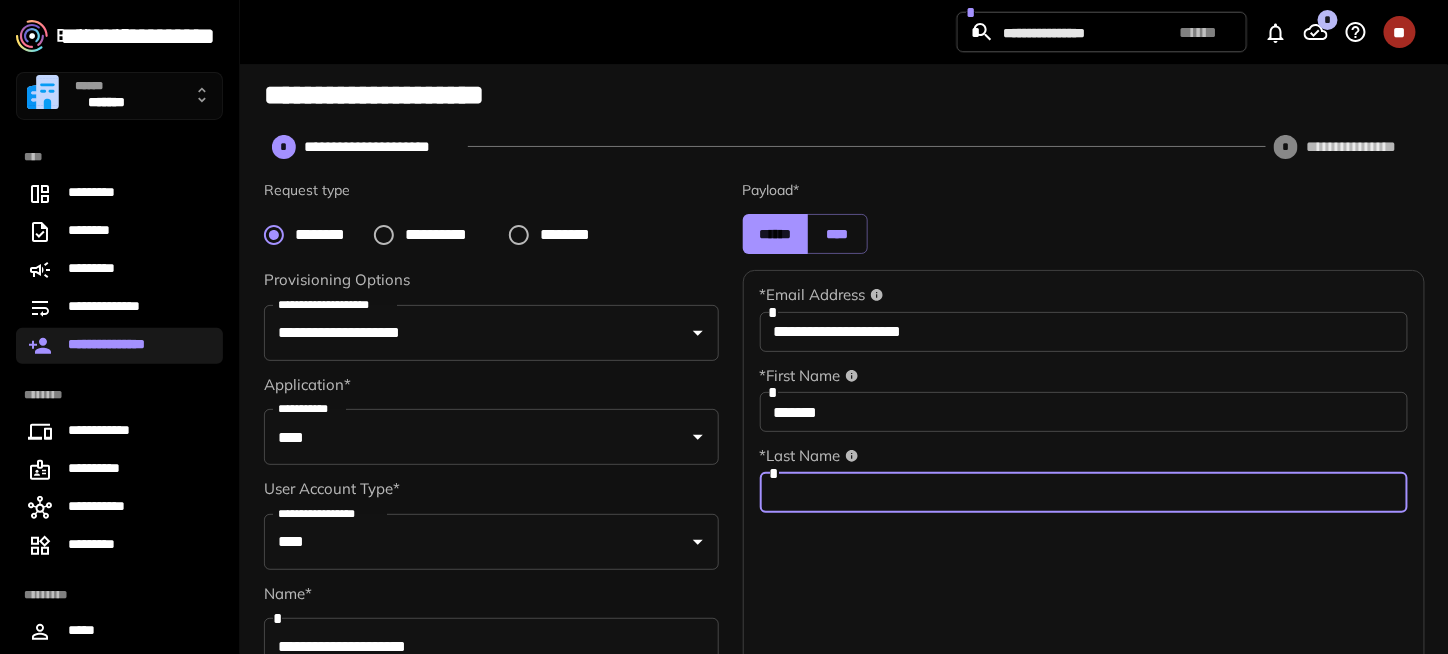 paste on "********" 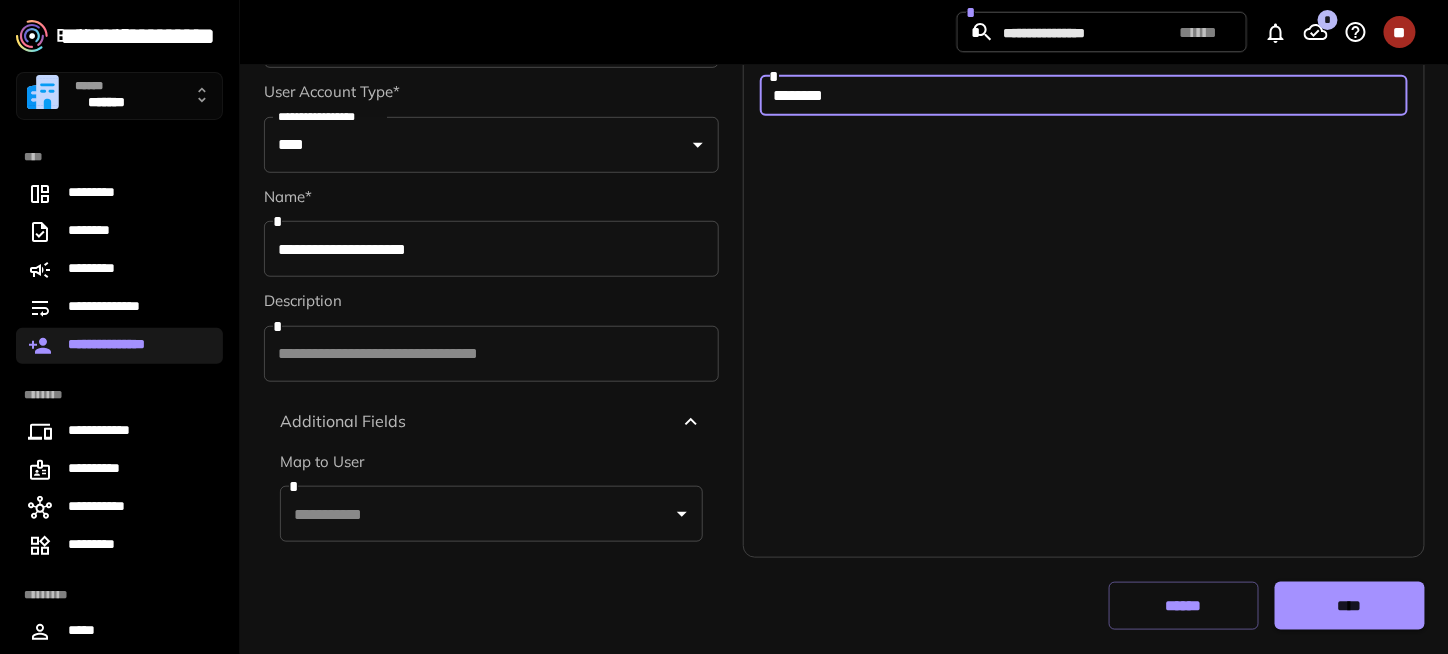 type on "********" 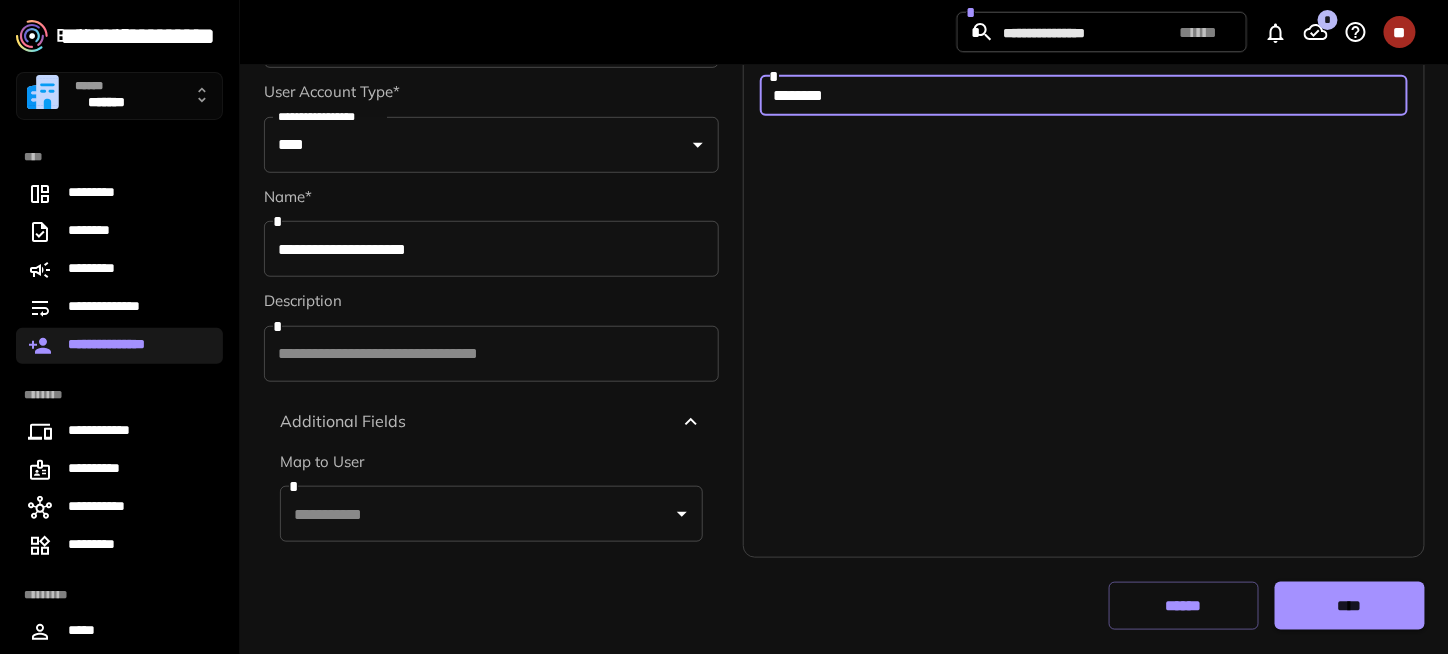 click on "****" at bounding box center [1350, 606] 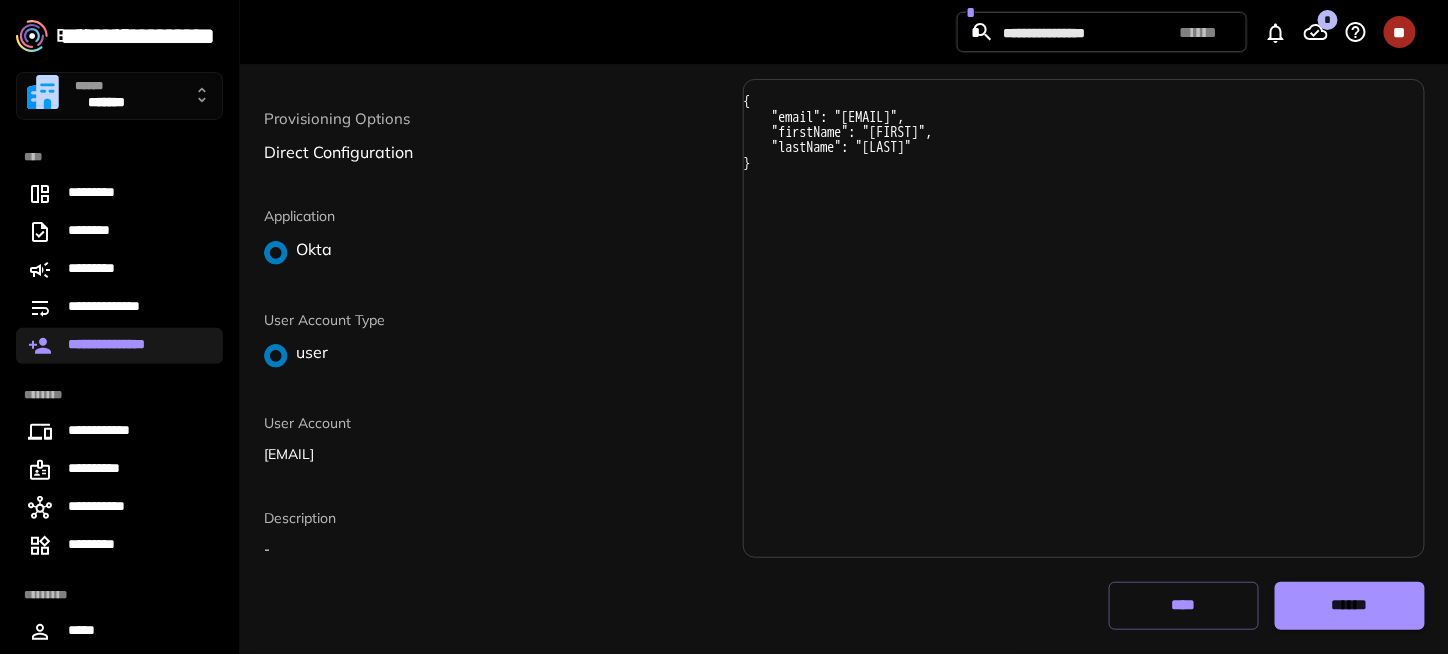 scroll, scrollTop: 134, scrollLeft: 0, axis: vertical 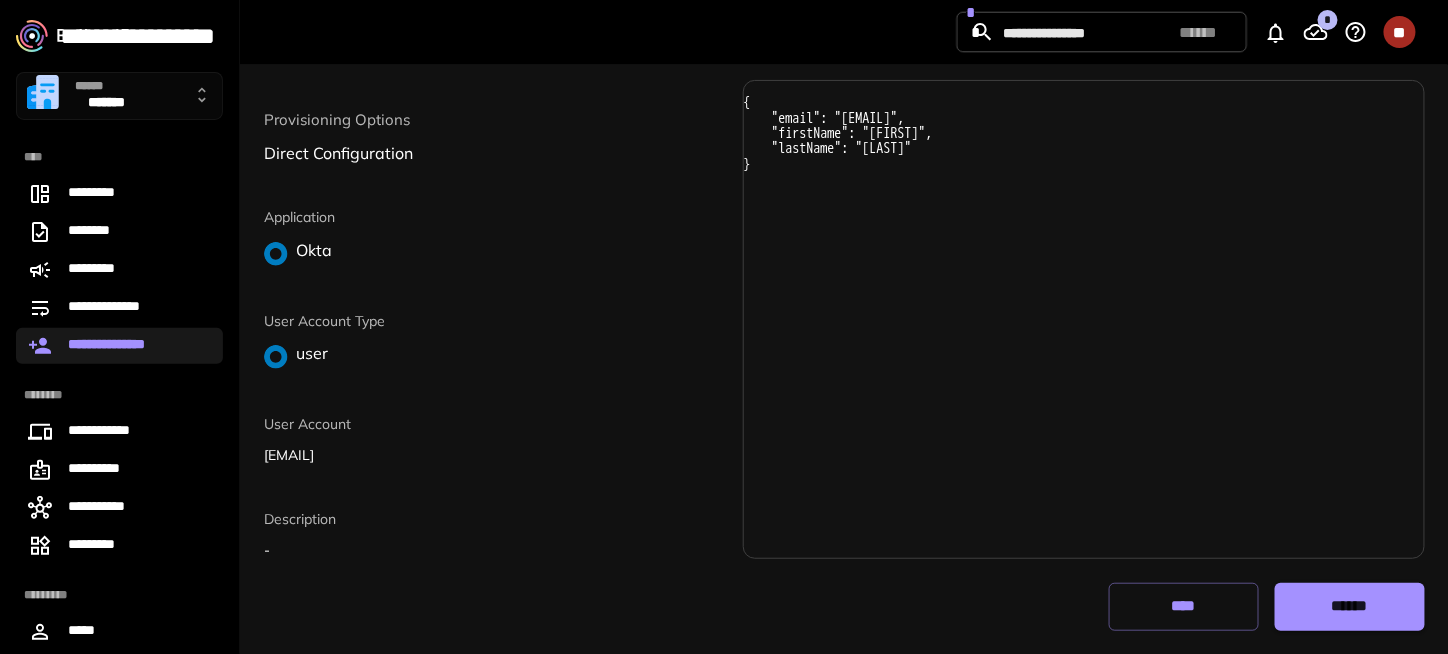 click on "******" at bounding box center (1350, 607) 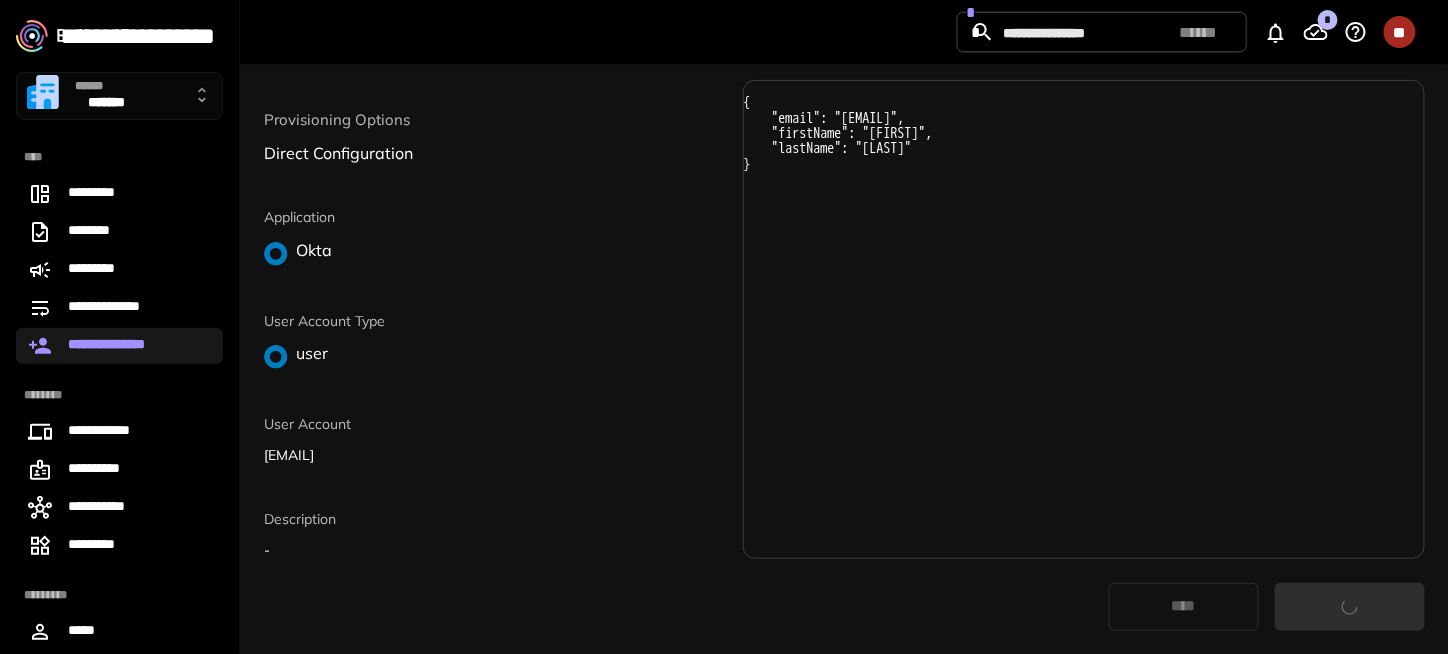 scroll, scrollTop: 0, scrollLeft: 0, axis: both 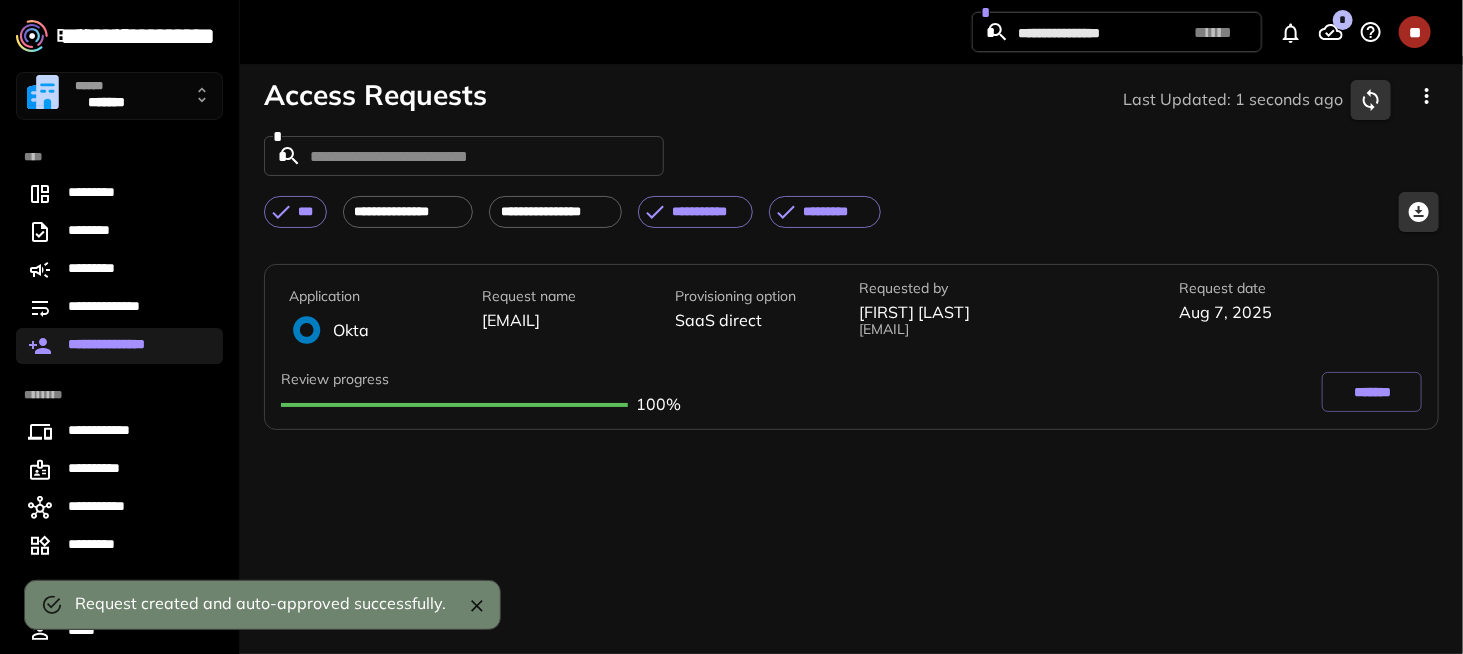 click on "Access Requests Last Updated: 1 seconds ago" at bounding box center (851, 100) 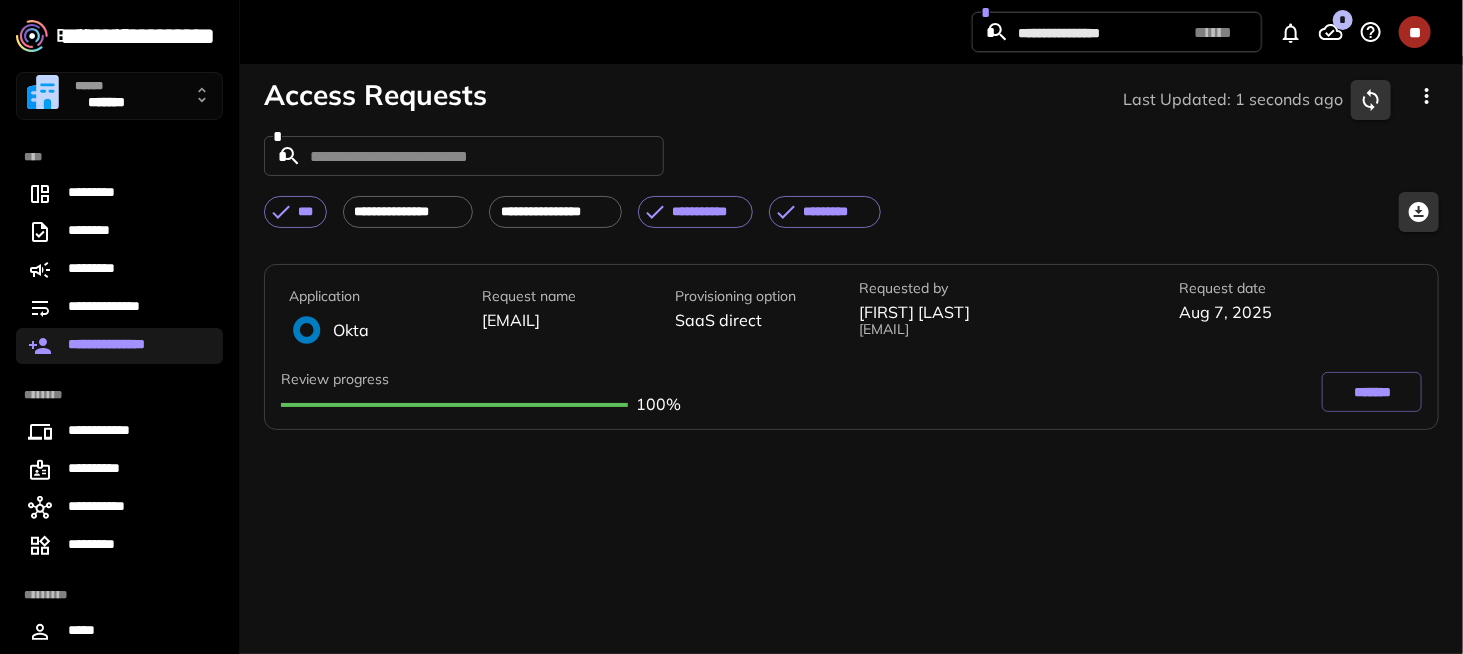 click 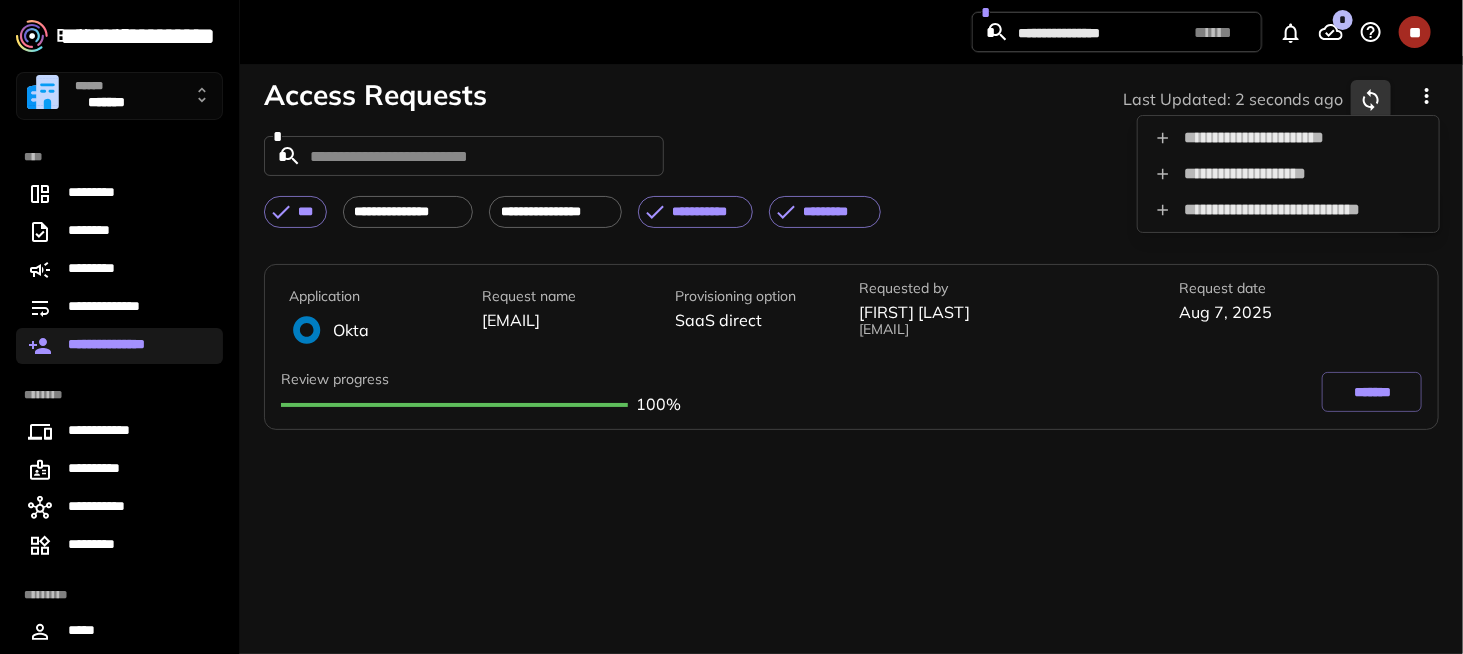 click on "**********" at bounding box center [1288, 174] 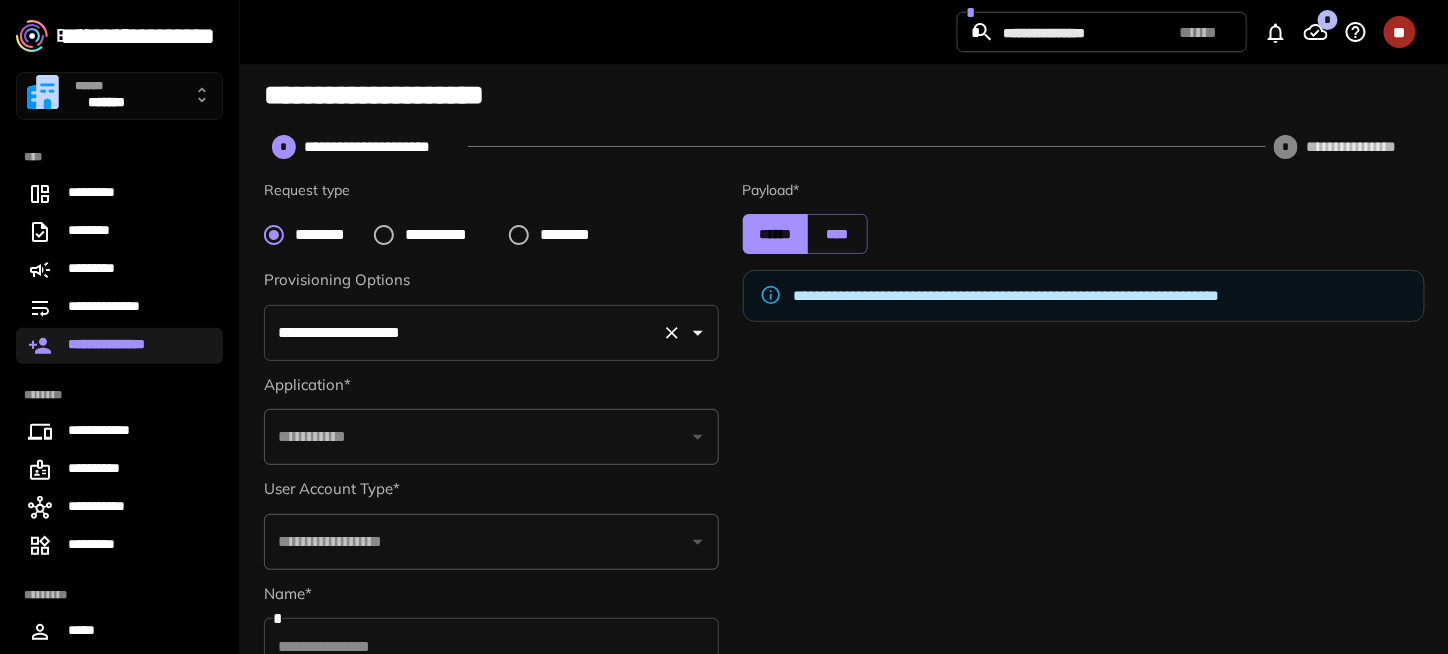 click on "**********" at bounding box center [463, 333] 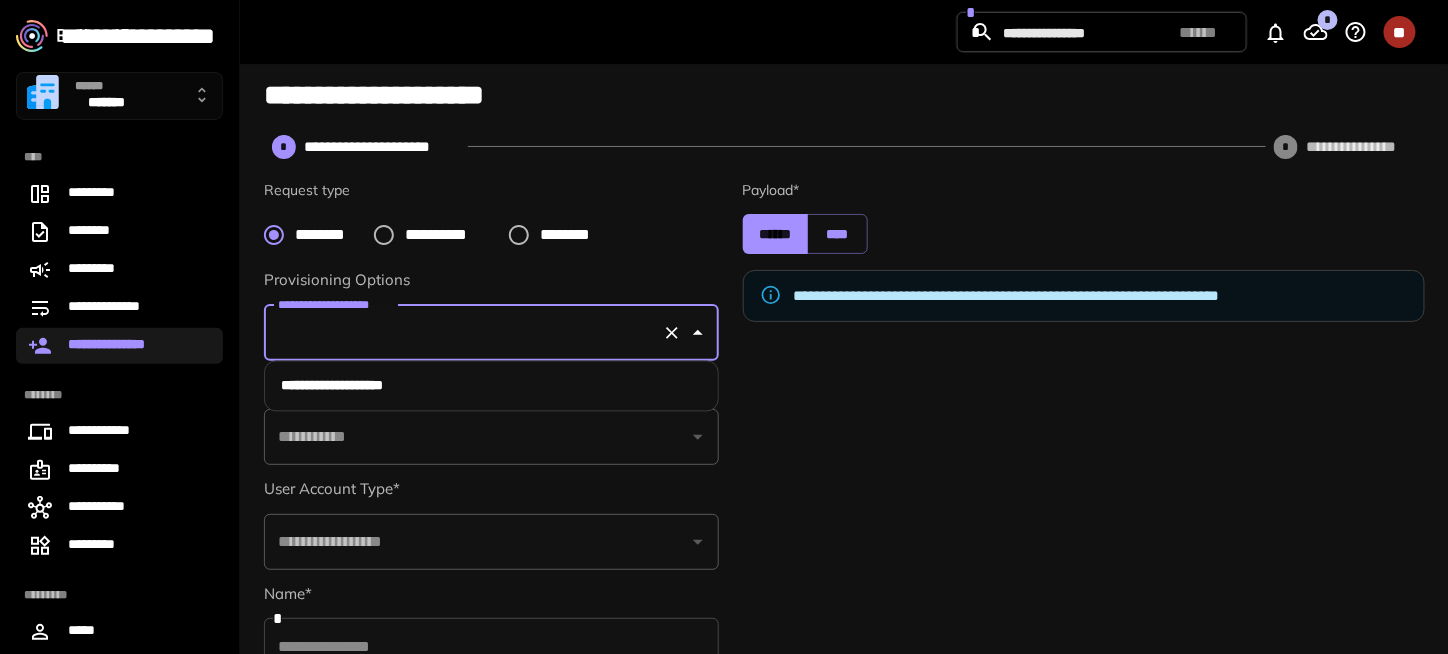 click on "**********" at bounding box center [492, 386] 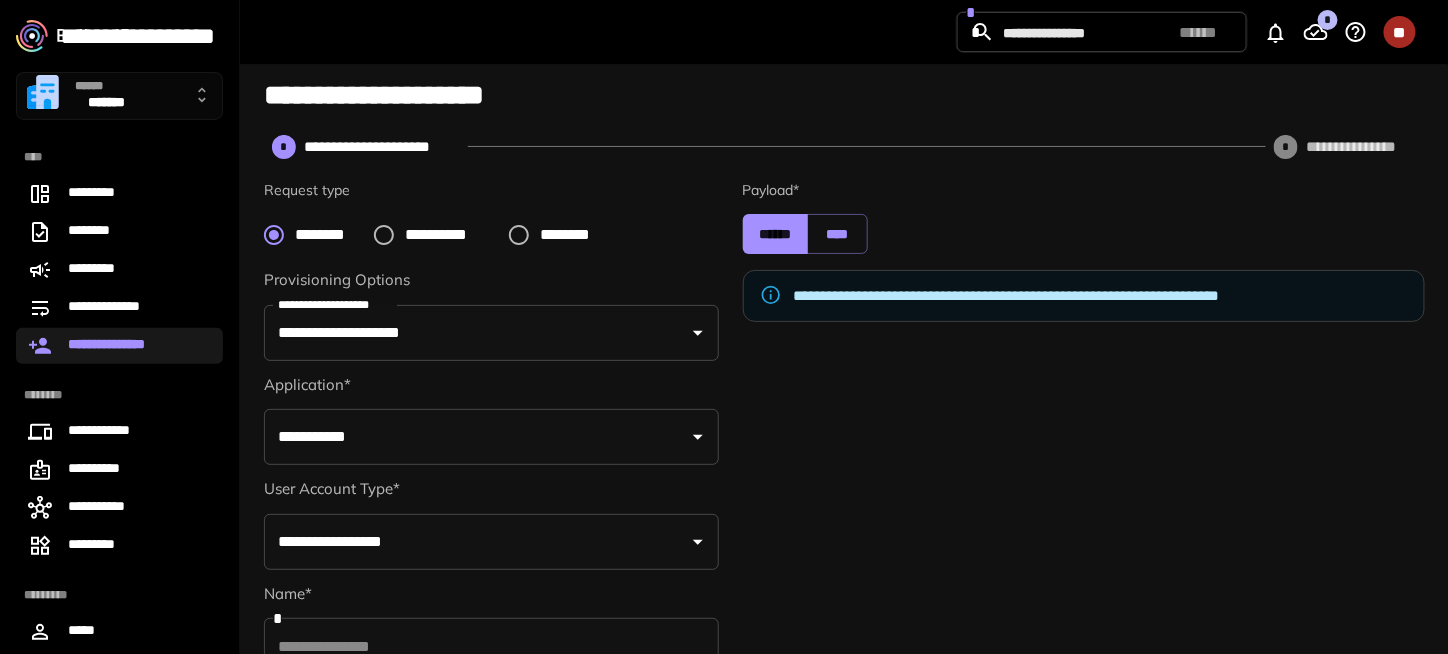 click on "**********" at bounding box center (449, 235) 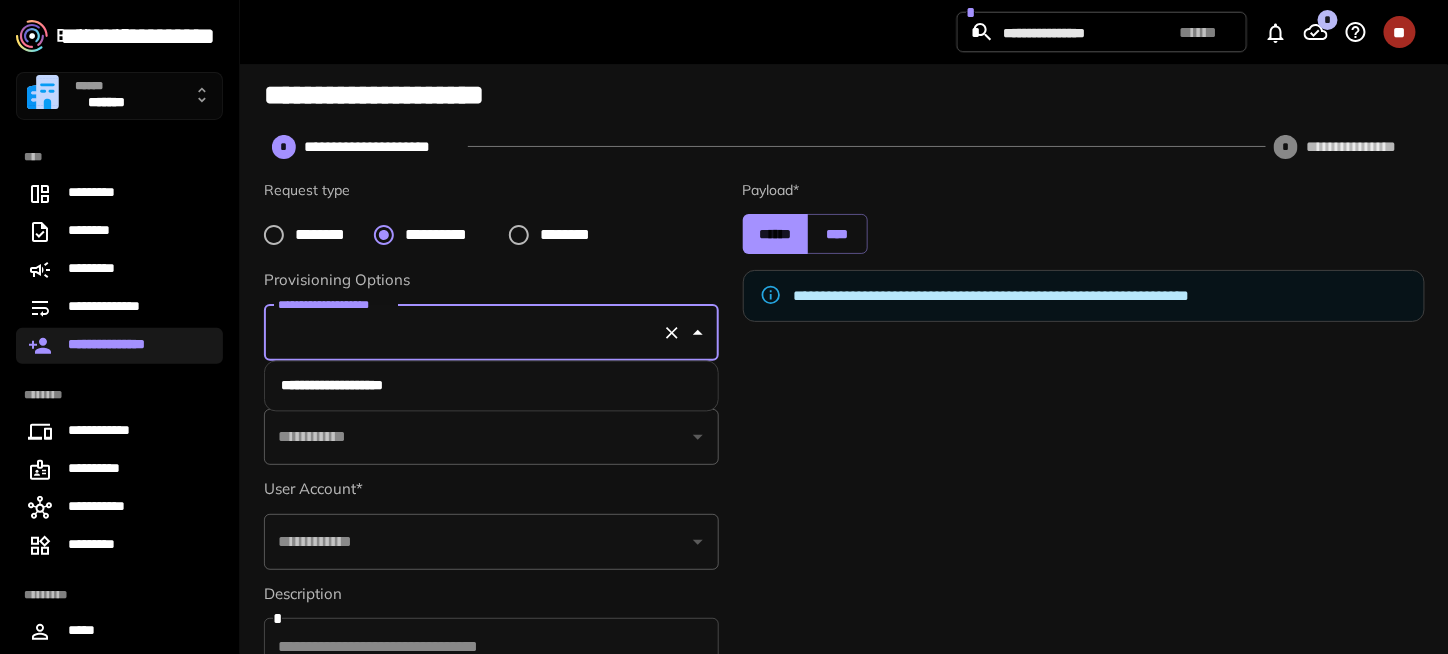 click on "**********" at bounding box center [463, 333] 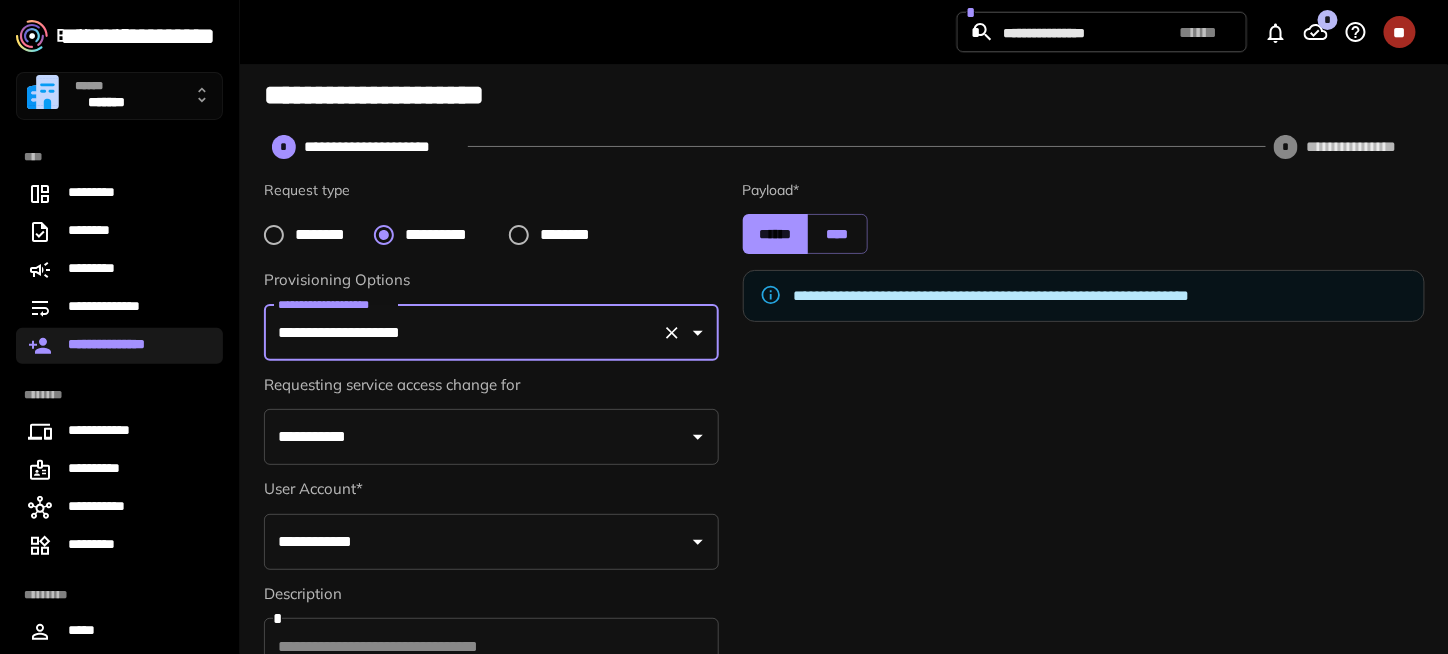 click on "**********" at bounding box center (476, 437) 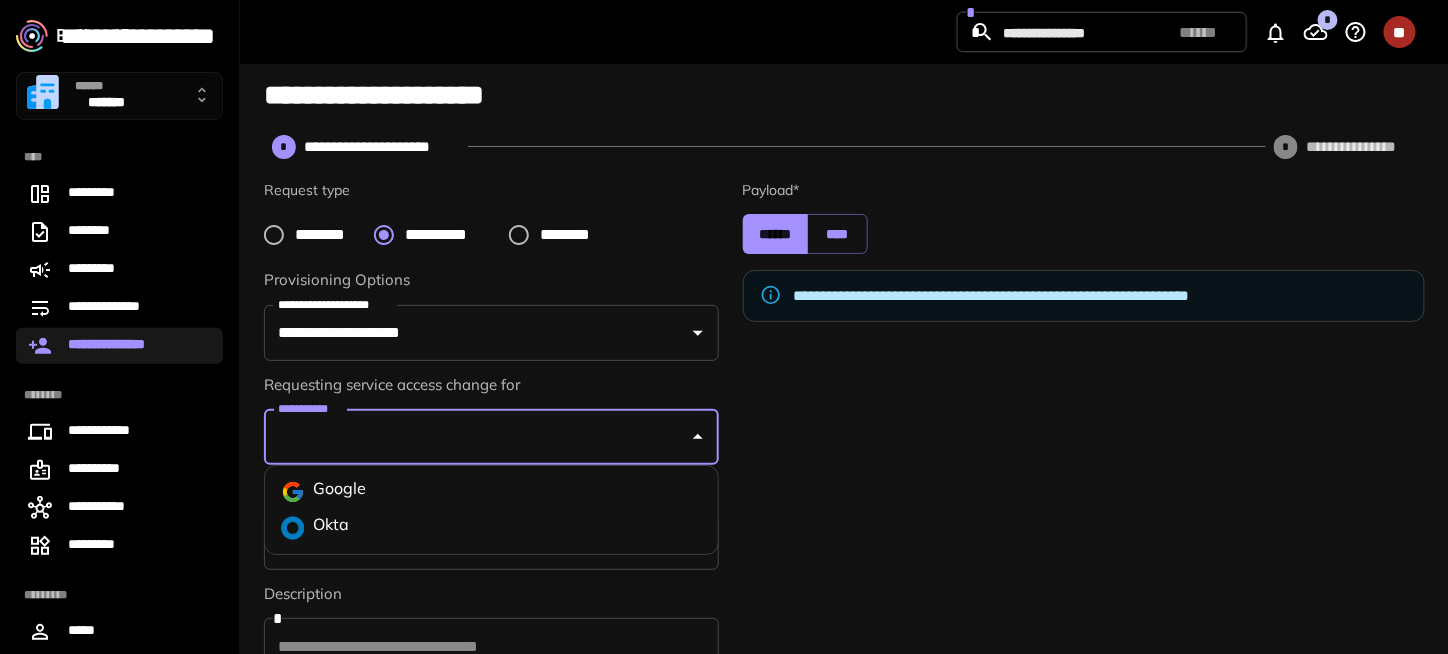 click on "Okta" at bounding box center [491, 528] 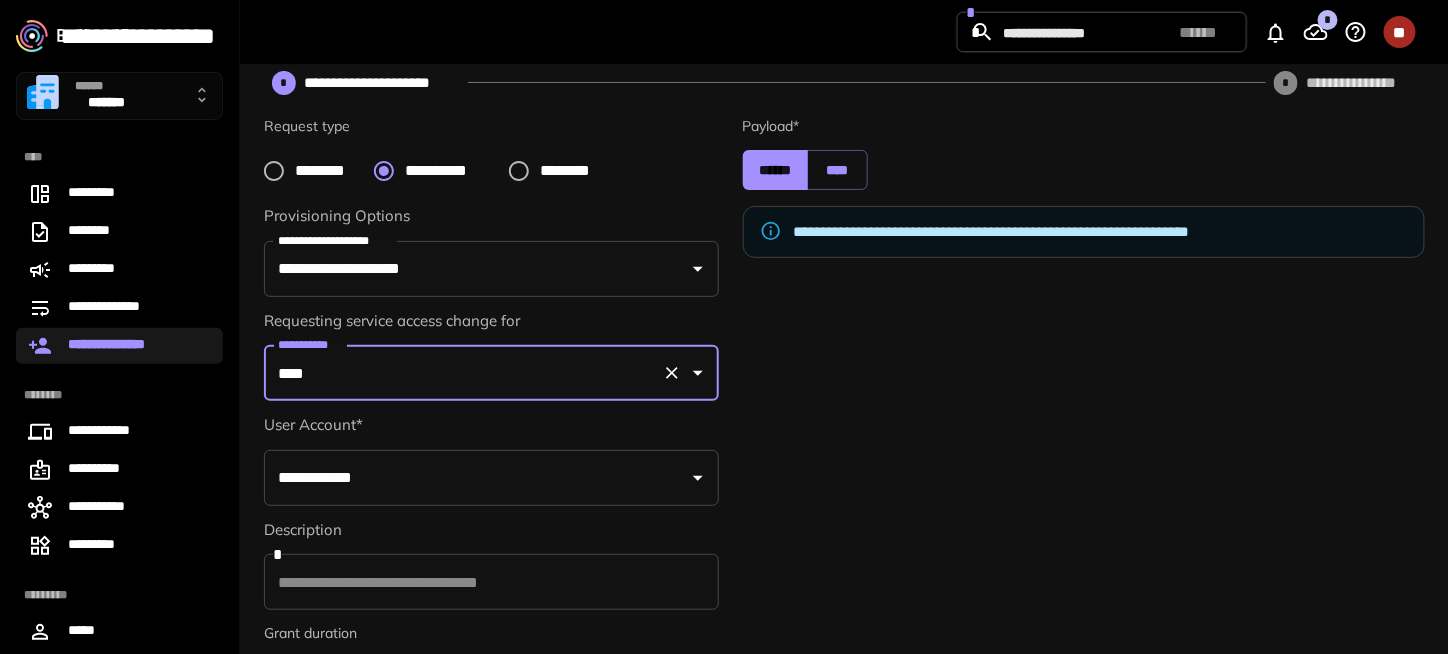 scroll, scrollTop: 449, scrollLeft: 0, axis: vertical 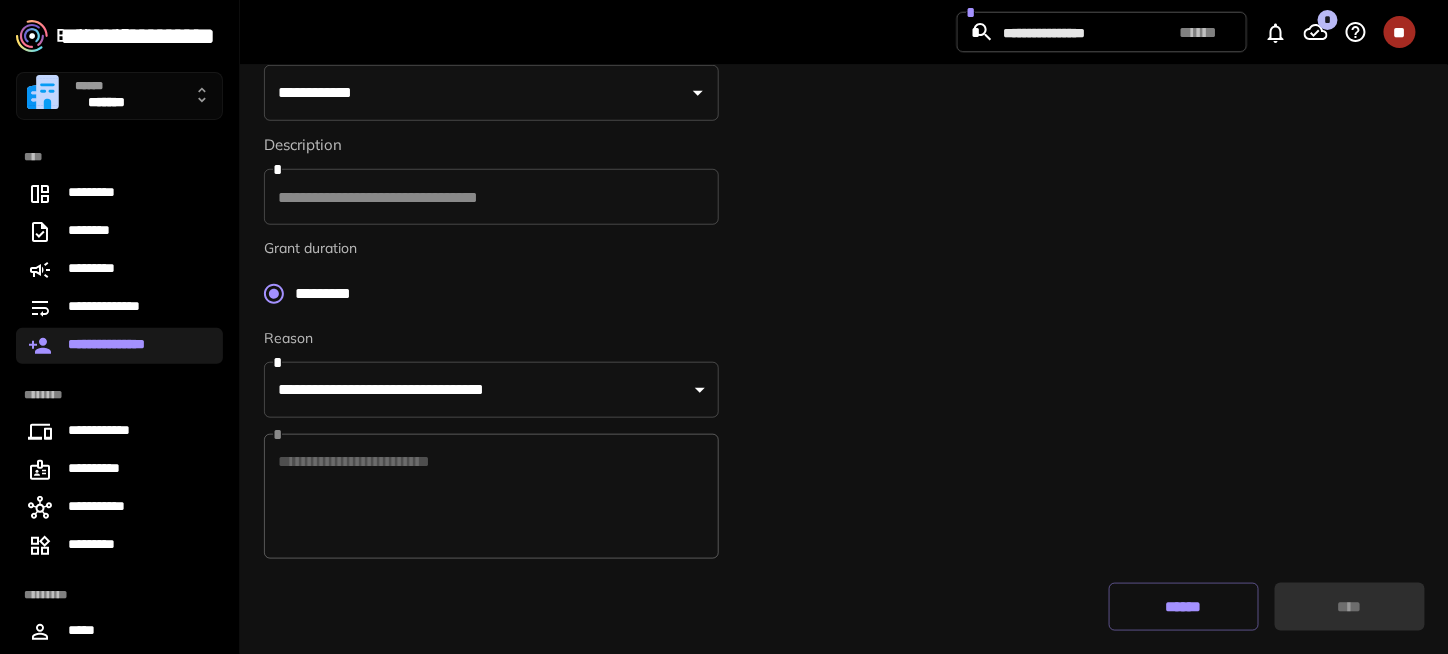 click on "**********" at bounding box center [491, 93] 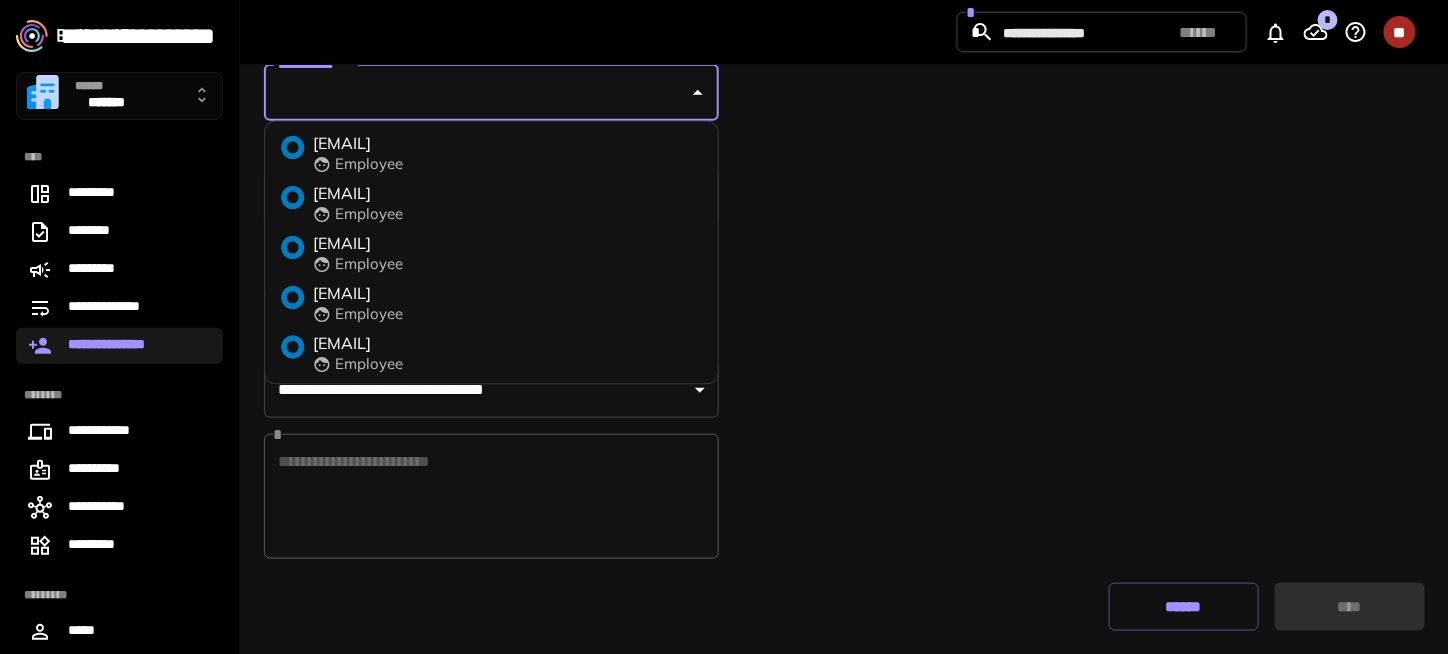 paste on "********" 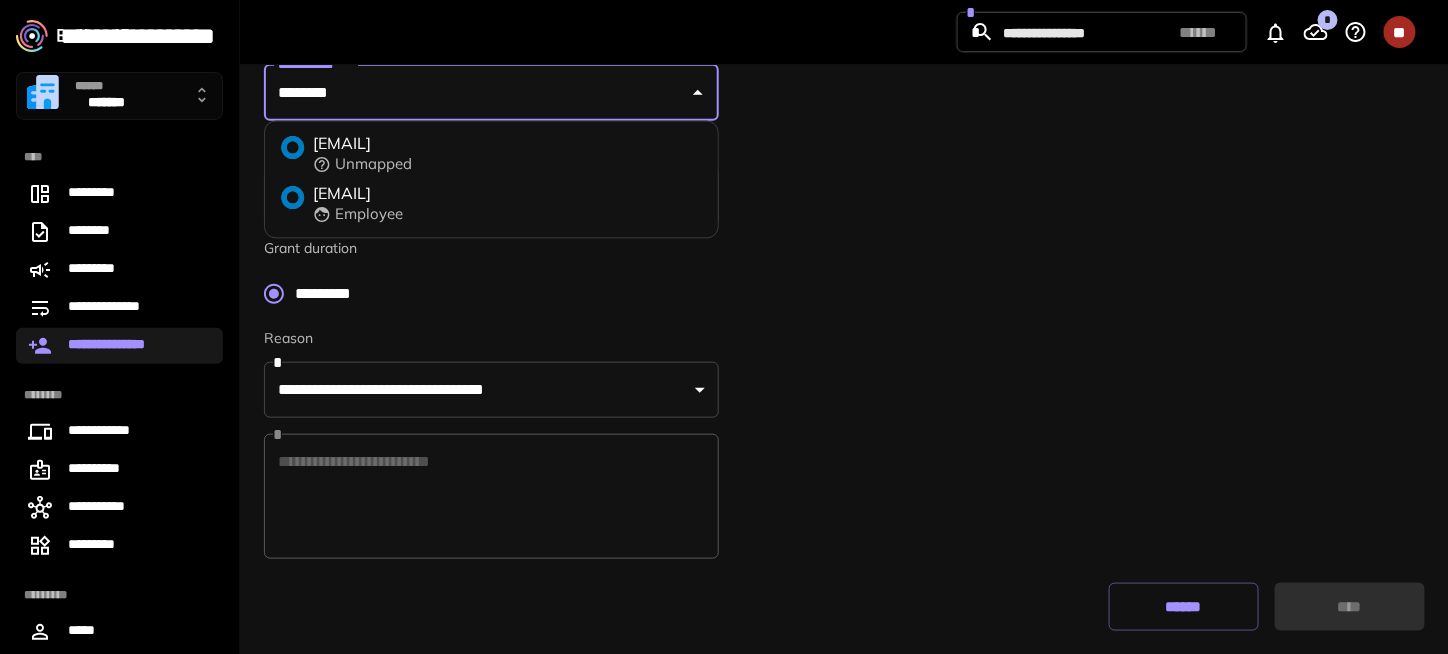 click on "Unmapped" at bounding box center (373, 164) 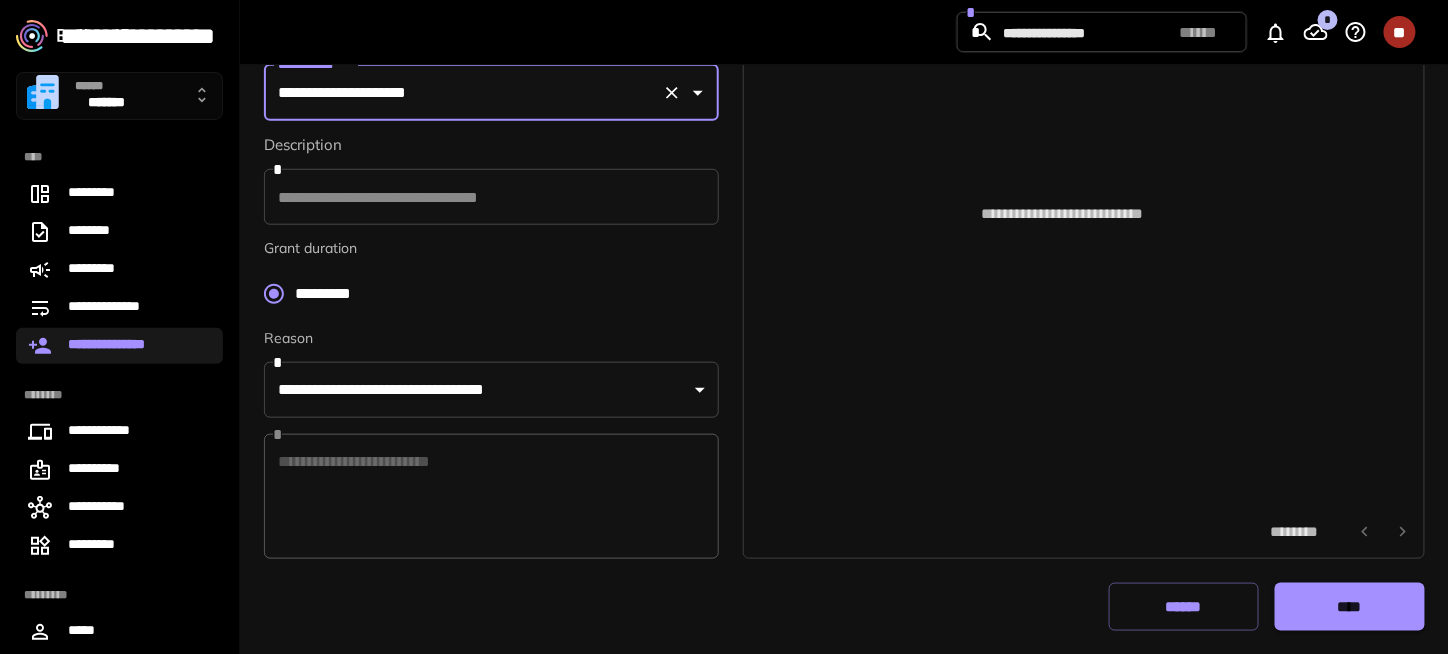type on "**********" 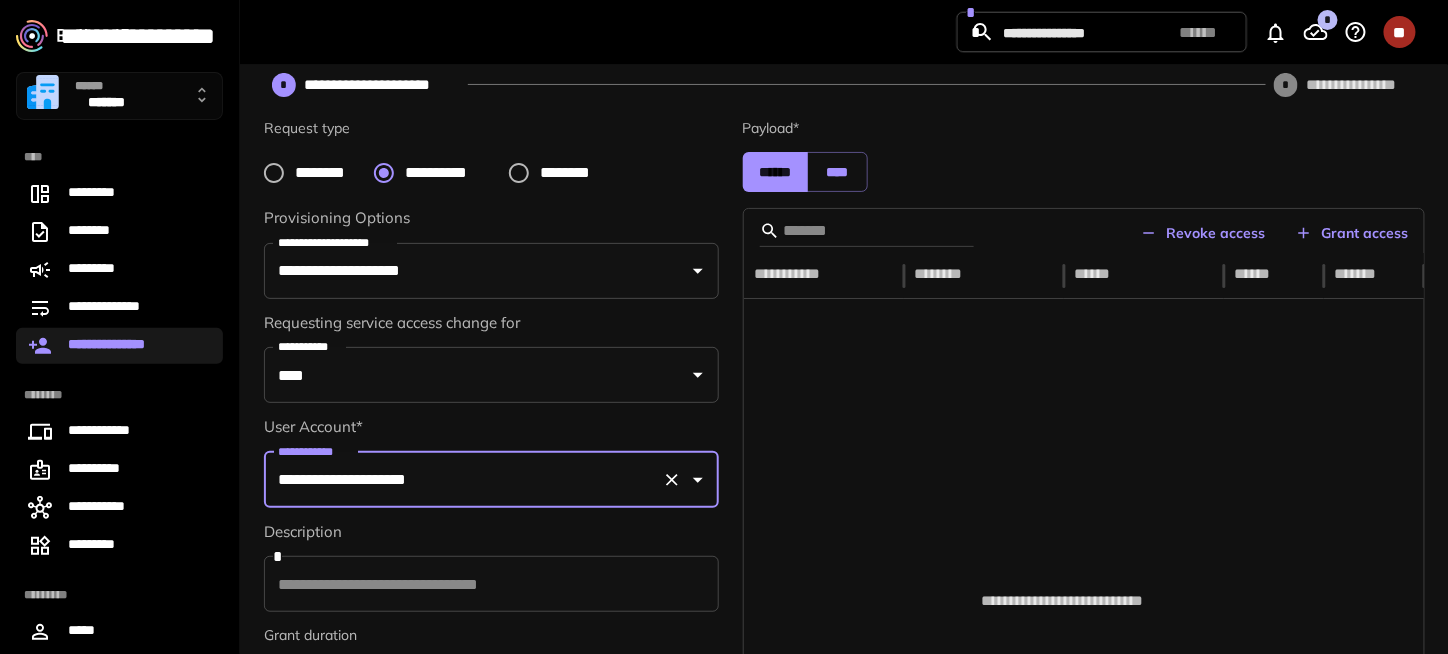scroll, scrollTop: 49, scrollLeft: 0, axis: vertical 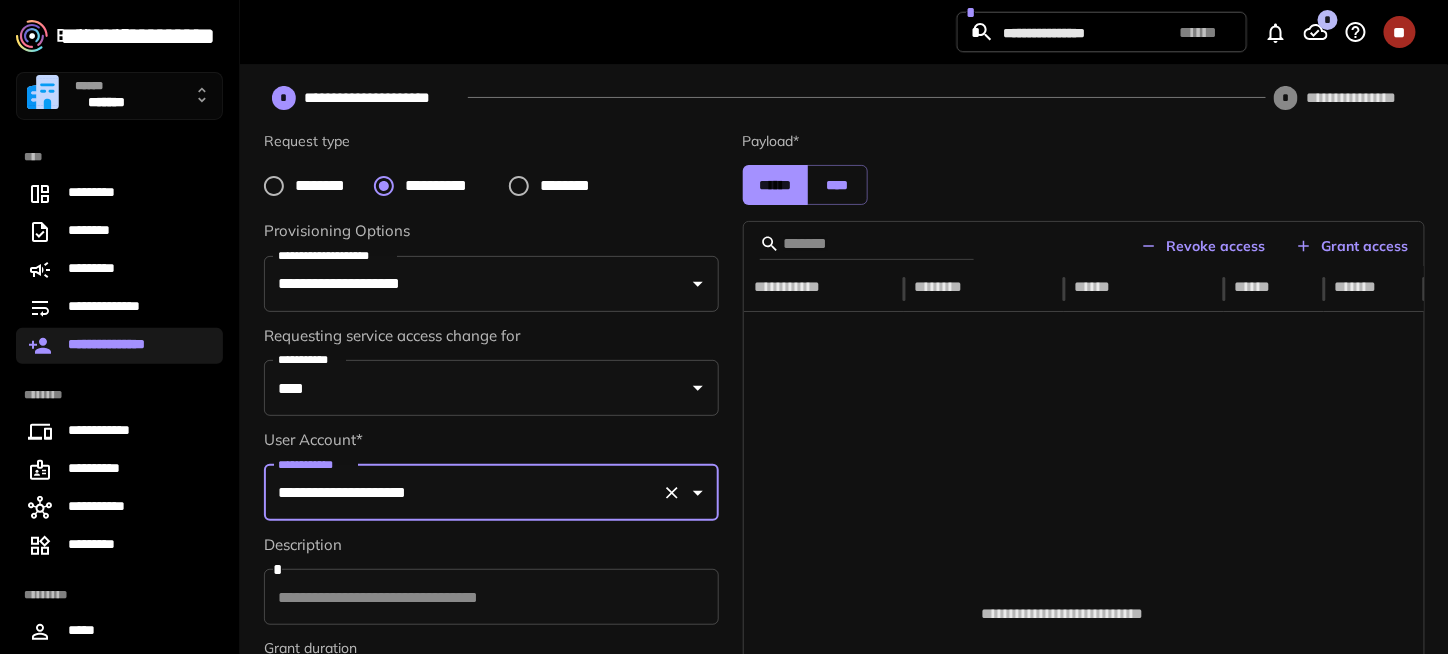 click on "Grant access" at bounding box center (1352, 246) 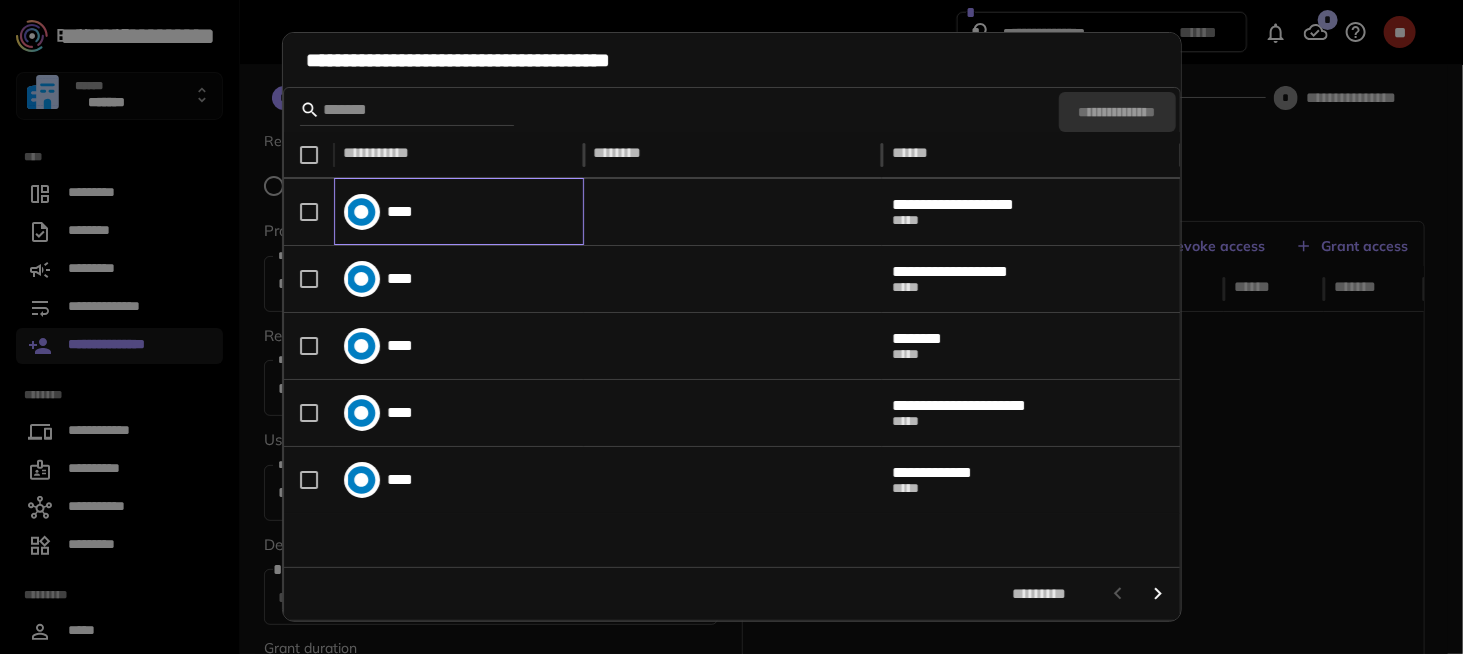 click on "****" at bounding box center (459, 212) 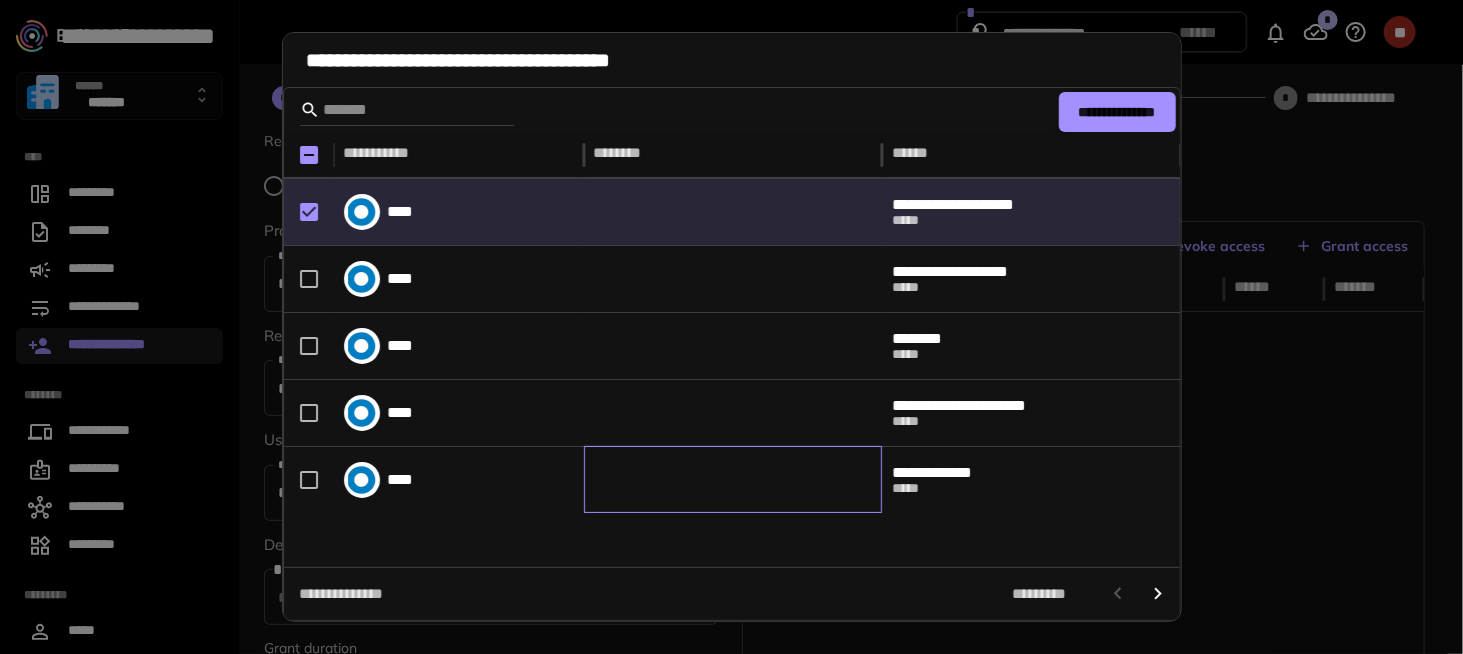 click at bounding box center (733, 480) 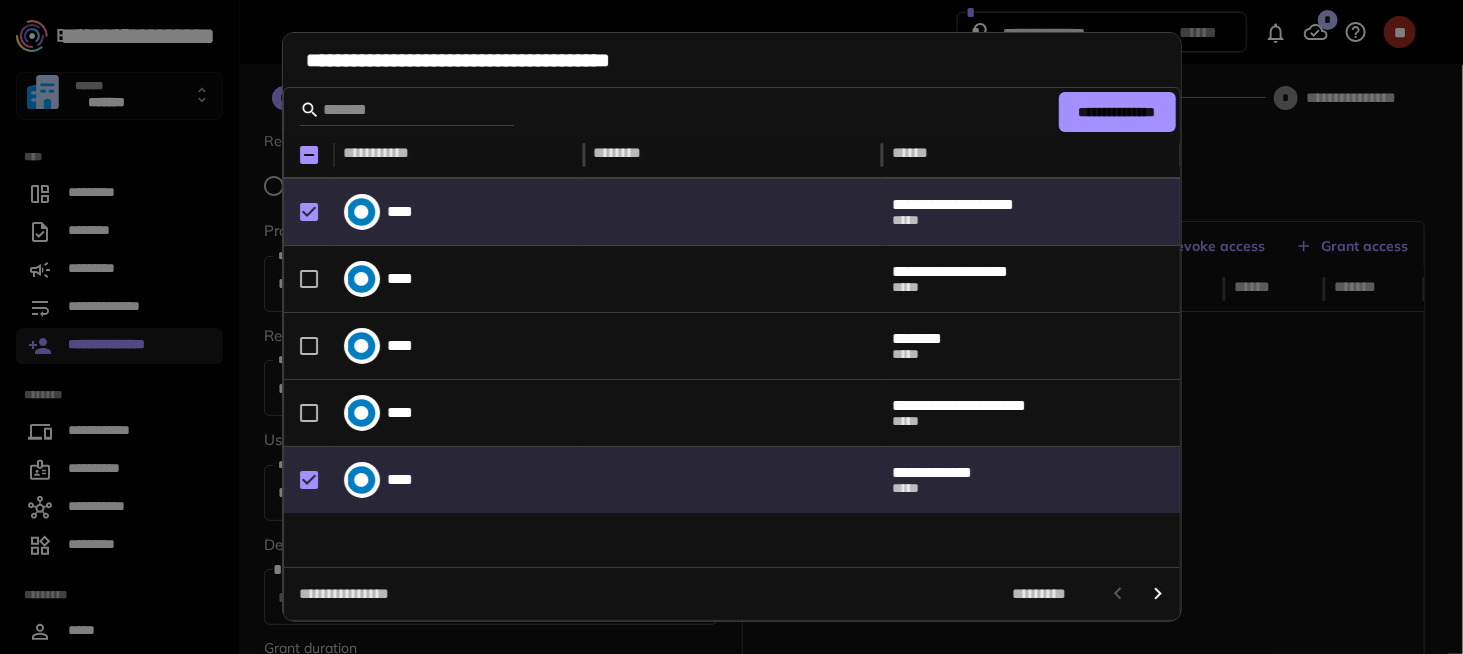click on "**********" at bounding box center [1117, 112] 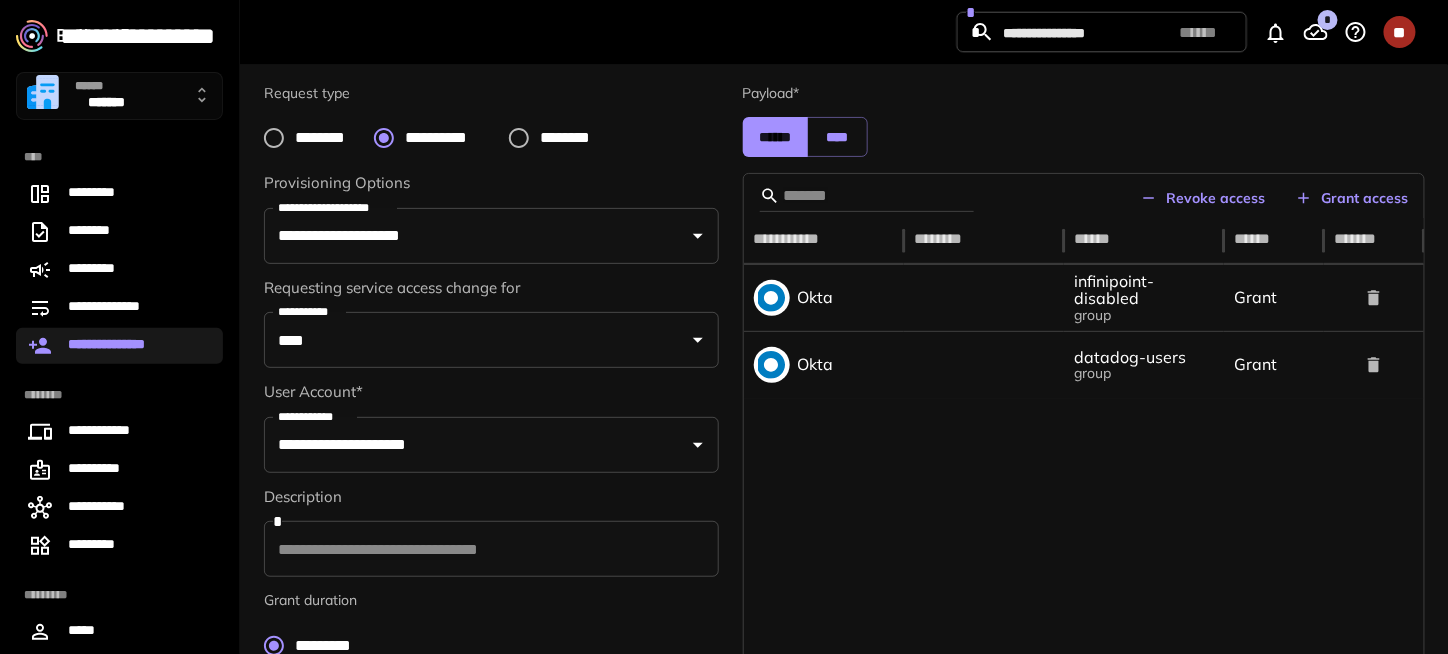scroll, scrollTop: 49, scrollLeft: 0, axis: vertical 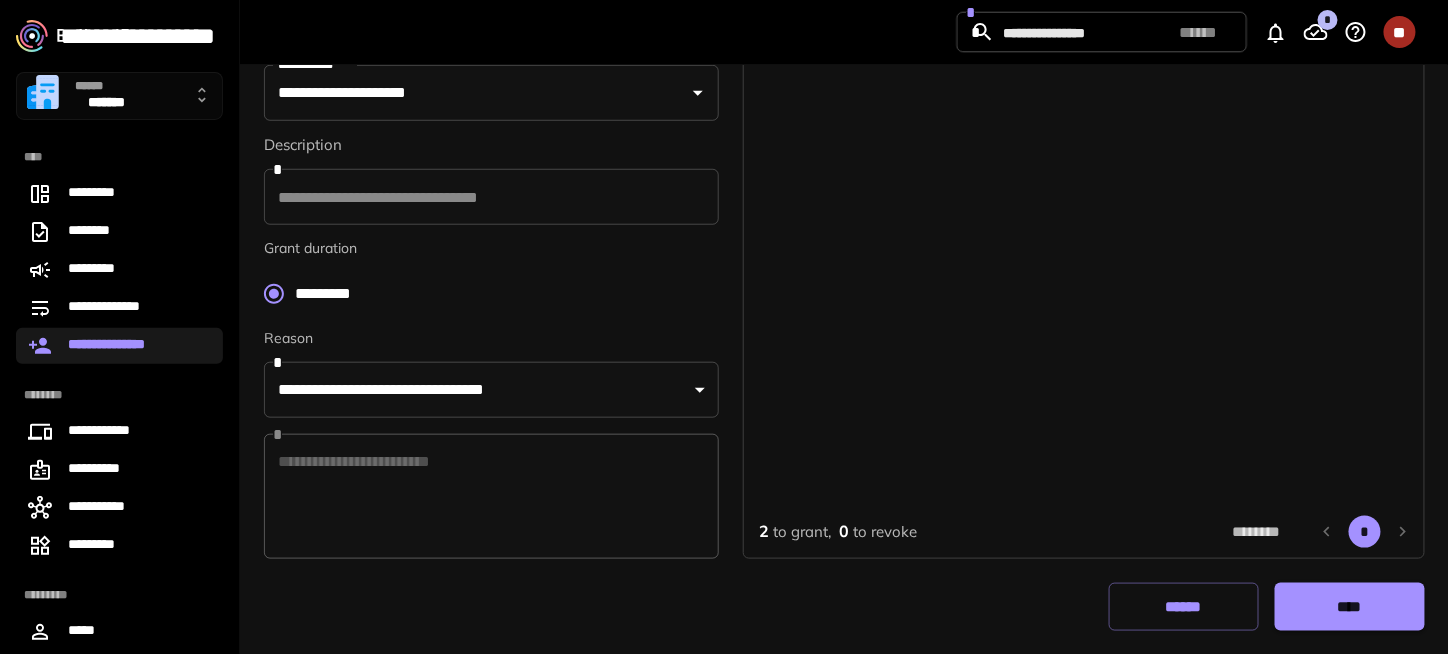 click on "****" at bounding box center (1349, 607) 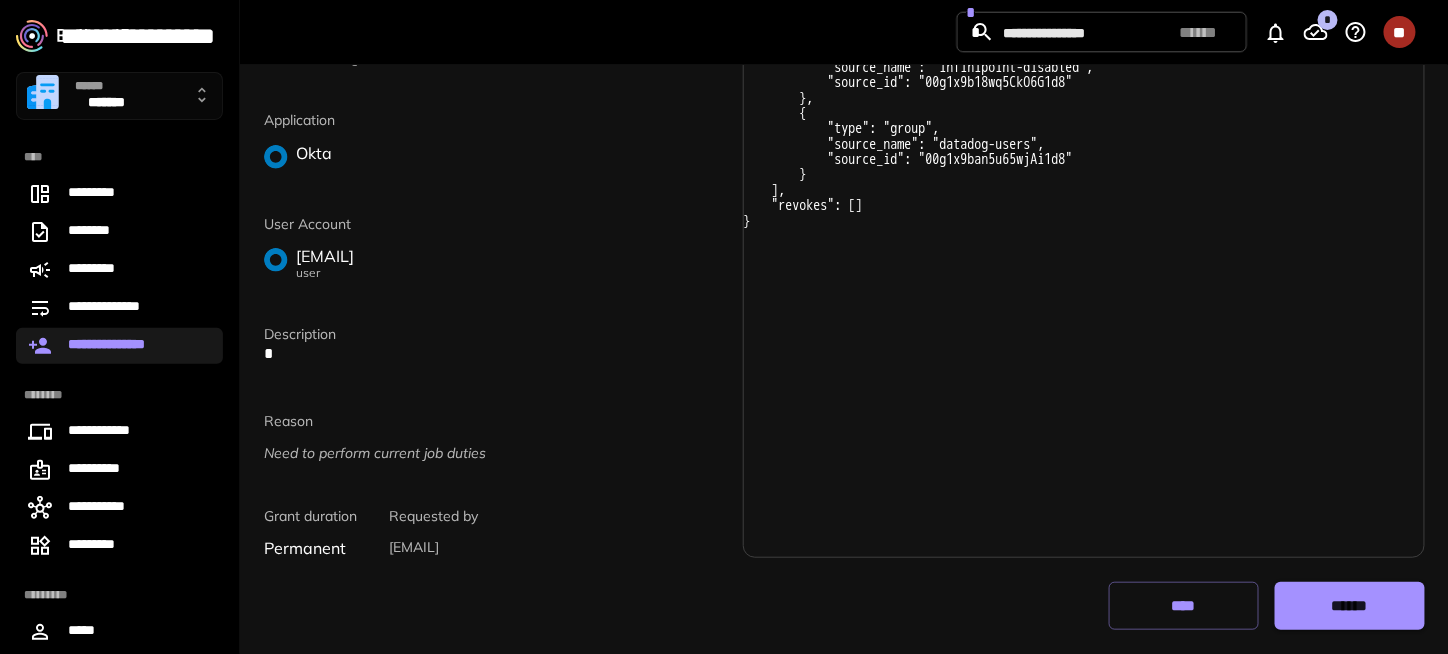 scroll, scrollTop: 230, scrollLeft: 0, axis: vertical 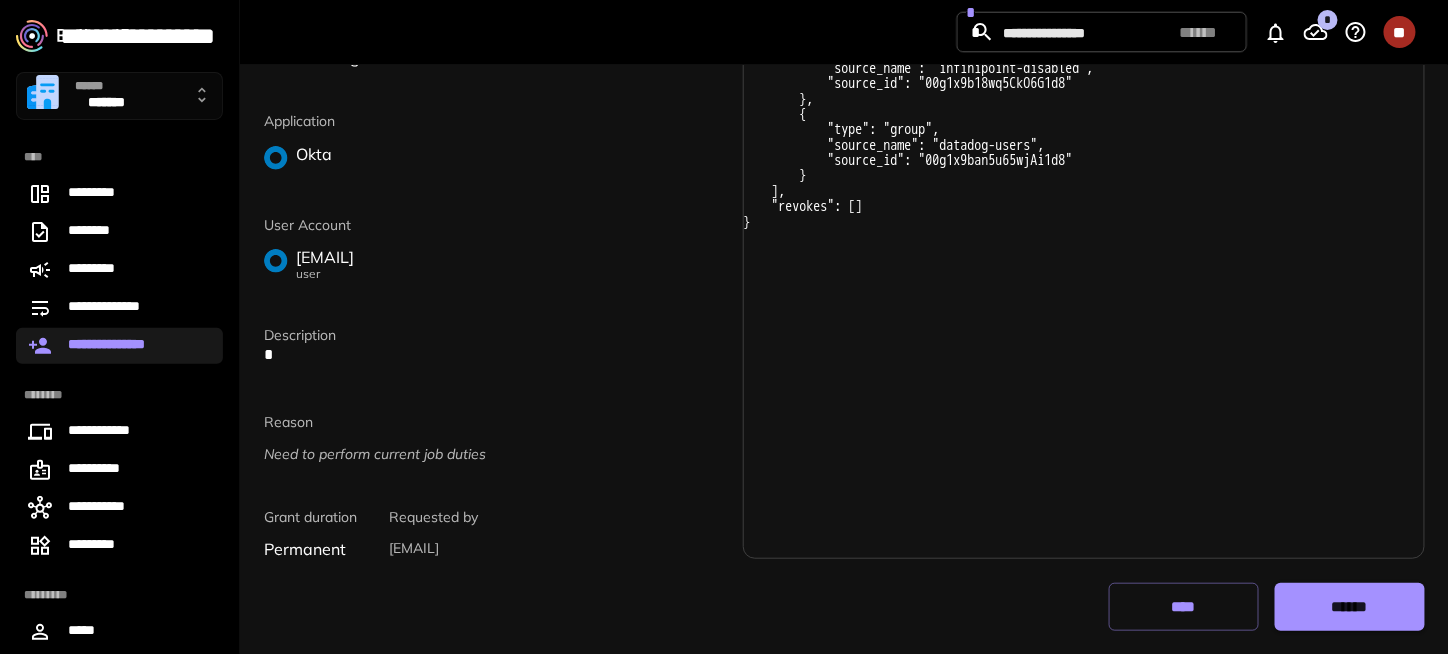 click on "******" at bounding box center [1349, 607] 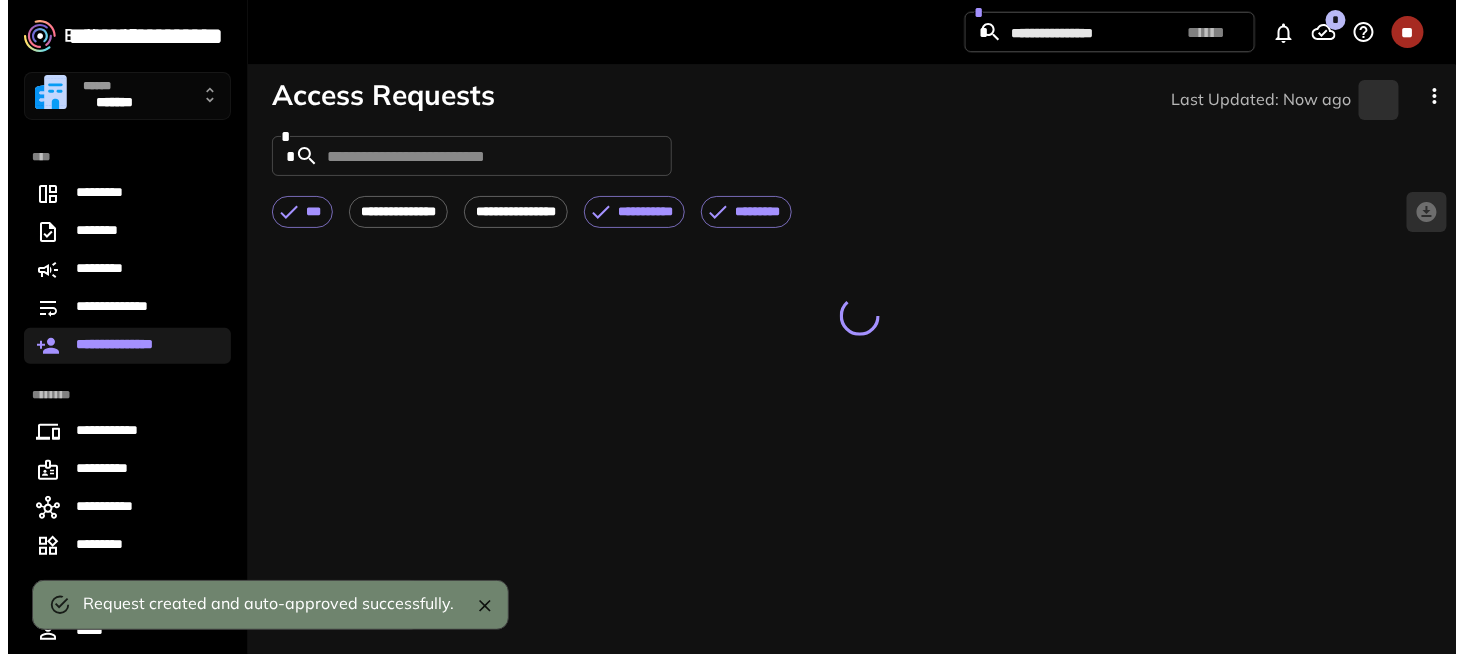 scroll, scrollTop: 0, scrollLeft: 0, axis: both 